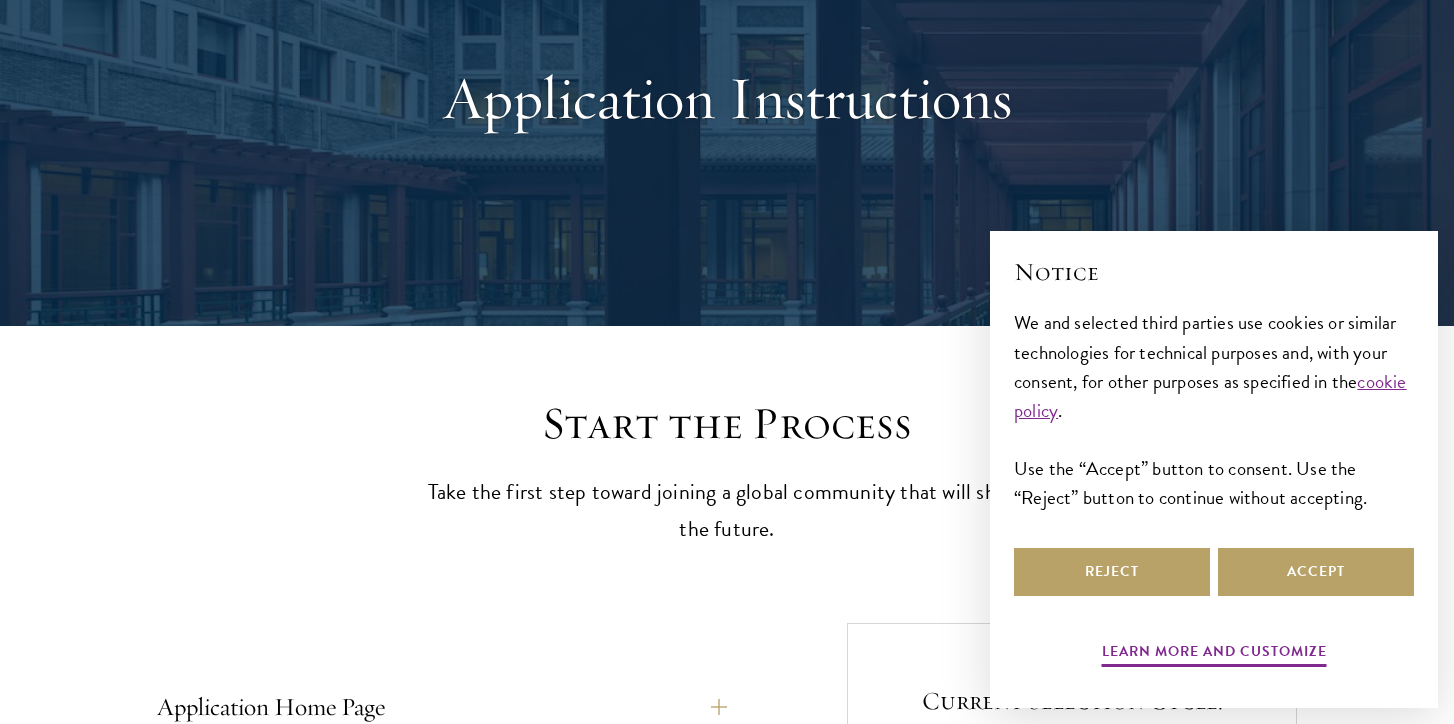 scroll, scrollTop: 258, scrollLeft: 0, axis: vertical 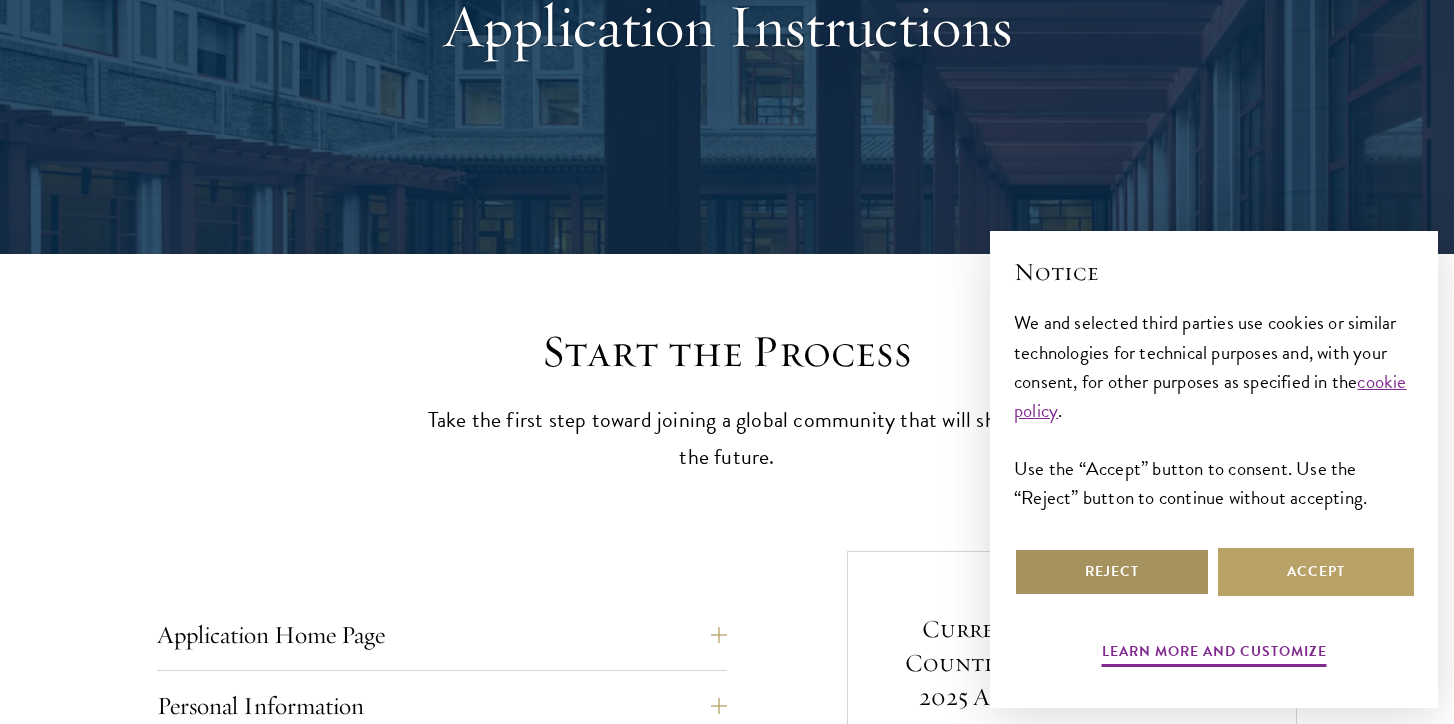 click on "Reject" at bounding box center [1112, 572] 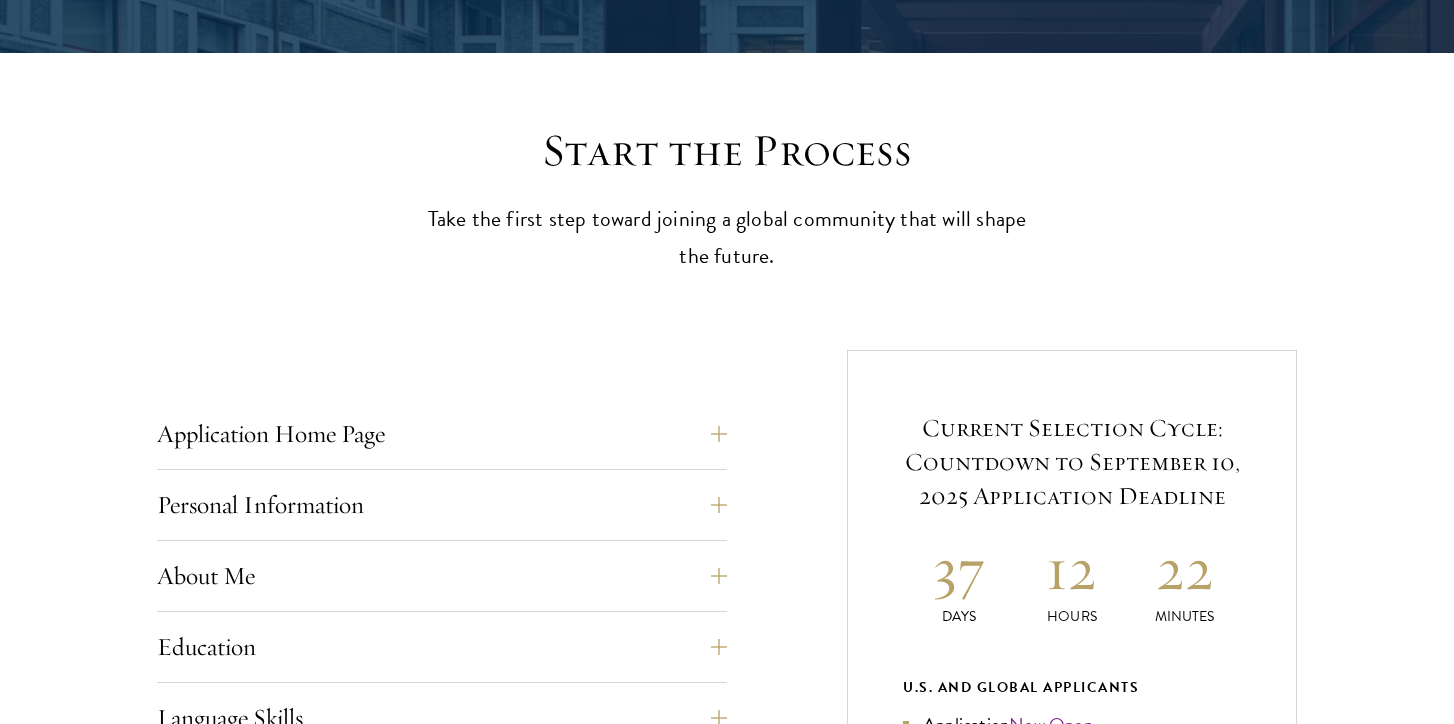 scroll, scrollTop: 544, scrollLeft: 0, axis: vertical 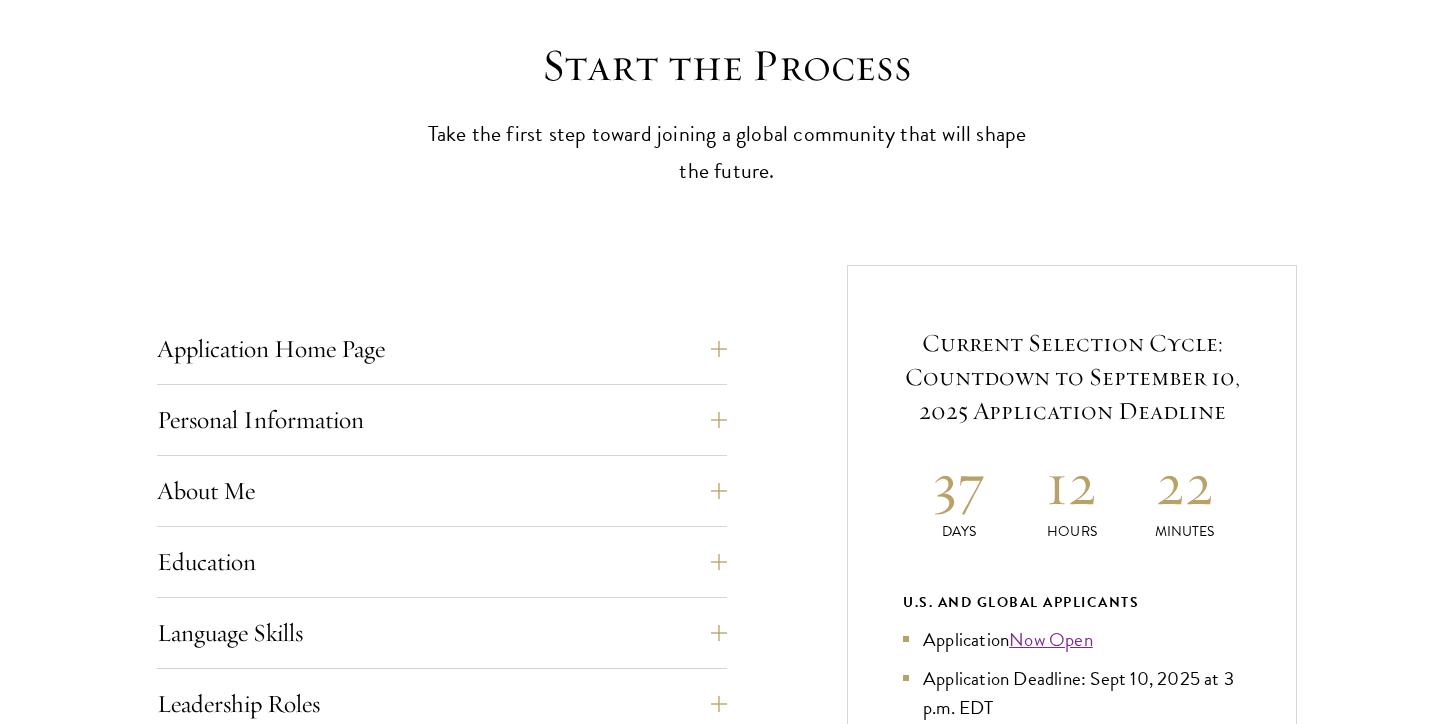 click on "Current Selection Cycle: Countdown to September 10, 2025 Application Deadline" at bounding box center [1072, 377] 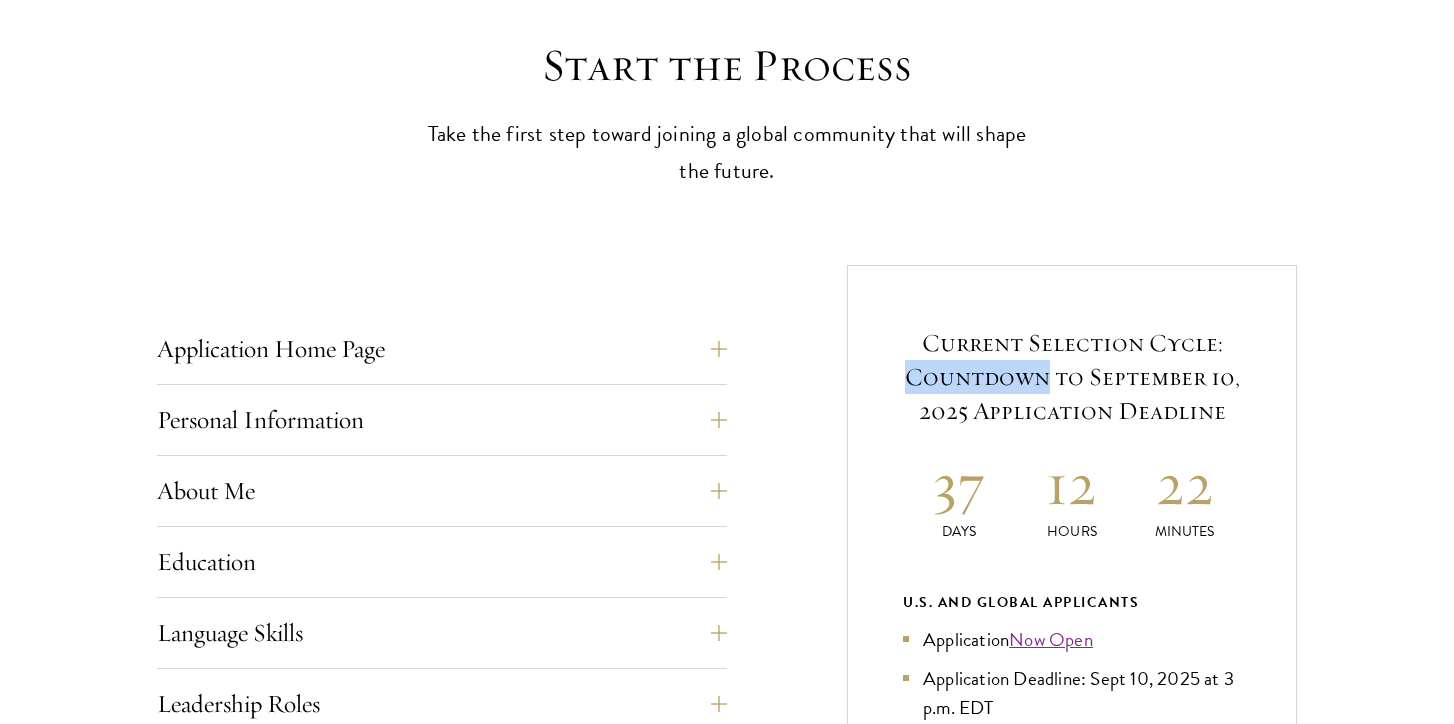 click on "Current Selection Cycle: Countdown to September 10, 2025 Application Deadline" at bounding box center [1072, 377] 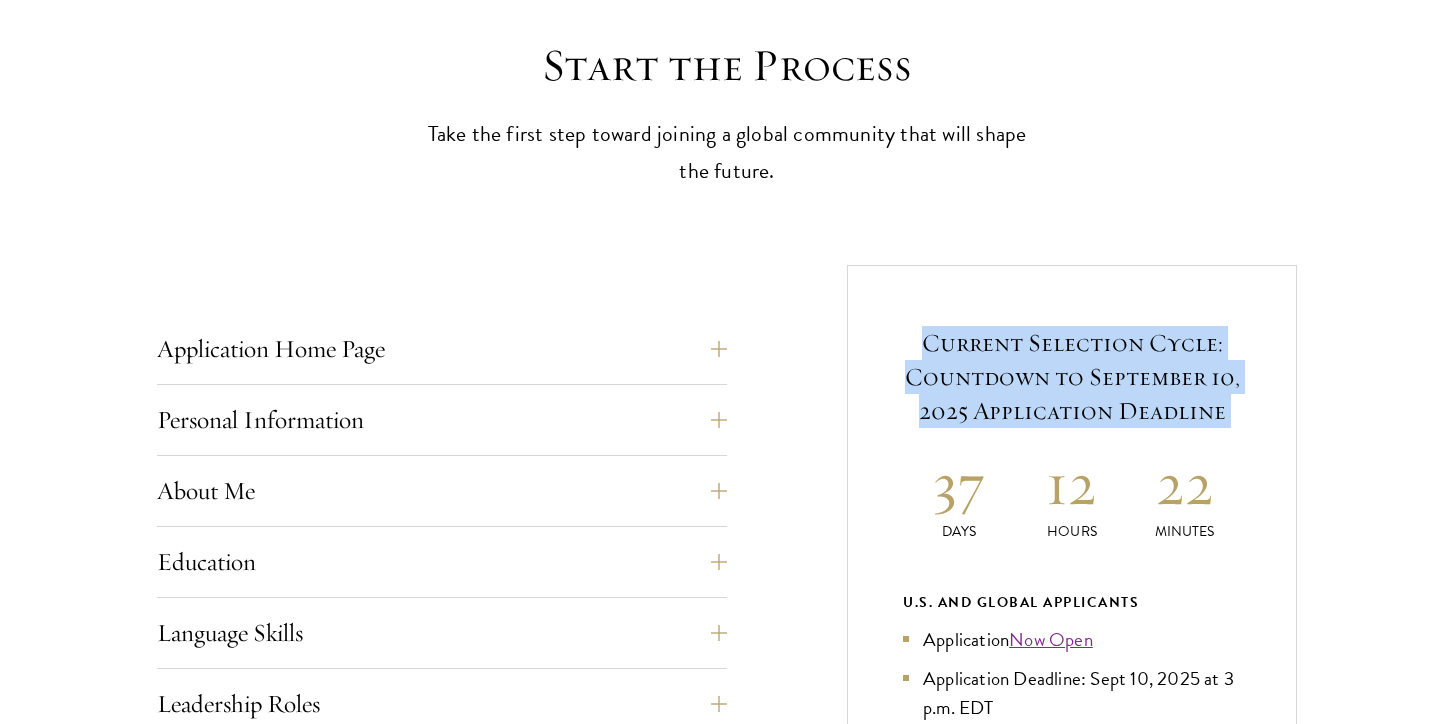 click on "Current Selection Cycle: Countdown to September 10, 2025 Application Deadline" at bounding box center (1072, 377) 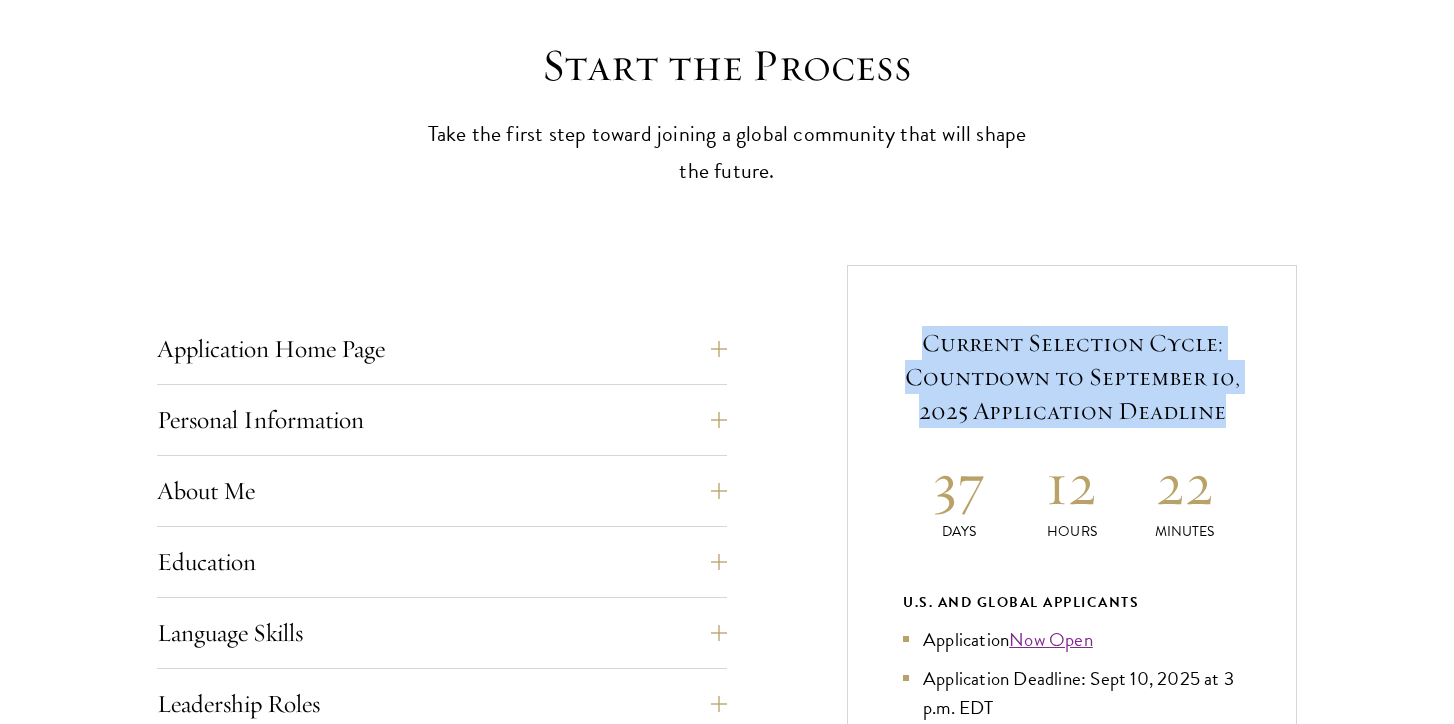 click on "Current Selection Cycle: Countdown to September 10, 2025 Application Deadline" at bounding box center (1072, 377) 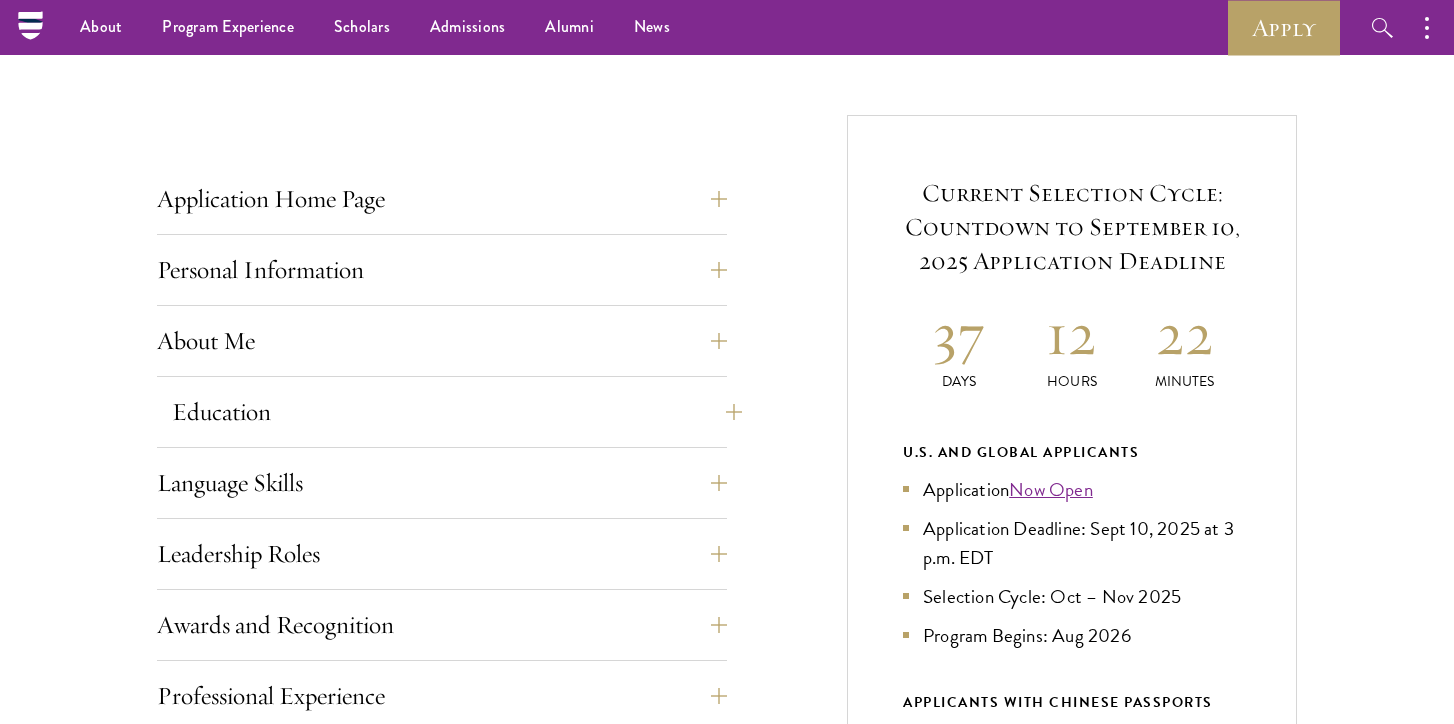 scroll, scrollTop: 671, scrollLeft: 0, axis: vertical 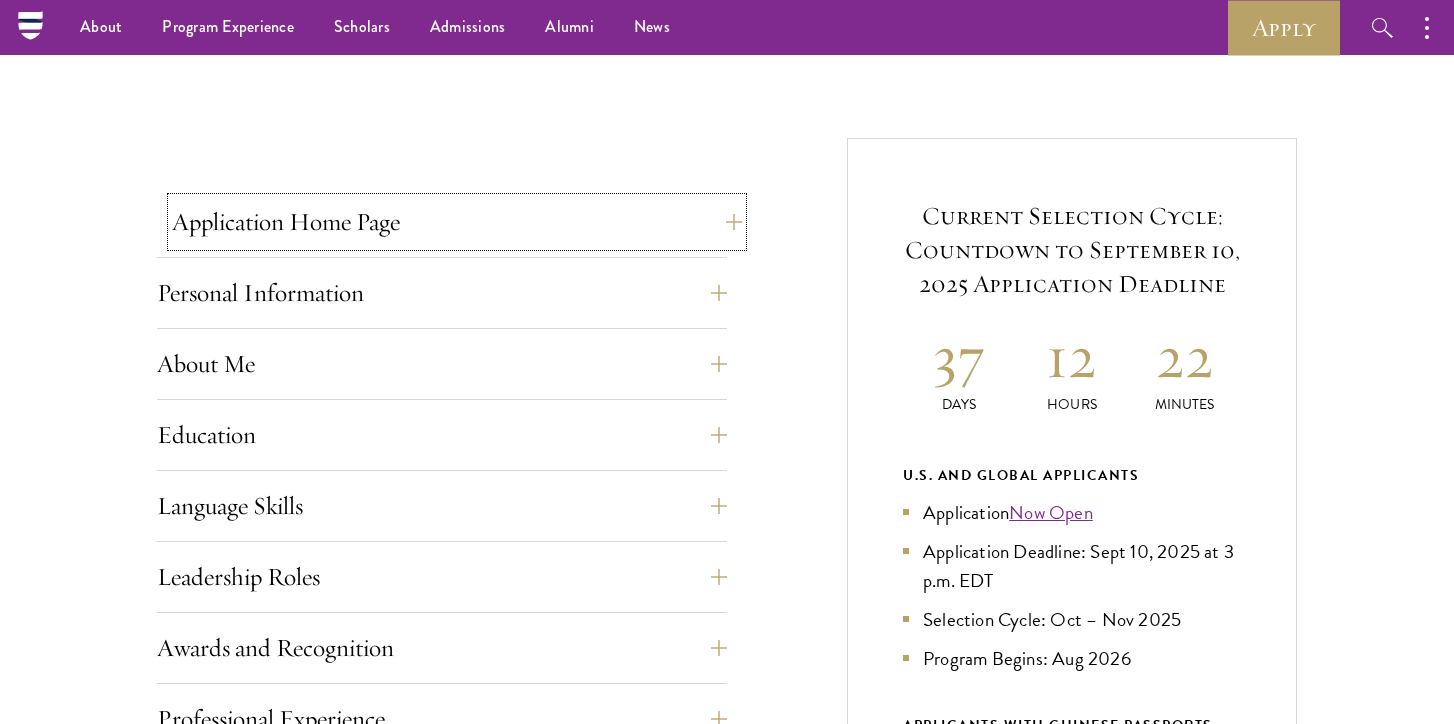 click on "Application Home Page" at bounding box center [457, 222] 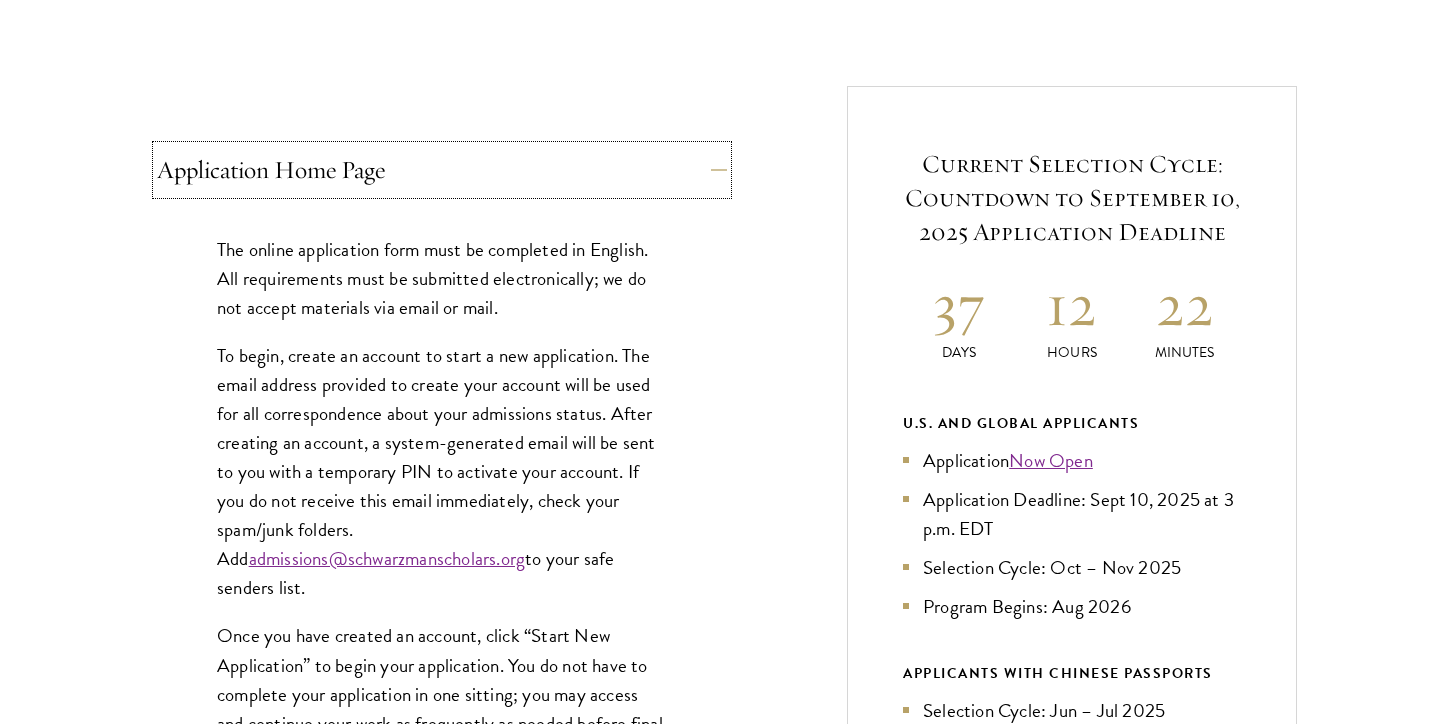 scroll, scrollTop: 803, scrollLeft: 0, axis: vertical 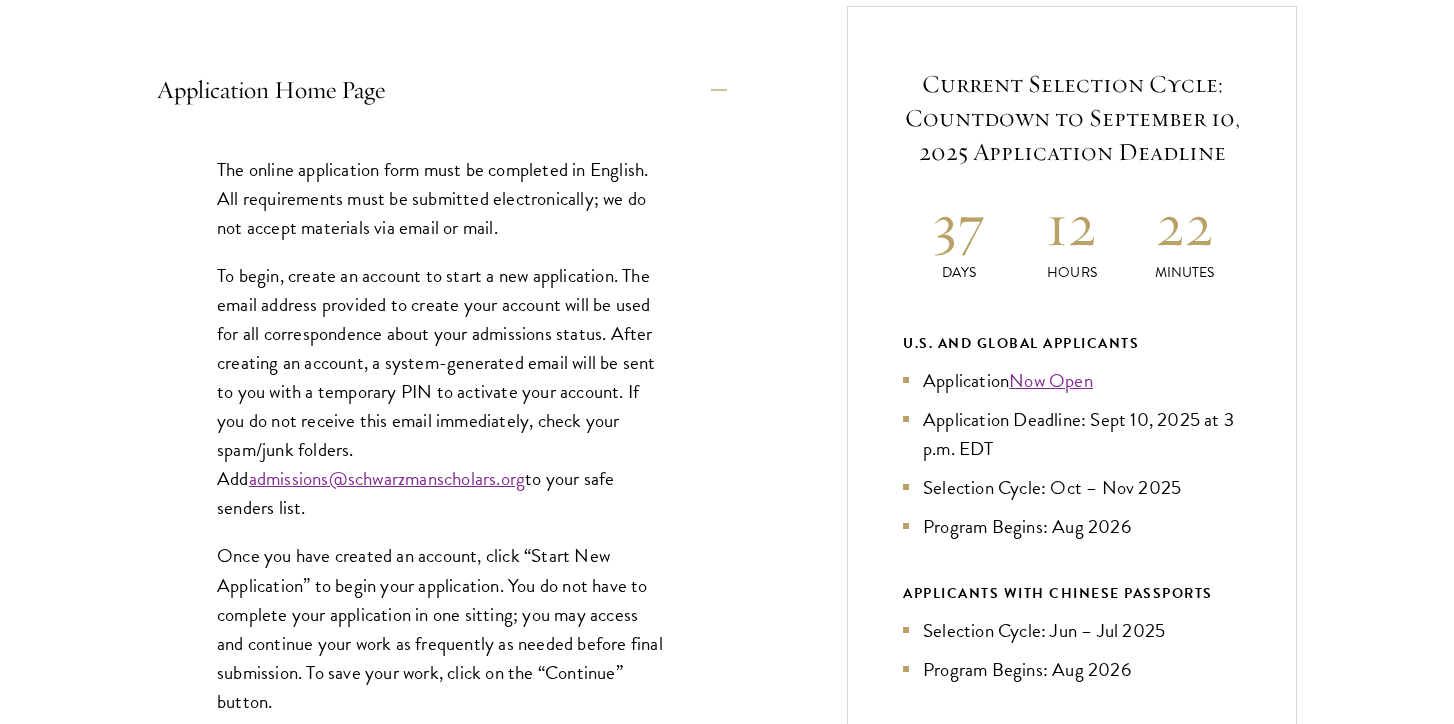 click on "The online application form must be completed in English. All requirements must be submitted electronically; we do not accept materials via email or mail." at bounding box center (442, 198) 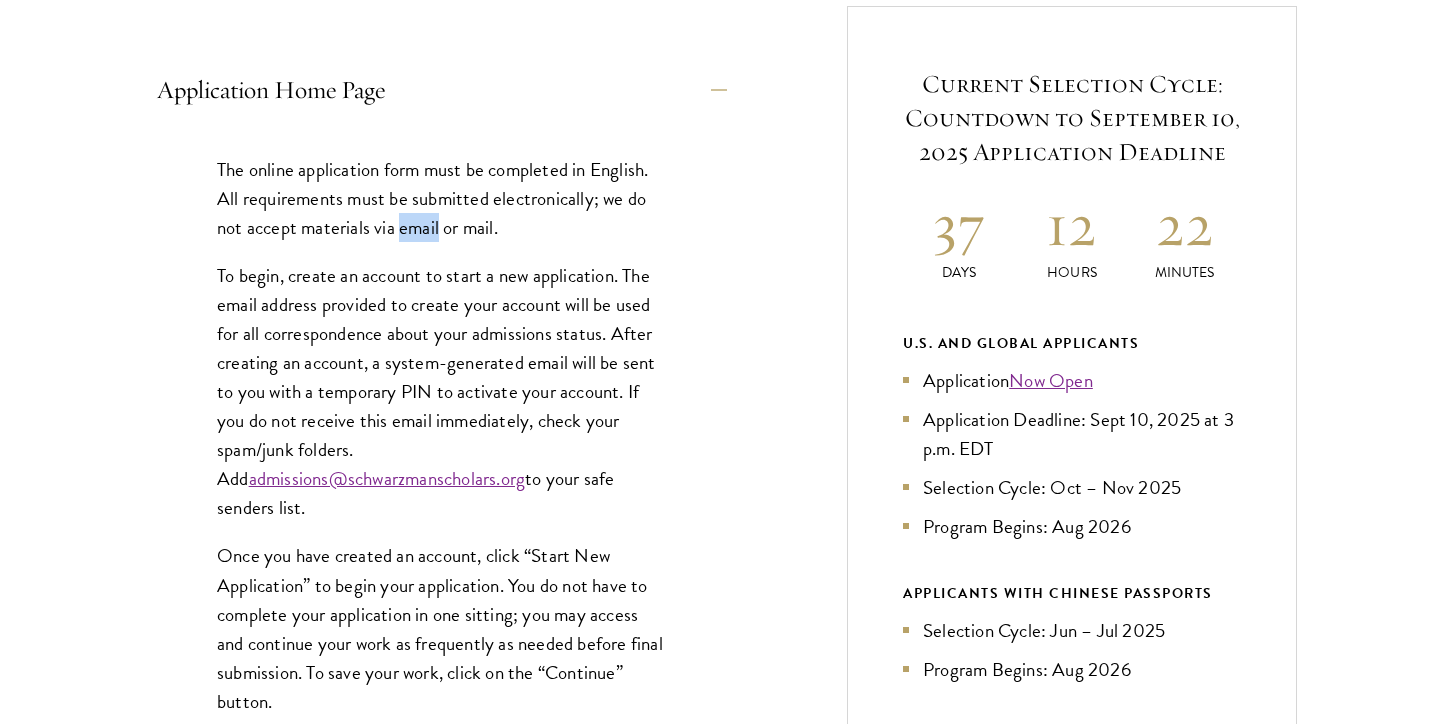 click on "The online application form must be completed in English. All requirements must be submitted electronically; we do not accept materials via email or mail." at bounding box center [442, 198] 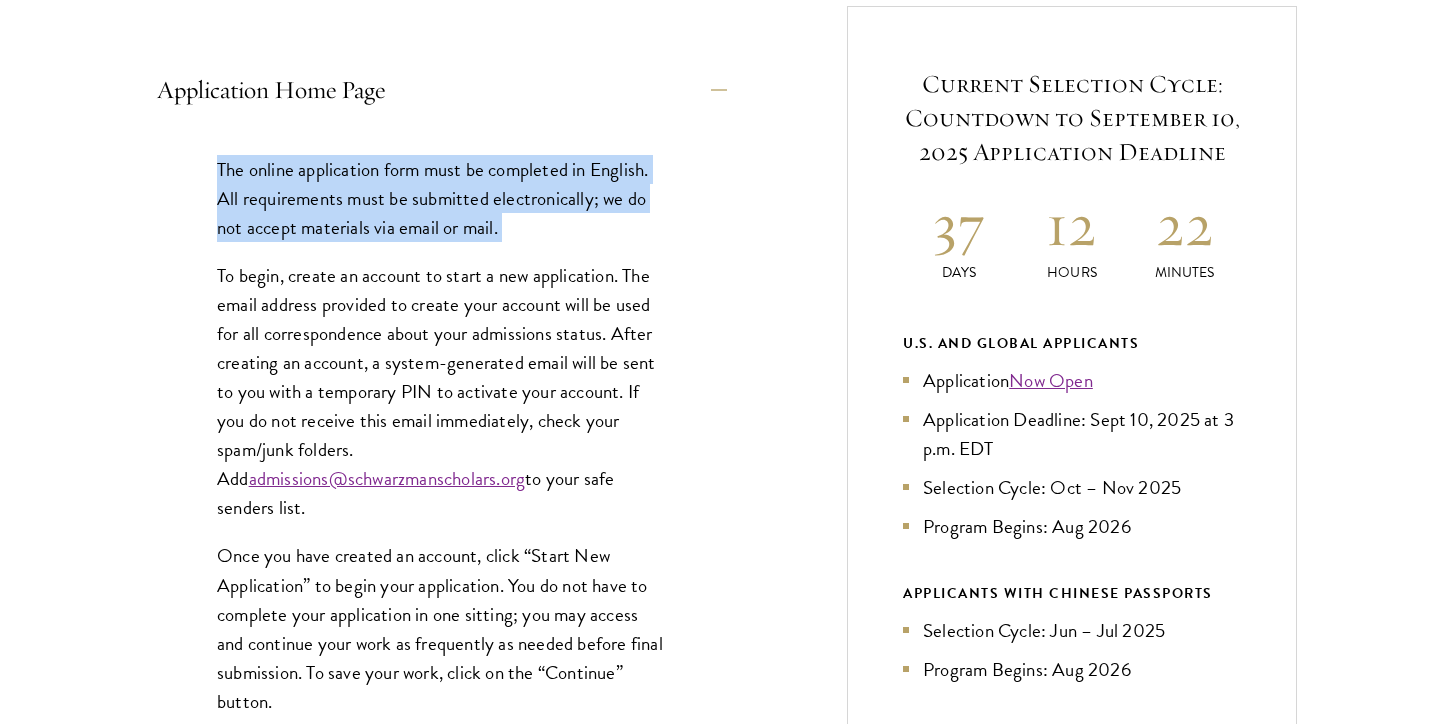 click on "The online application form must be completed in English. All requirements must be submitted electronically; we do not accept materials via email or mail." at bounding box center [442, 198] 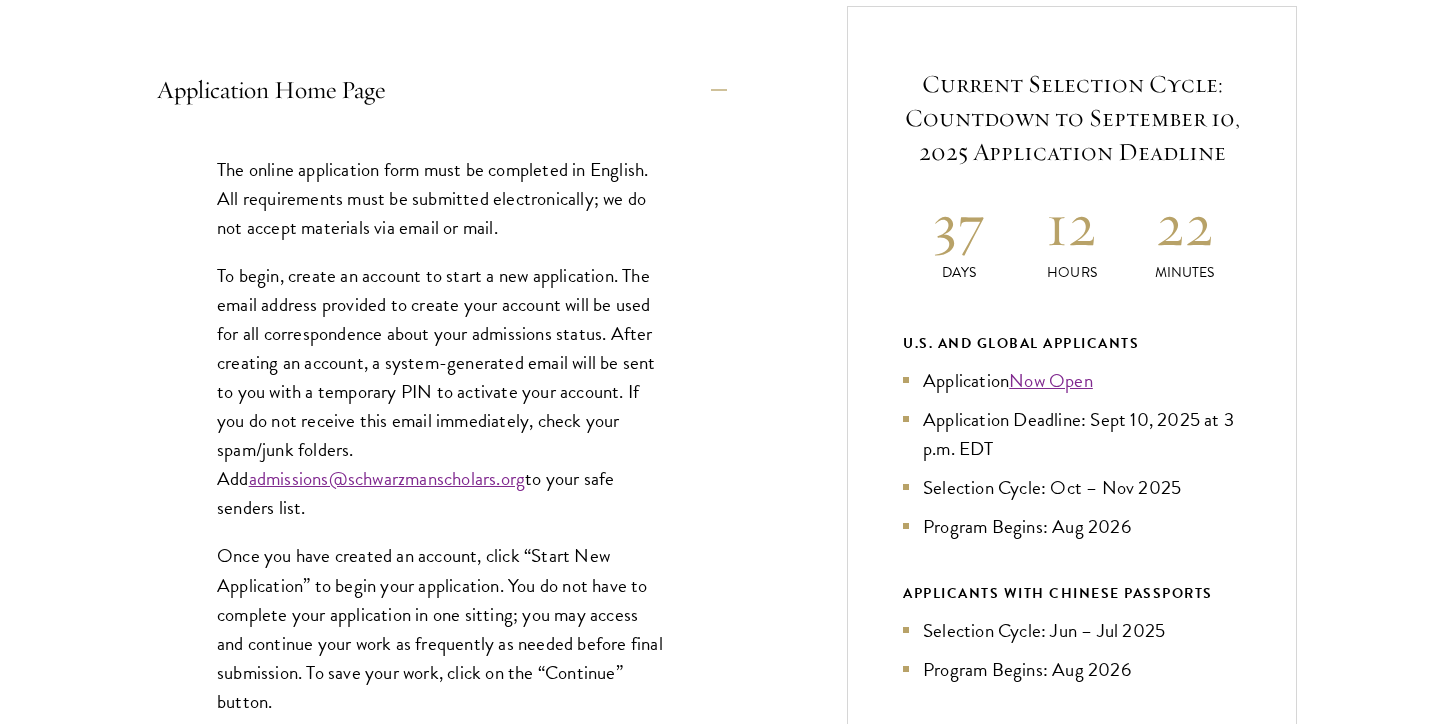 click on "To begin, create an account to start a new application. The email address provided to create your account will be used for all correspondence about your admissions status. After creating an account, a system-generated email will be sent to you with a temporary PIN to activate your account. If you do not receive this email immediately, check your spam/junk folders. Add  admissions@schwarzmanscholars.org  to your safe senders list." at bounding box center (442, 392) 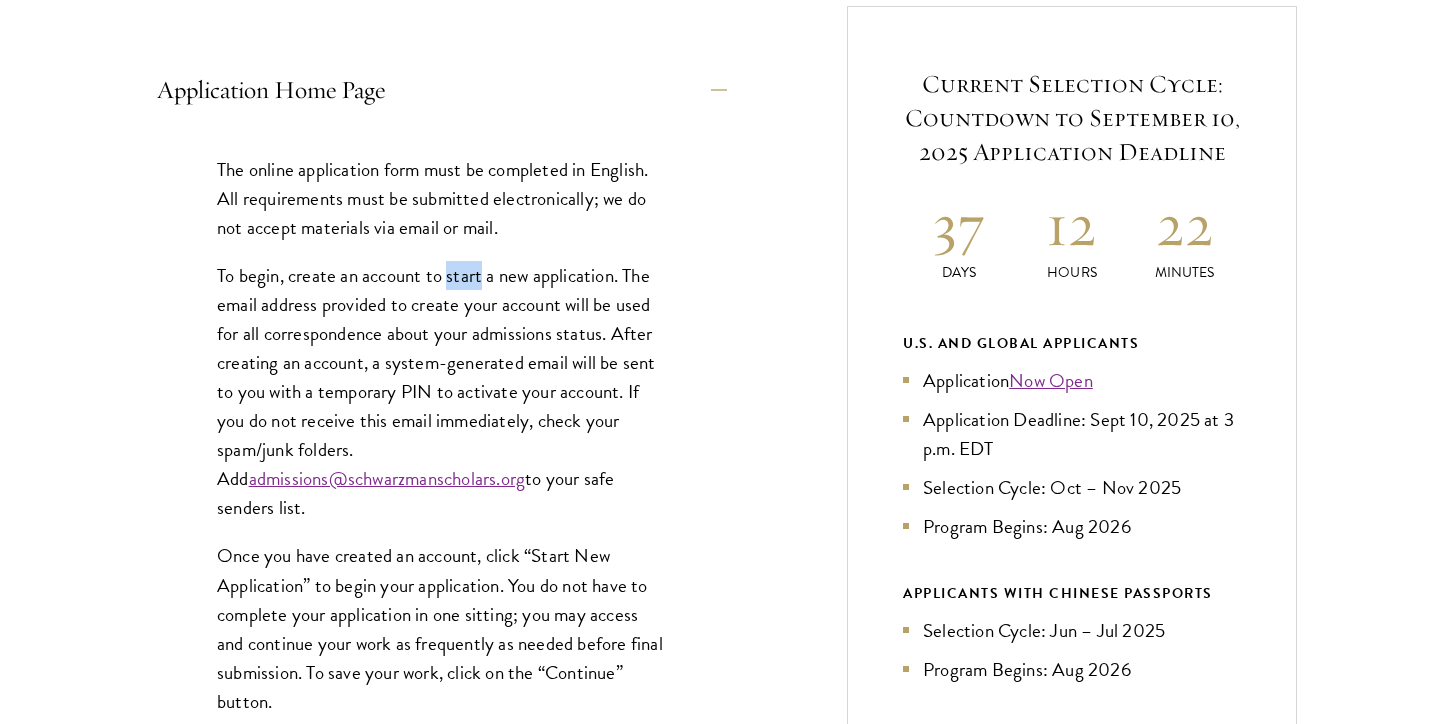 click on "To begin, create an account to start a new application. The email address provided to create your account will be used for all correspondence about your admissions status. After creating an account, a system-generated email will be sent to you with a temporary PIN to activate your account. If you do not receive this email immediately, check your spam/junk folders. Add  admissions@schwarzmanscholars.org  to your safe senders list." at bounding box center (442, 392) 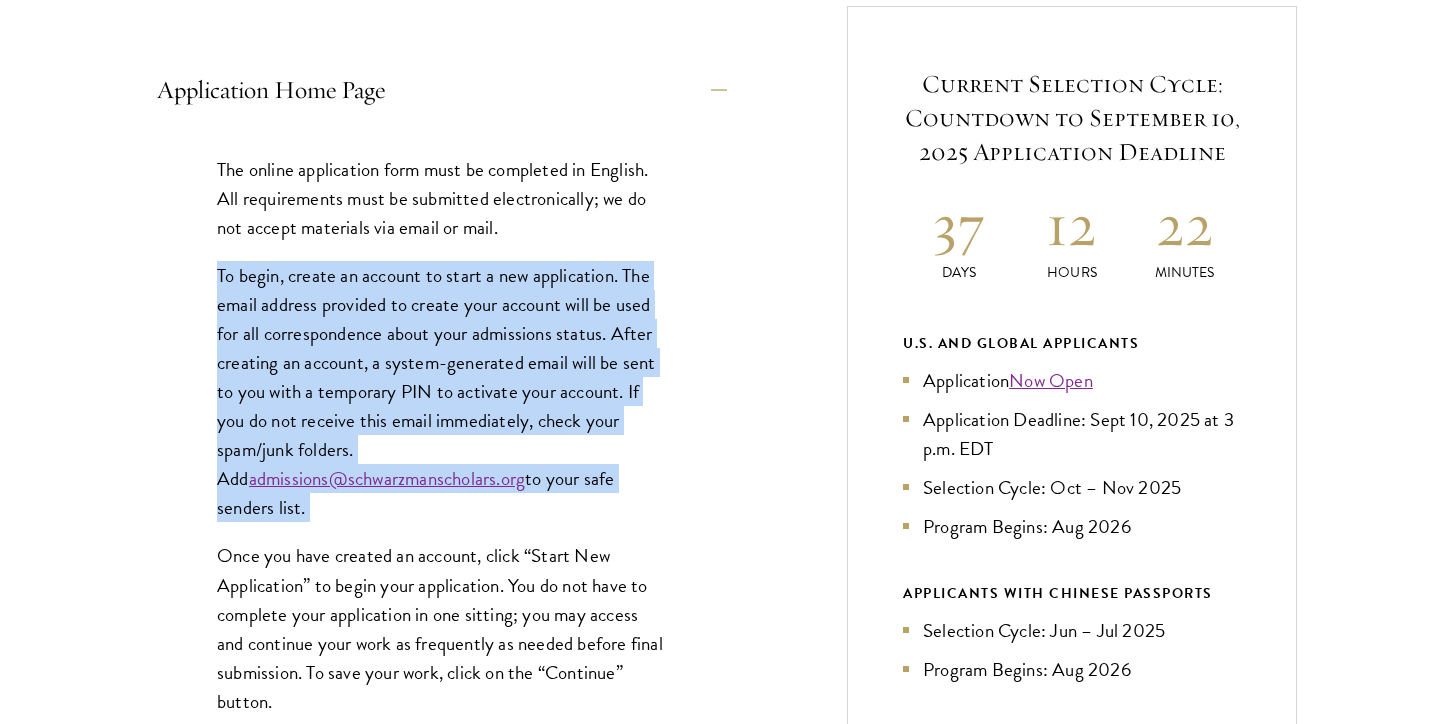 click on "To begin, create an account to start a new application. The email address provided to create your account will be used for all correspondence about your admissions status. After creating an account, a system-generated email will be sent to you with a temporary PIN to activate your account. If you do not receive this email immediately, check your spam/junk folders. Add  admissions@schwarzmanscholars.org  to your safe senders list." at bounding box center (442, 392) 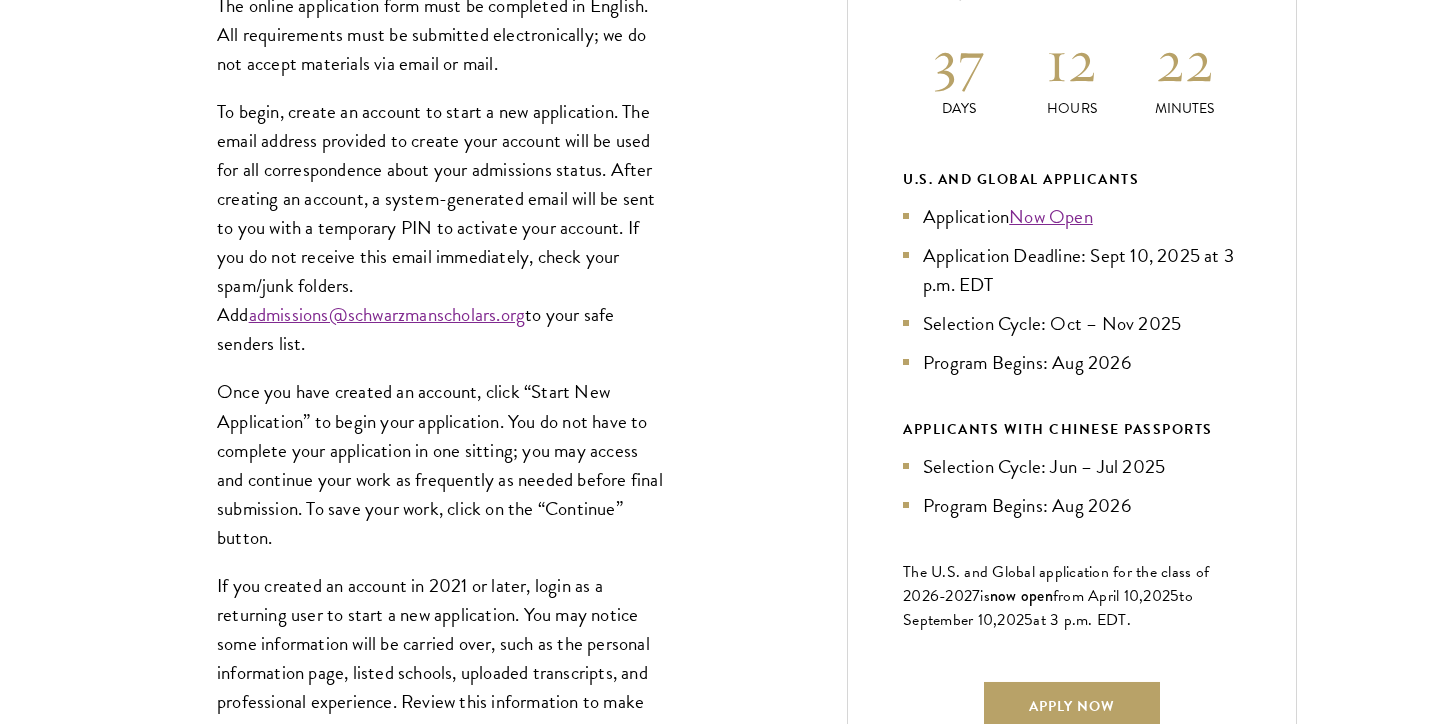 scroll, scrollTop: 1089, scrollLeft: 0, axis: vertical 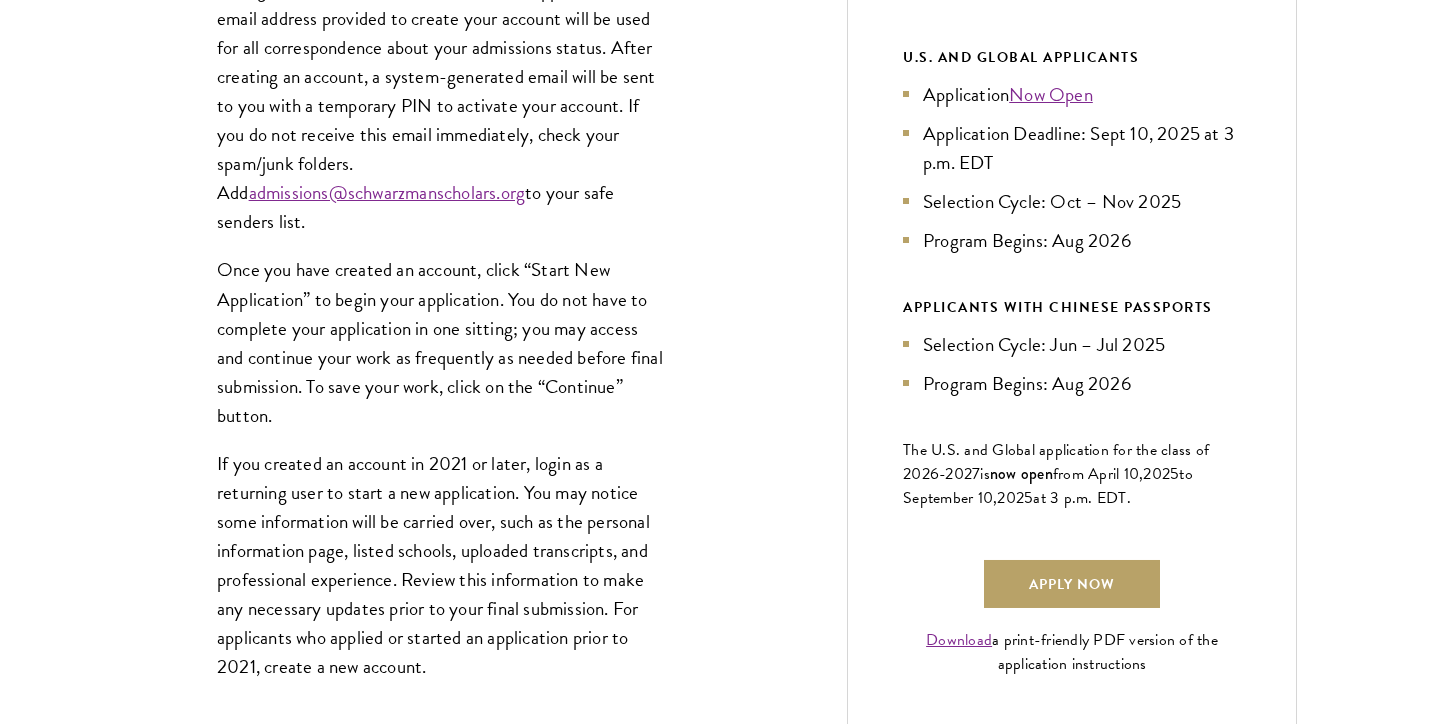 click on "Once you have created an account, click “Start New Application” to begin your application. You do not have to complete your application in one sitting; you may access and continue your work as frequently as needed before final submission. To save your work, click on the “Continue” button." at bounding box center [442, 342] 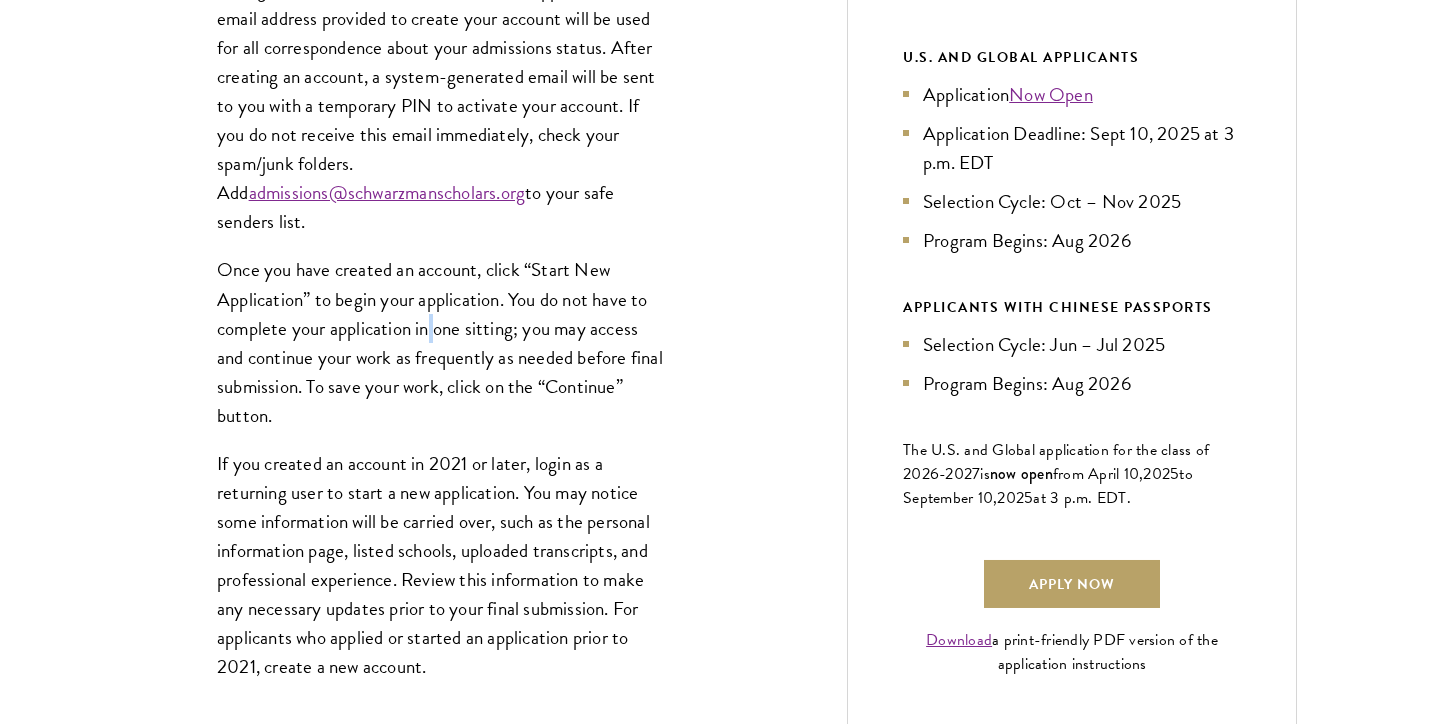 click on "Once you have created an account, click “Start New Application” to begin your application. You do not have to complete your application in one sitting; you may access and continue your work as frequently as needed before final submission. To save your work, click on the “Continue” button." at bounding box center [442, 342] 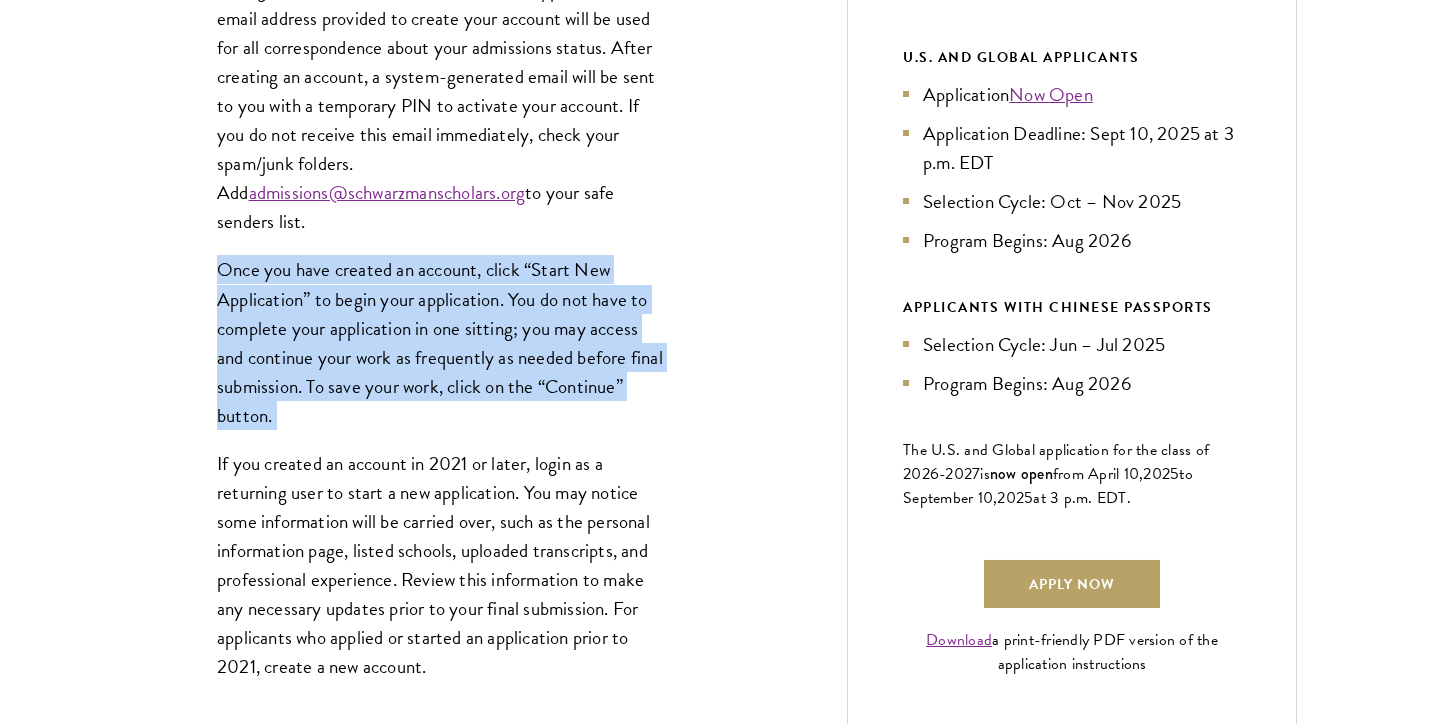 click on "Once you have created an account, click “Start New Application” to begin your application. You do not have to complete your application in one sitting; you may access and continue your work as frequently as needed before final submission. To save your work, click on the “Continue” button." at bounding box center (442, 342) 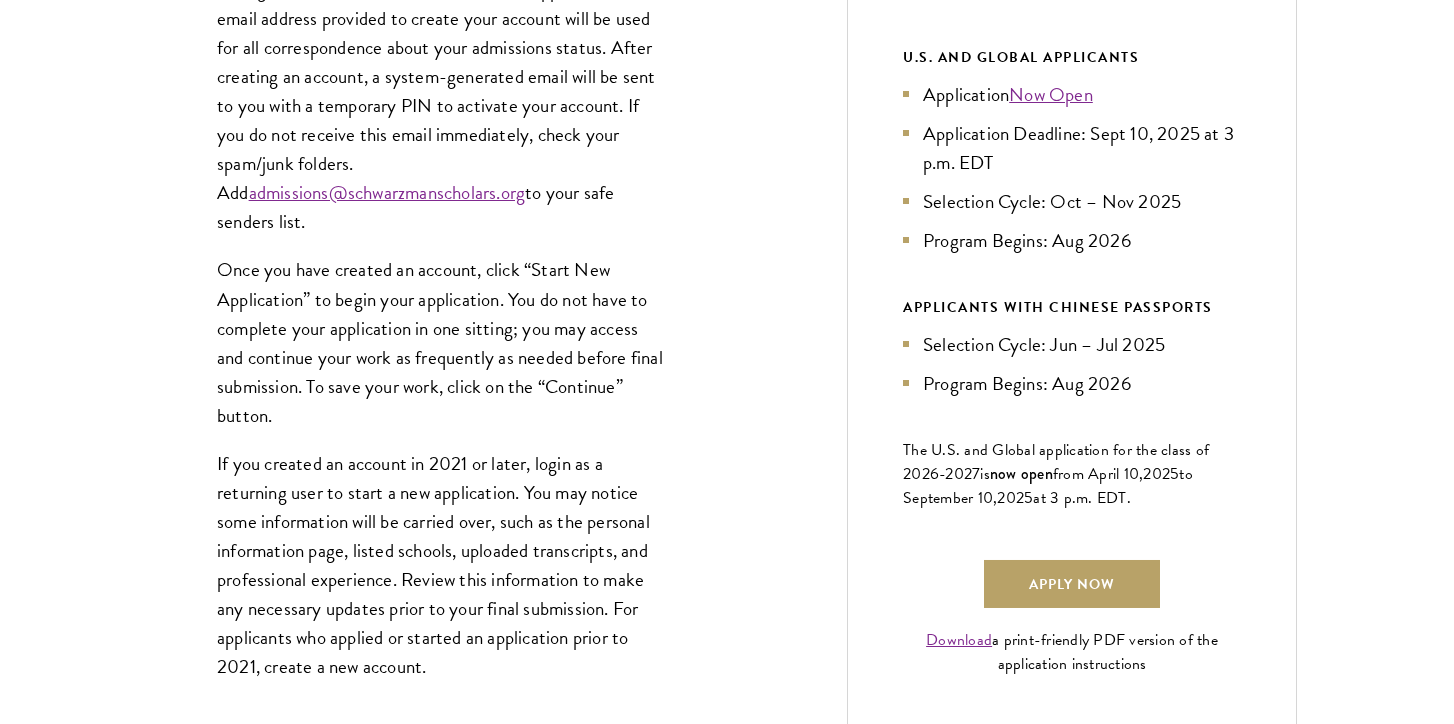 click on "If you created an account in 2021 or later, login as a returning user to start a new application. You may notice some information will be carried over, such as the personal information page, listed schools, uploaded transcripts, and professional experience. Review this information to make any necessary updates prior to your final submission. For applicants who applied or started an application prior to 2021, create a new account." at bounding box center (442, 565) 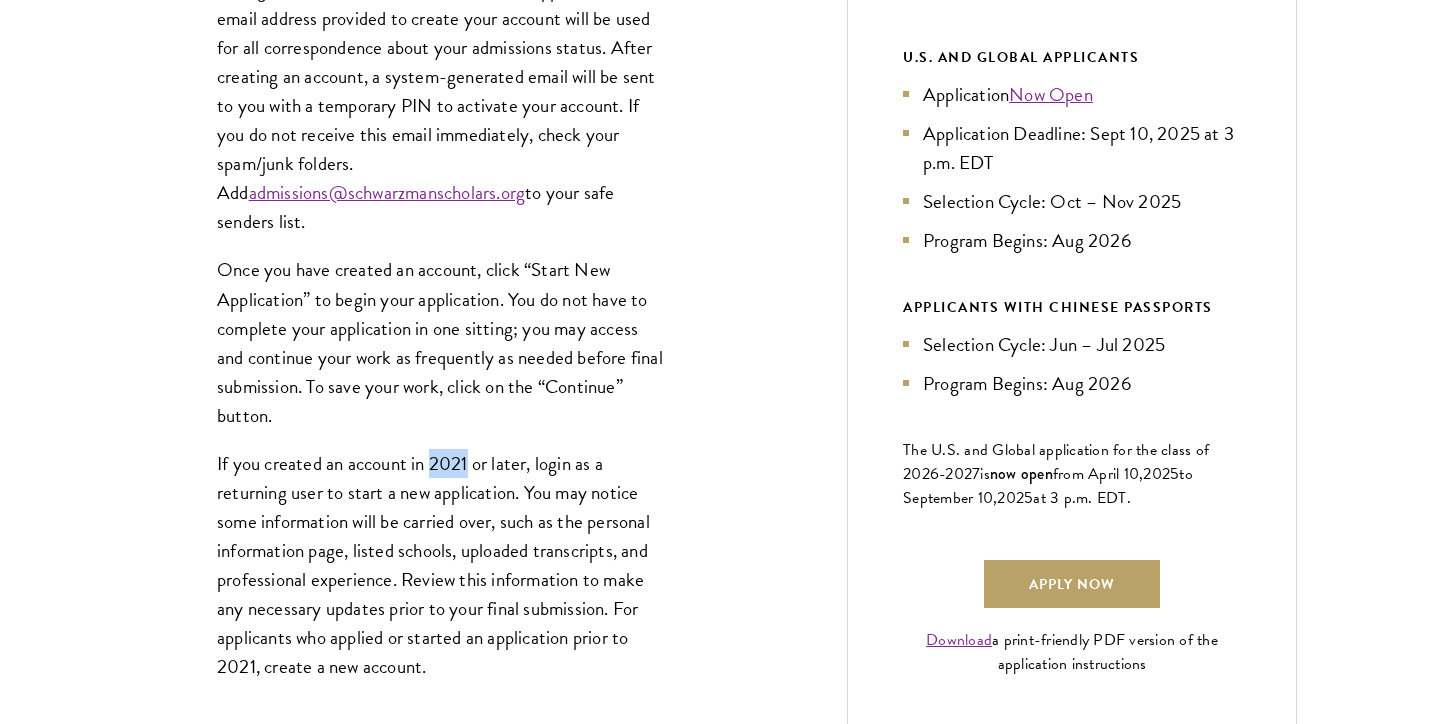 click on "If you created an account in 2021 or later, login as a returning user to start a new application. You may notice some information will be carried over, such as the personal information page, listed schools, uploaded transcripts, and professional experience. Review this information to make any necessary updates prior to your final submission. For applicants who applied or started an application prior to 2021, create a new account." at bounding box center (442, 565) 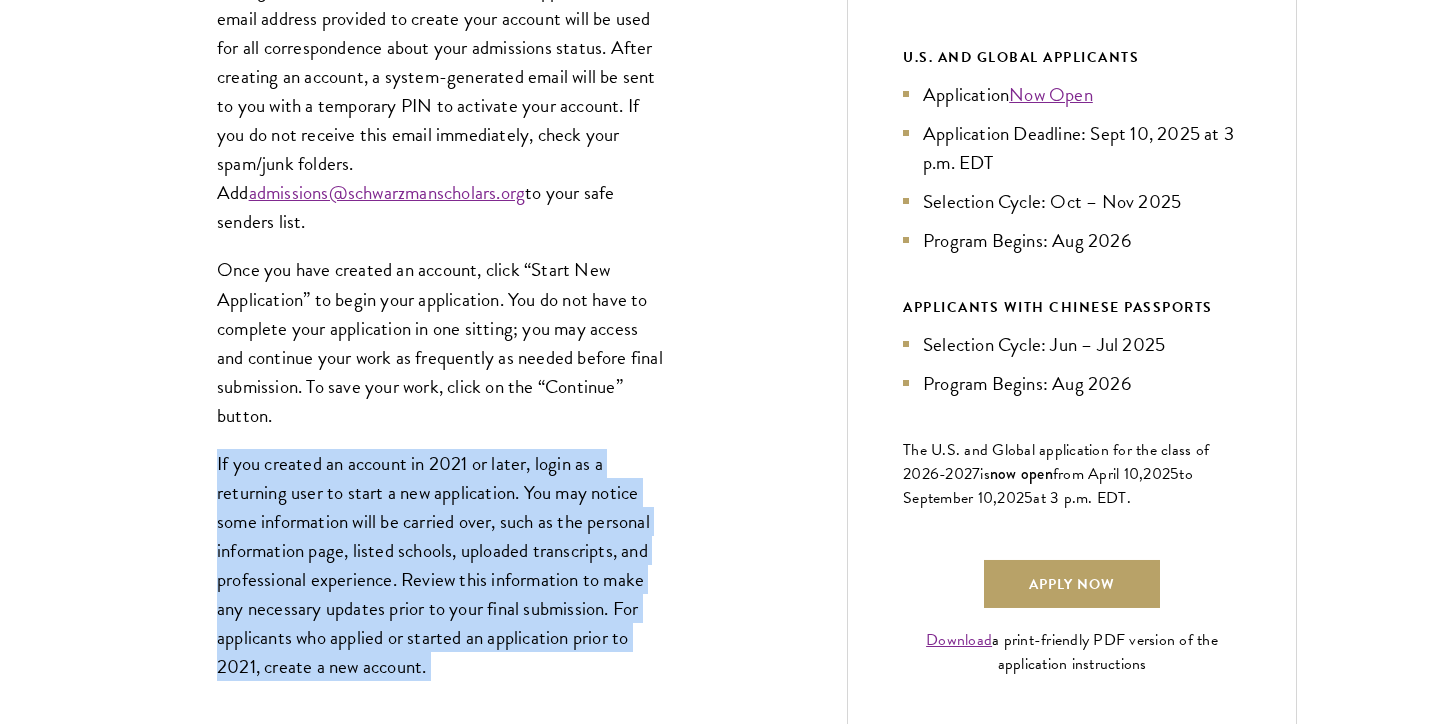 click on "If you created an account in 2021 or later, login as a returning user to start a new application. You may notice some information will be carried over, such as the personal information page, listed schools, uploaded transcripts, and professional experience. Review this information to make any necessary updates prior to your final submission. For applicants who applied or started an application prior to 2021, create a new account." at bounding box center (442, 565) 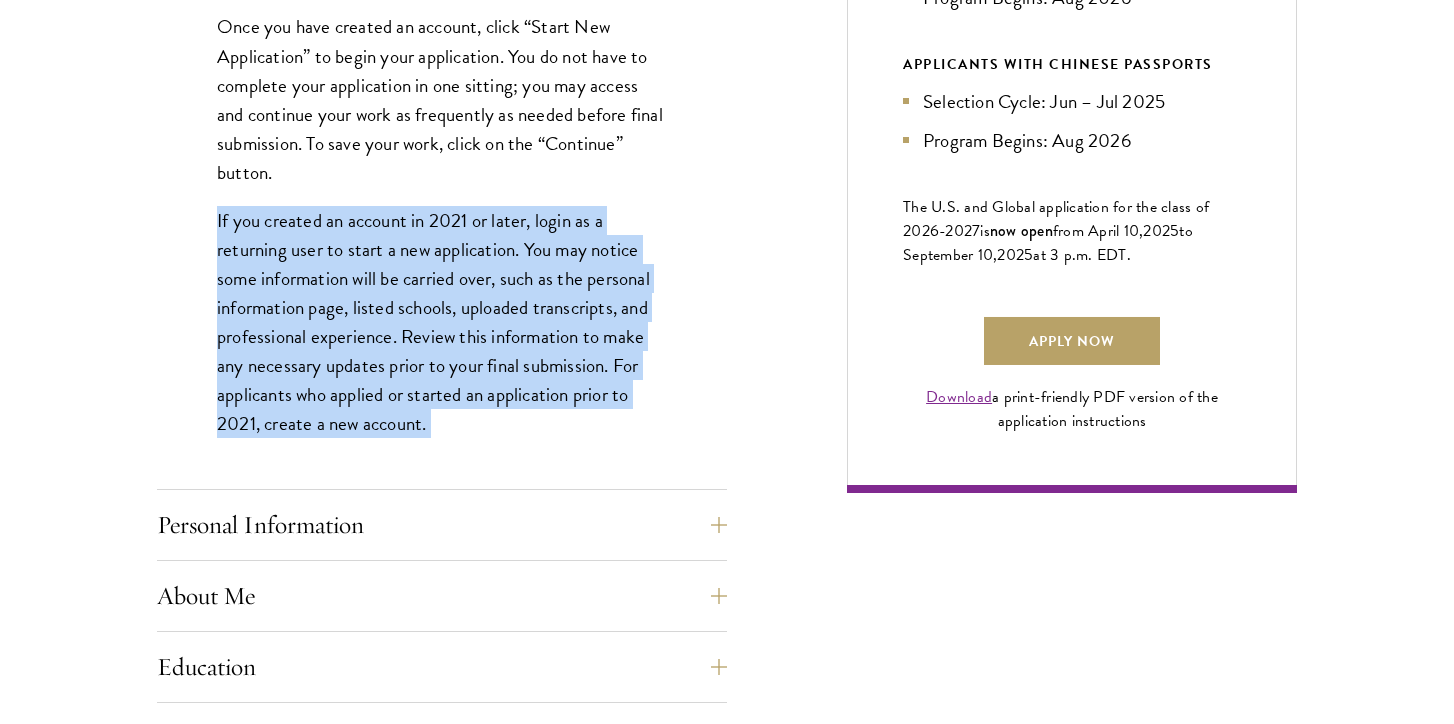 scroll, scrollTop: 1428, scrollLeft: 0, axis: vertical 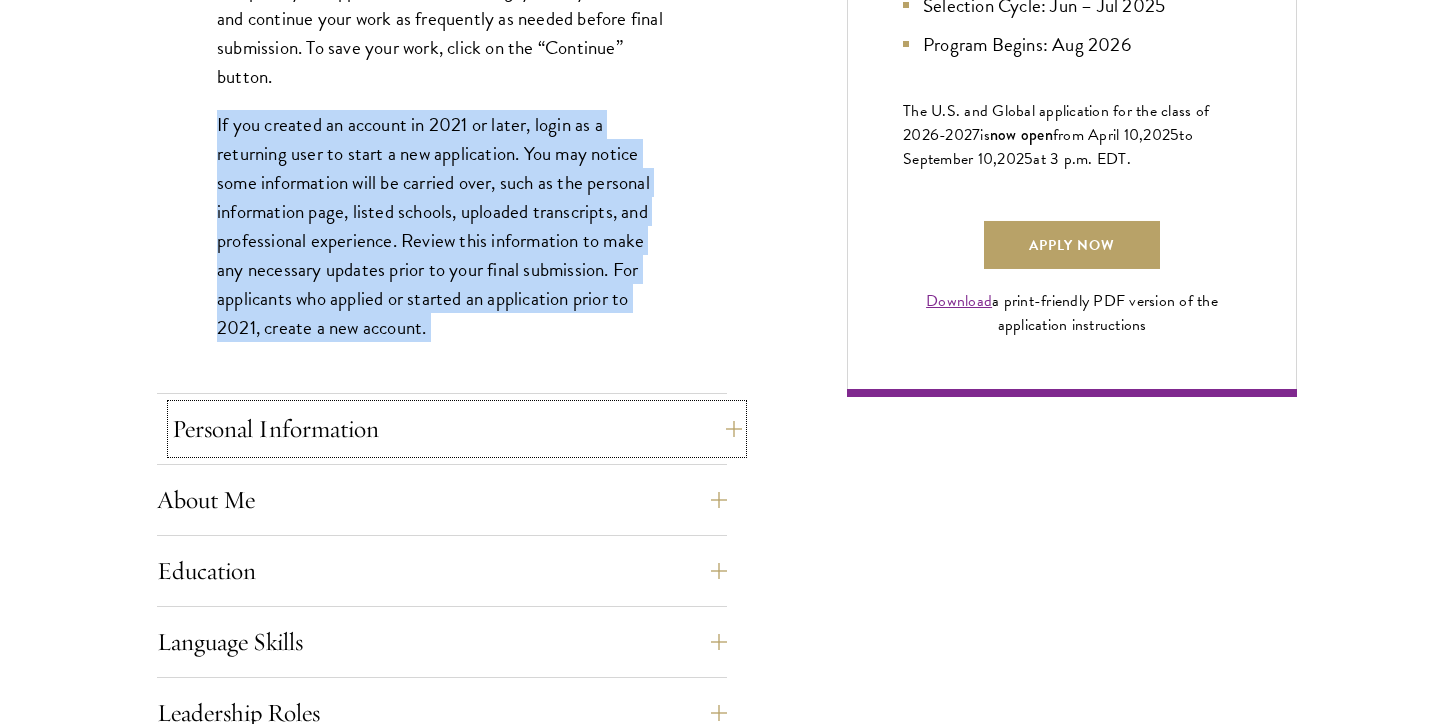 click on "Personal Information" at bounding box center (457, 429) 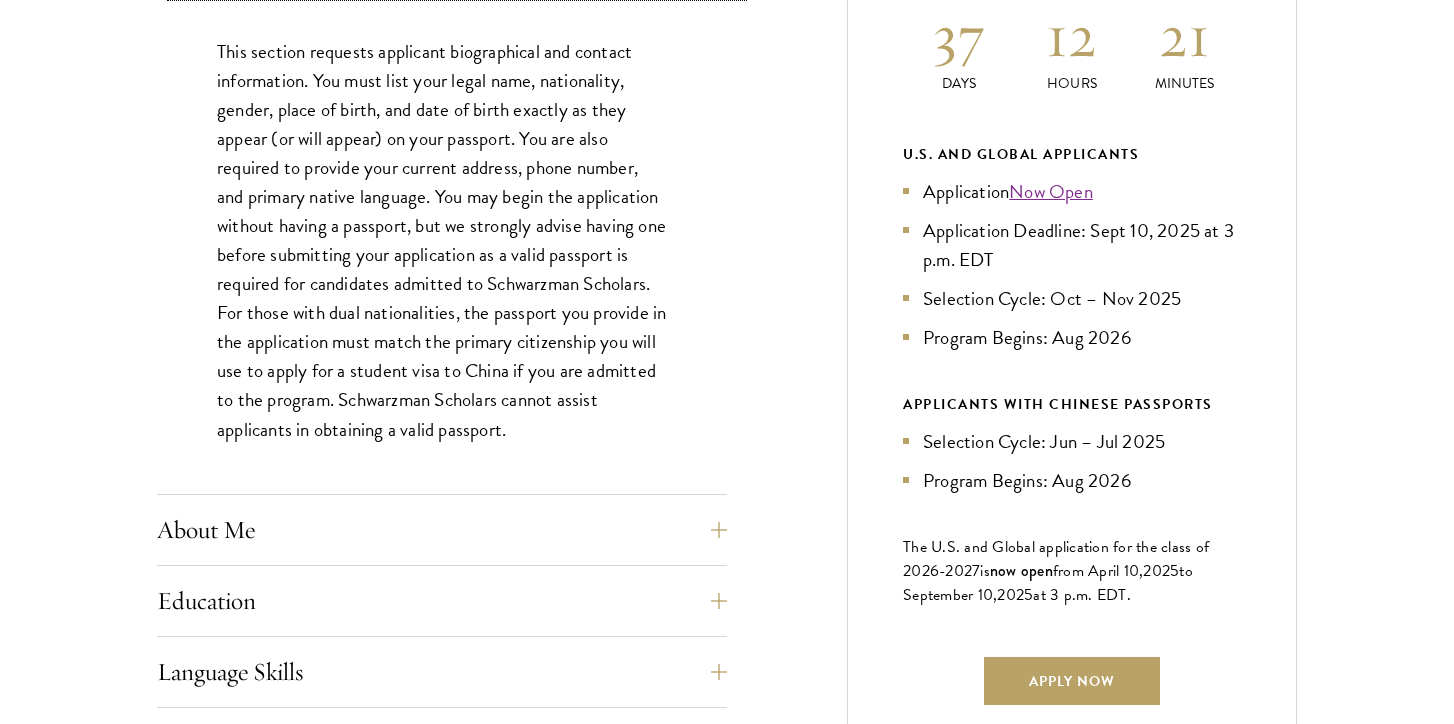 scroll, scrollTop: 996, scrollLeft: 0, axis: vertical 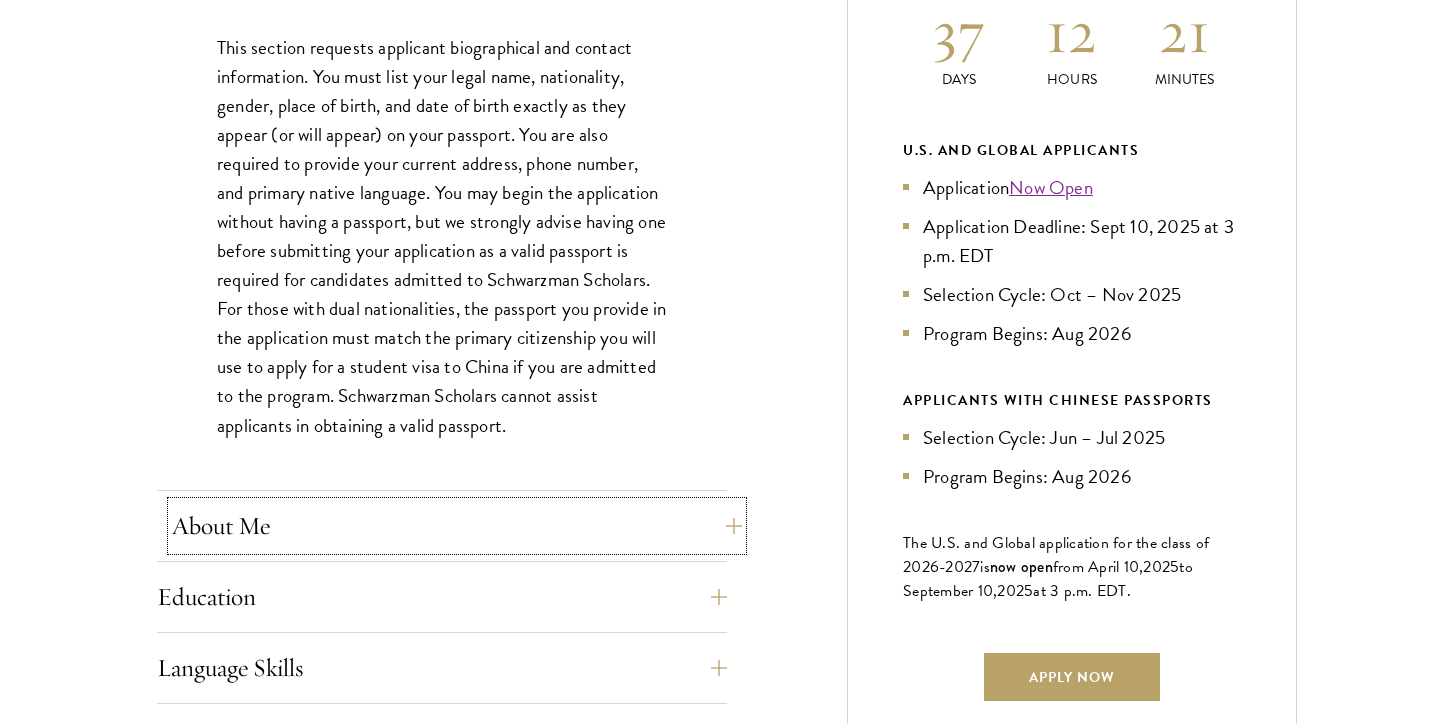 click on "About Me" at bounding box center (457, 526) 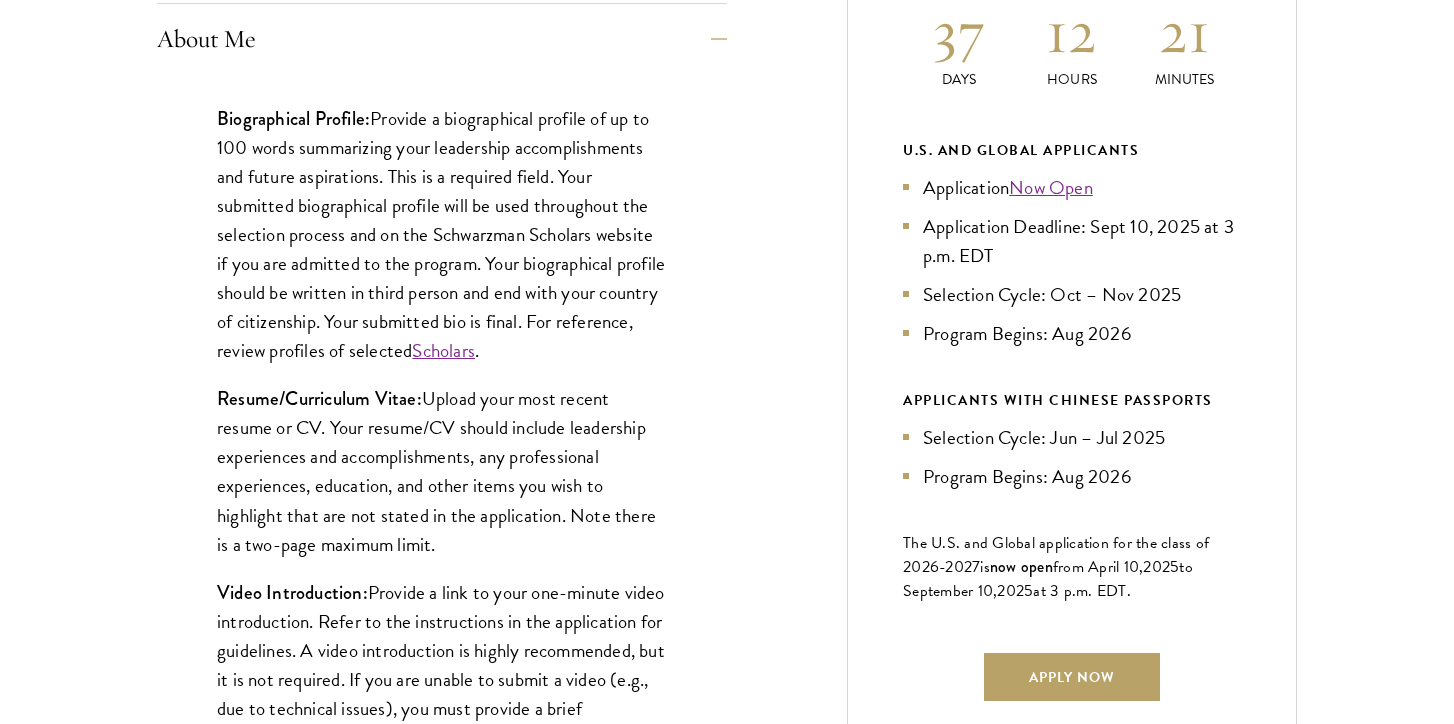 click on "Biographical Profile:  Provide a biographical profile of up to 100 words summarizing your leadership accomplishments and future aspirations. This is a required field. Your submitted biographical profile will be used throughout the selection process and on the Schwarzman Scholars website if you are admitted to the program. Your biographical profile should be written in third person and end with your country of citizenship. Your submitted bio is final. For reference, review profiles of selected  Scholars ." at bounding box center (442, 235) 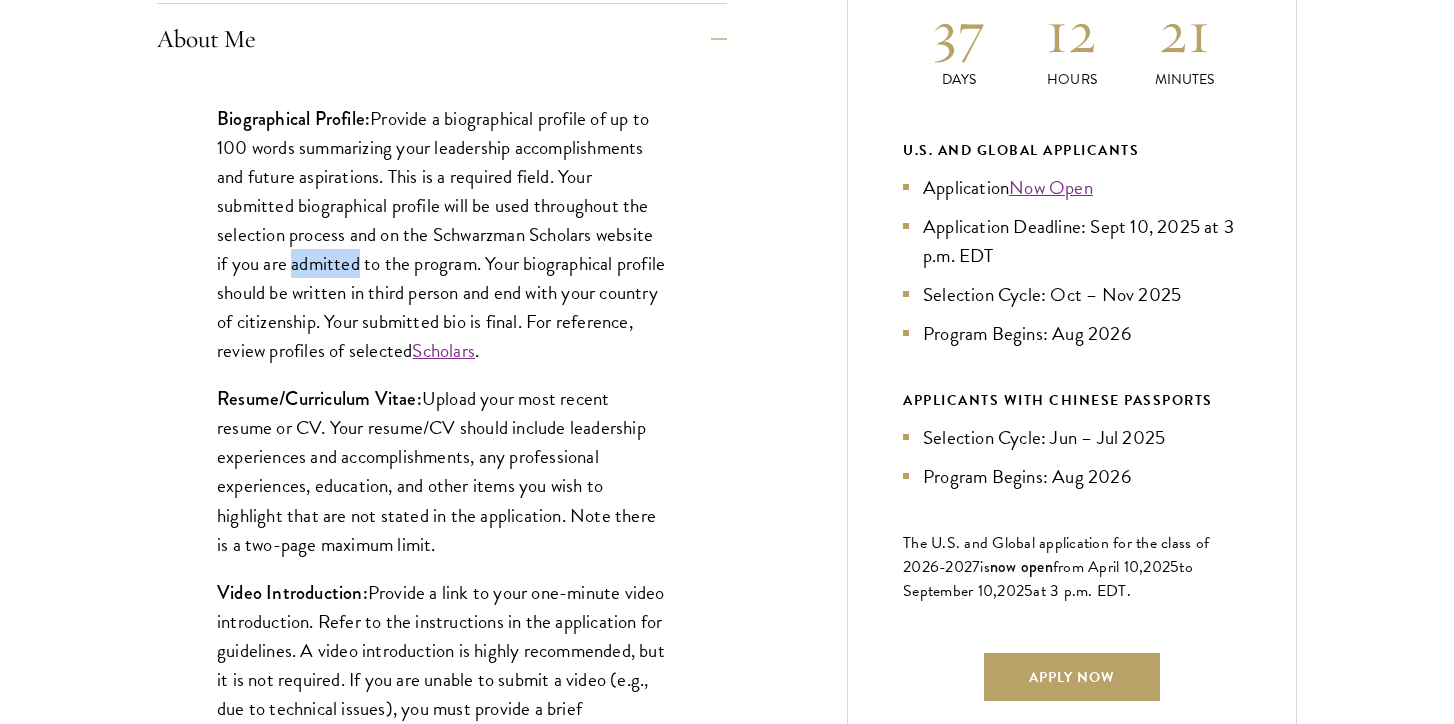 click on "Biographical Profile:  Provide a biographical profile of up to 100 words summarizing your leadership accomplishments and future aspirations. This is a required field. Your submitted biographical profile will be used throughout the selection process and on the Schwarzman Scholars website if you are admitted to the program. Your biographical profile should be written in third person and end with your country of citizenship. Your submitted bio is final. For reference, review profiles of selected  Scholars ." at bounding box center [442, 235] 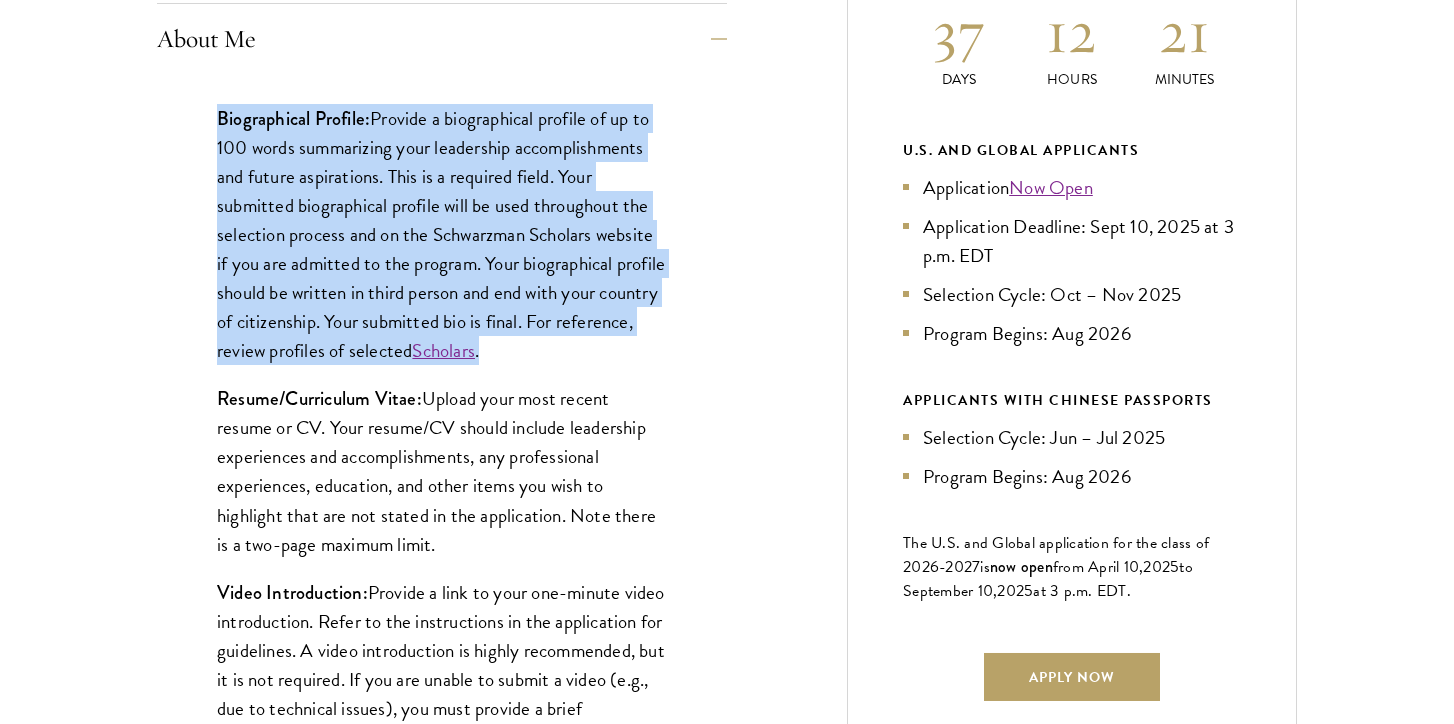 click on "Biographical Profile:  Provide a biographical profile of up to 100 words summarizing your leadership accomplishments and future aspirations. This is a required field. Your submitted biographical profile will be used throughout the selection process and on the Schwarzman Scholars website if you are admitted to the program. Your biographical profile should be written in third person and end with your country of citizenship. Your submitted bio is final. For reference, review profiles of selected  Scholars ." at bounding box center (442, 235) 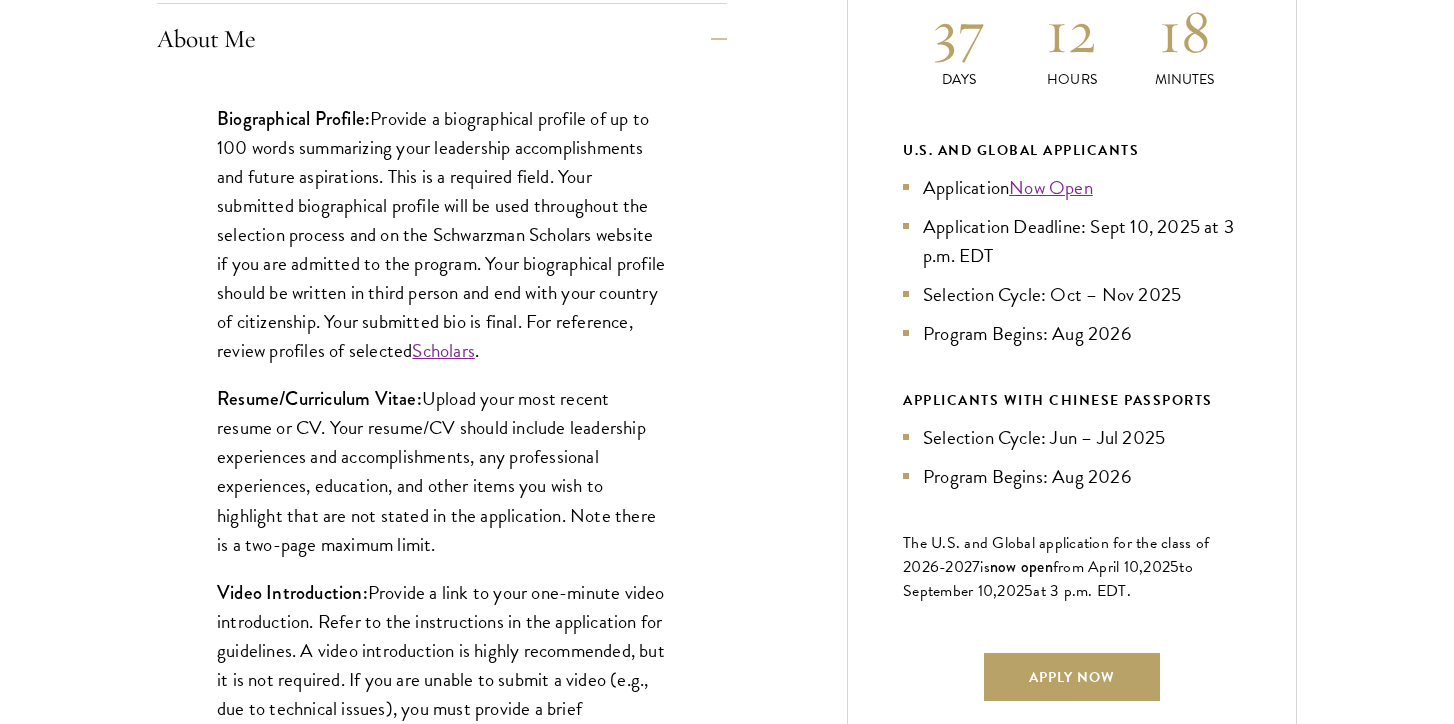 click on "Resume/Curriculum Vitae:  Upload your most recent resume or CV. Your resume/CV should include leadership experiences and accomplishments, any professional experiences, education, and other items you wish to highlight that are not stated in the application. Note there is a two-page maximum limit." at bounding box center [442, 471] 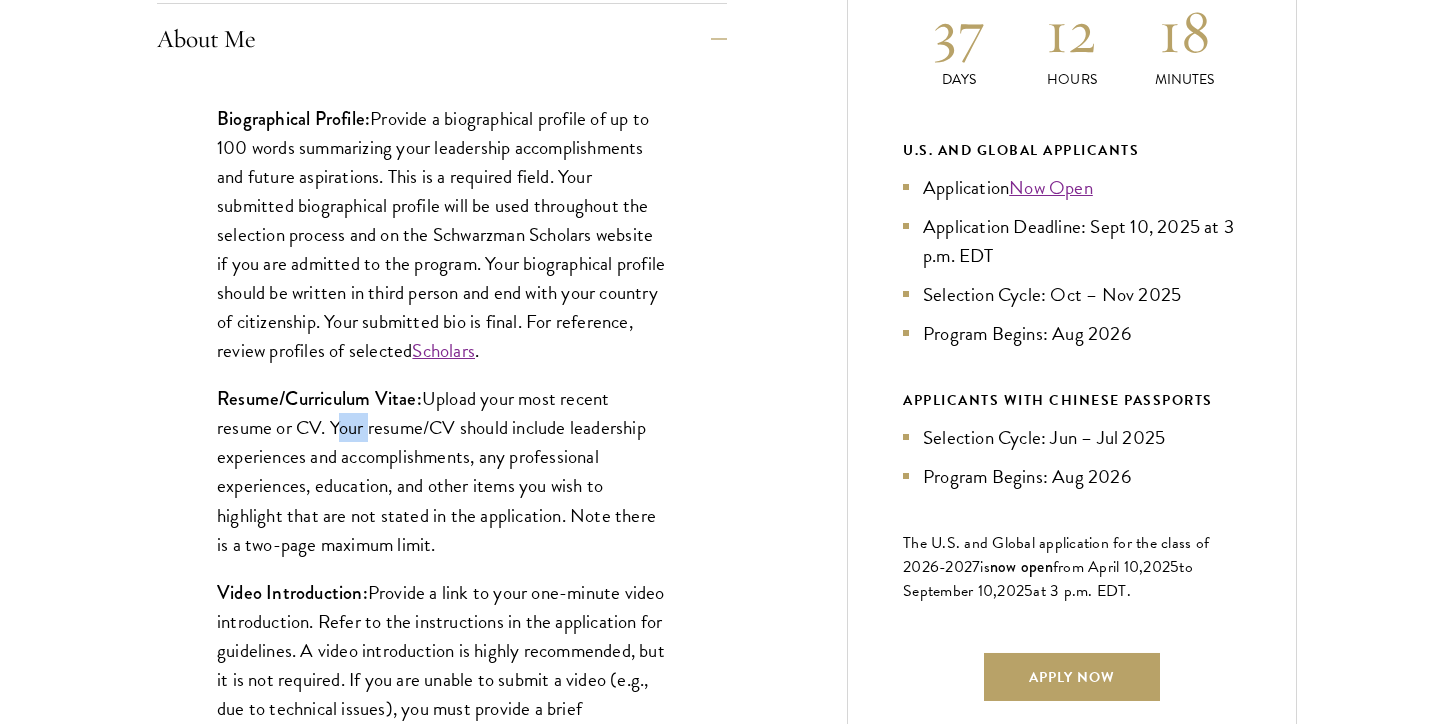 click on "Resume/Curriculum Vitae:  Upload your most recent resume or CV. Your resume/CV should include leadership experiences and accomplishments, any professional experiences, education, and other items you wish to highlight that are not stated in the application. Note there is a two-page maximum limit." at bounding box center (442, 471) 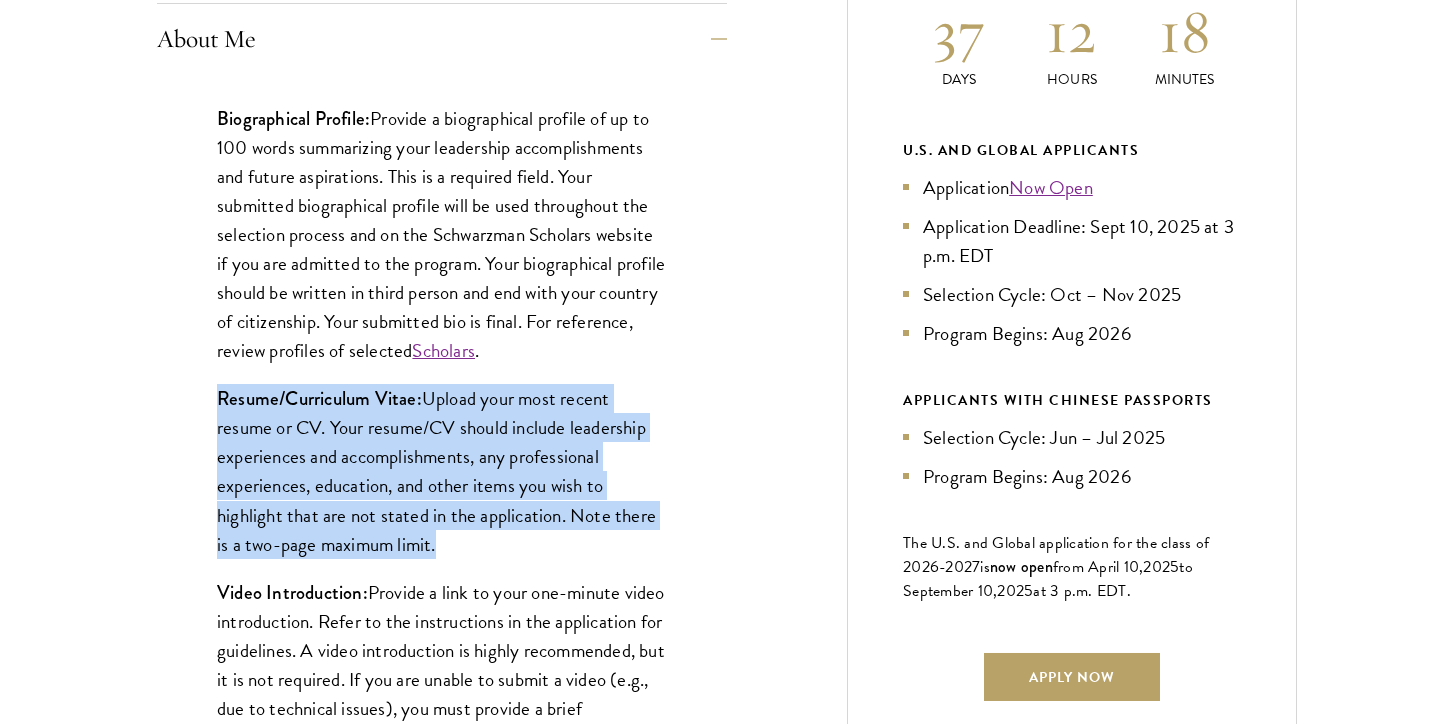 click on "Resume/Curriculum Vitae:  Upload your most recent resume or CV. Your resume/CV should include leadership experiences and accomplishments, any professional experiences, education, and other items you wish to highlight that are not stated in the application. Note there is a two-page maximum limit." at bounding box center [442, 471] 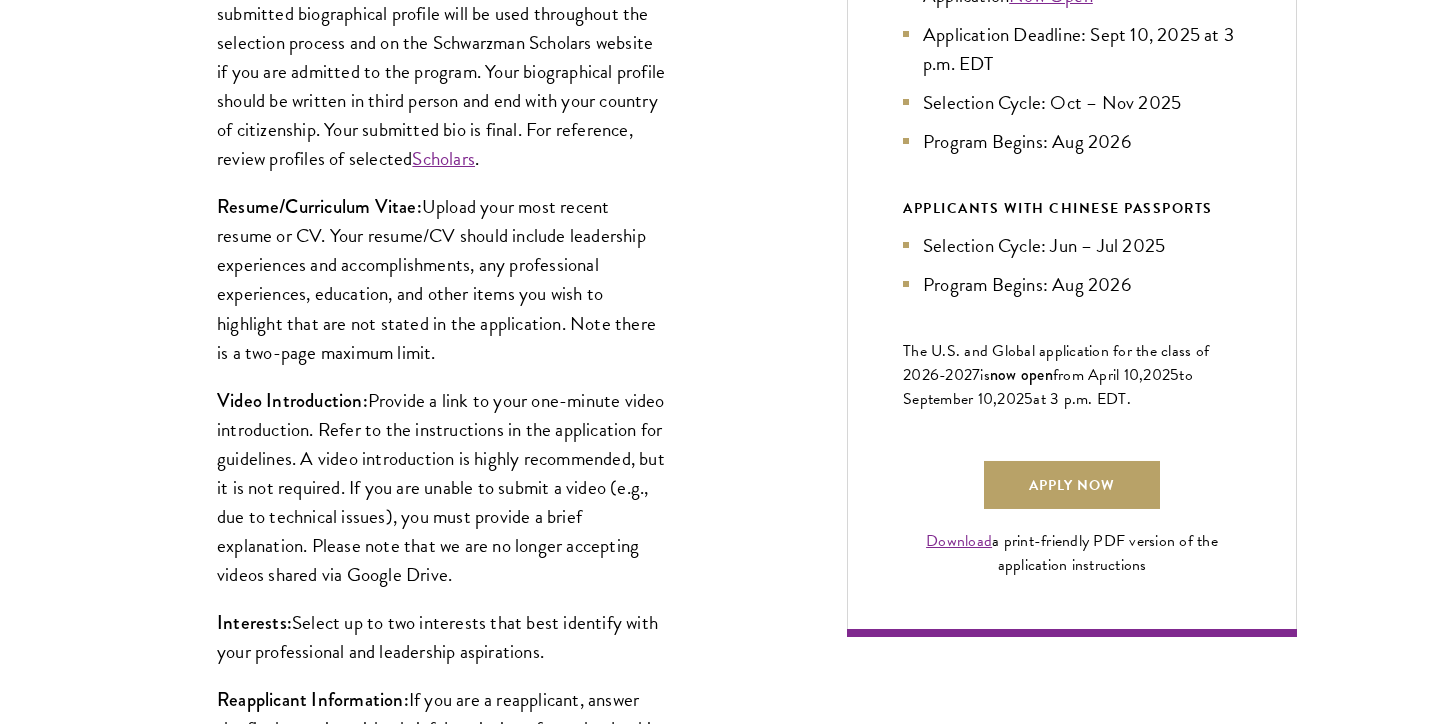 click on "Video Introduction:  Provide a link to your one-minute video introduction. Refer to the instructions in the application for guidelines. A video introduction is highly recommended, but it is not required. If you are unable to submit a video (e.g., due to technical issues), you must provide a brief explanation. Please note that we are no longer accepting videos shared via Google Drive." at bounding box center (442, 487) 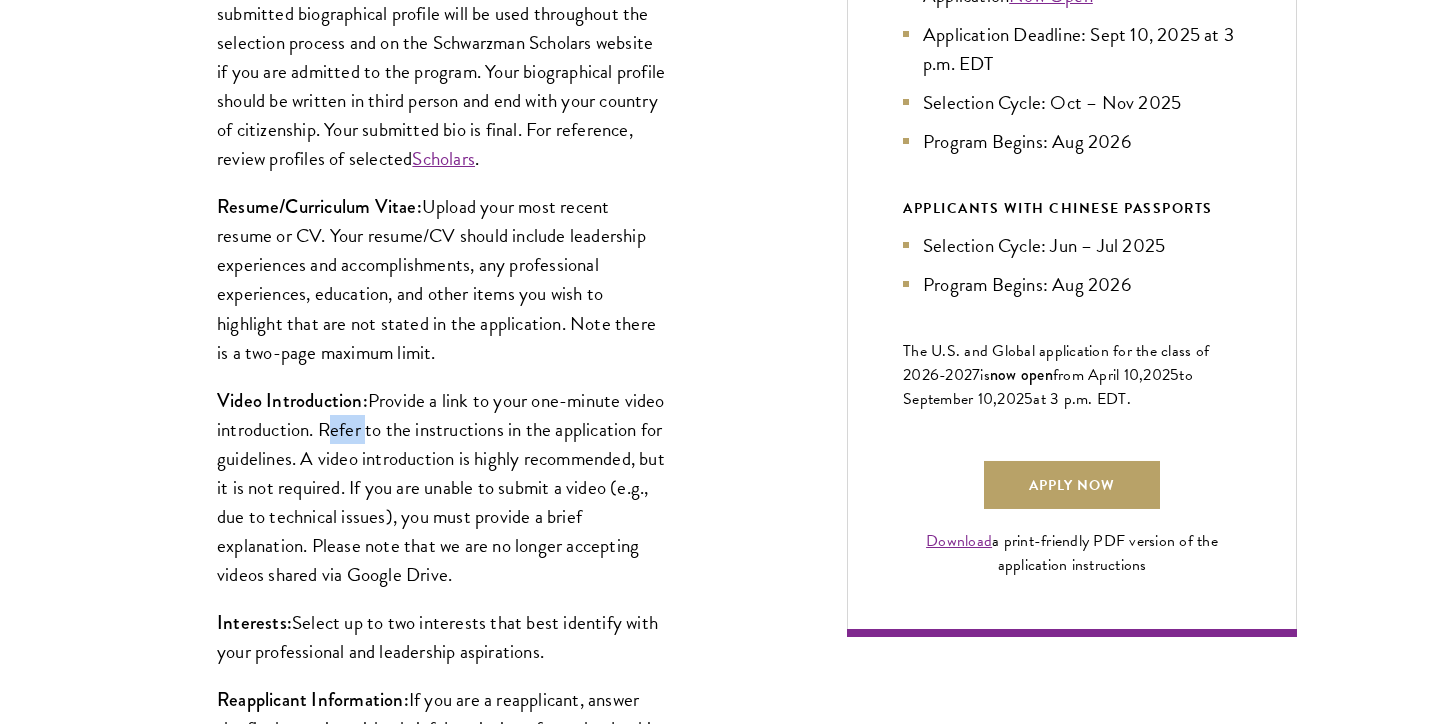 click on "Video Introduction:  Provide a link to your one-minute video introduction. Refer to the instructions in the application for guidelines. A video introduction is highly recommended, but it is not required. If you are unable to submit a video (e.g., due to technical issues), you must provide a brief explanation. Please note that we are no longer accepting videos shared via Google Drive." at bounding box center [442, 487] 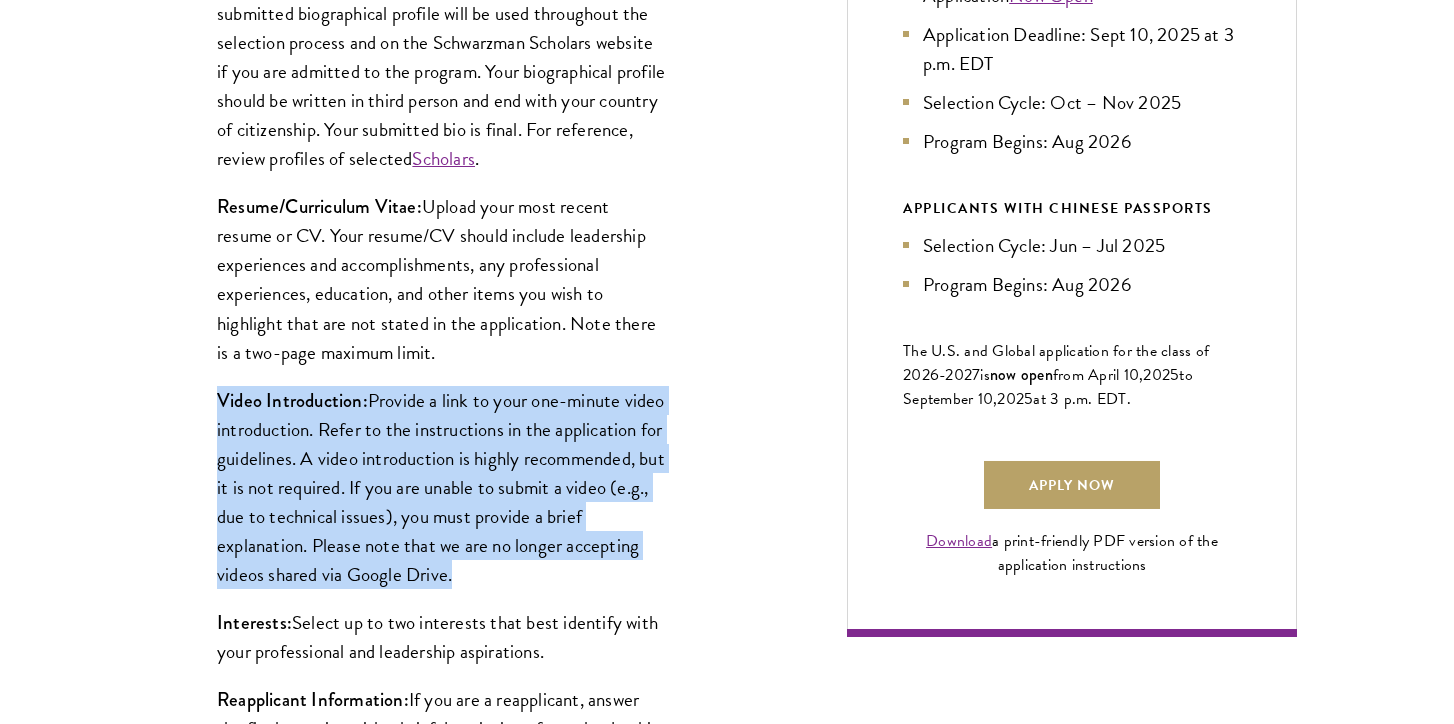 click on "Video Introduction:  Provide a link to your one-minute video introduction. Refer to the instructions in the application for guidelines. A video introduction is highly recommended, but it is not required. If you are unable to submit a video (e.g., due to technical issues), you must provide a brief explanation. Please note that we are no longer accepting videos shared via Google Drive." at bounding box center (442, 487) 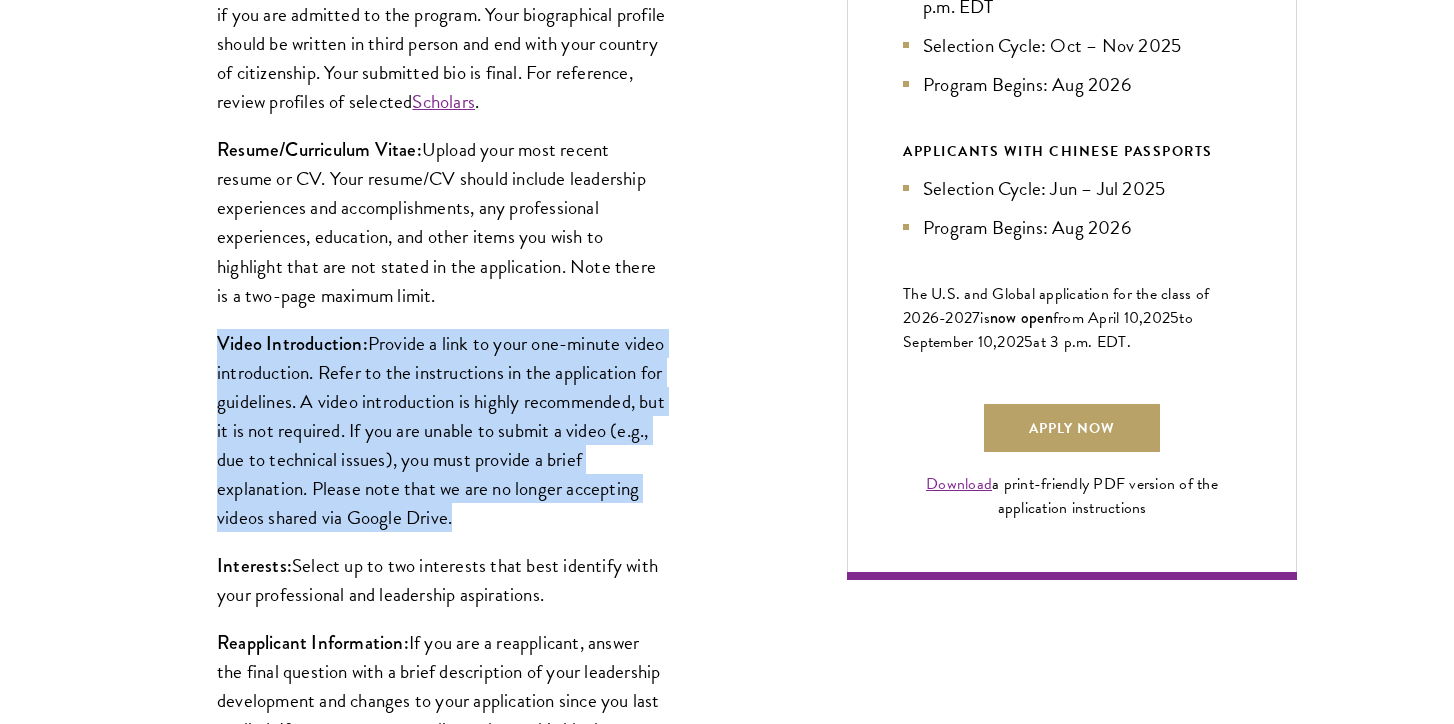 scroll, scrollTop: 1365, scrollLeft: 0, axis: vertical 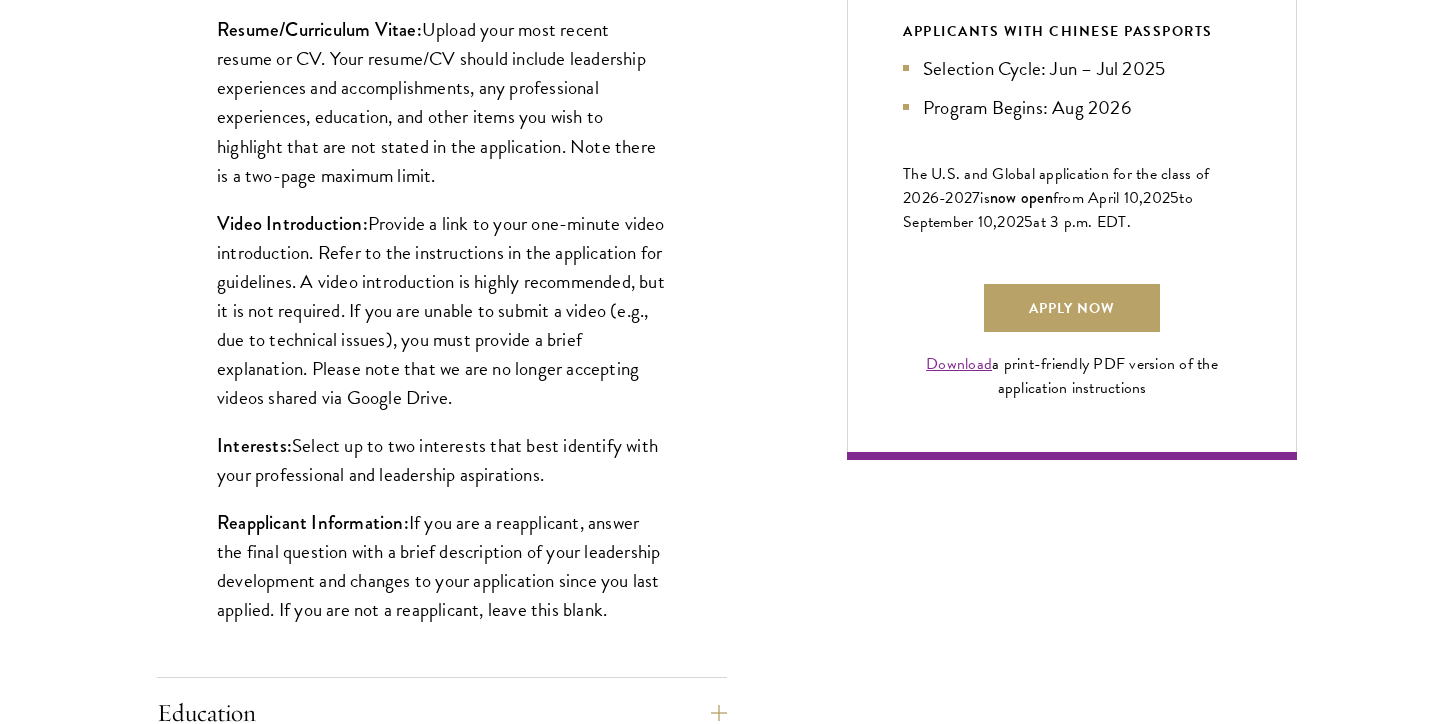 click on "Interests:  Select up to two interests that best identify with your professional and leadership aspirations." at bounding box center [442, 460] 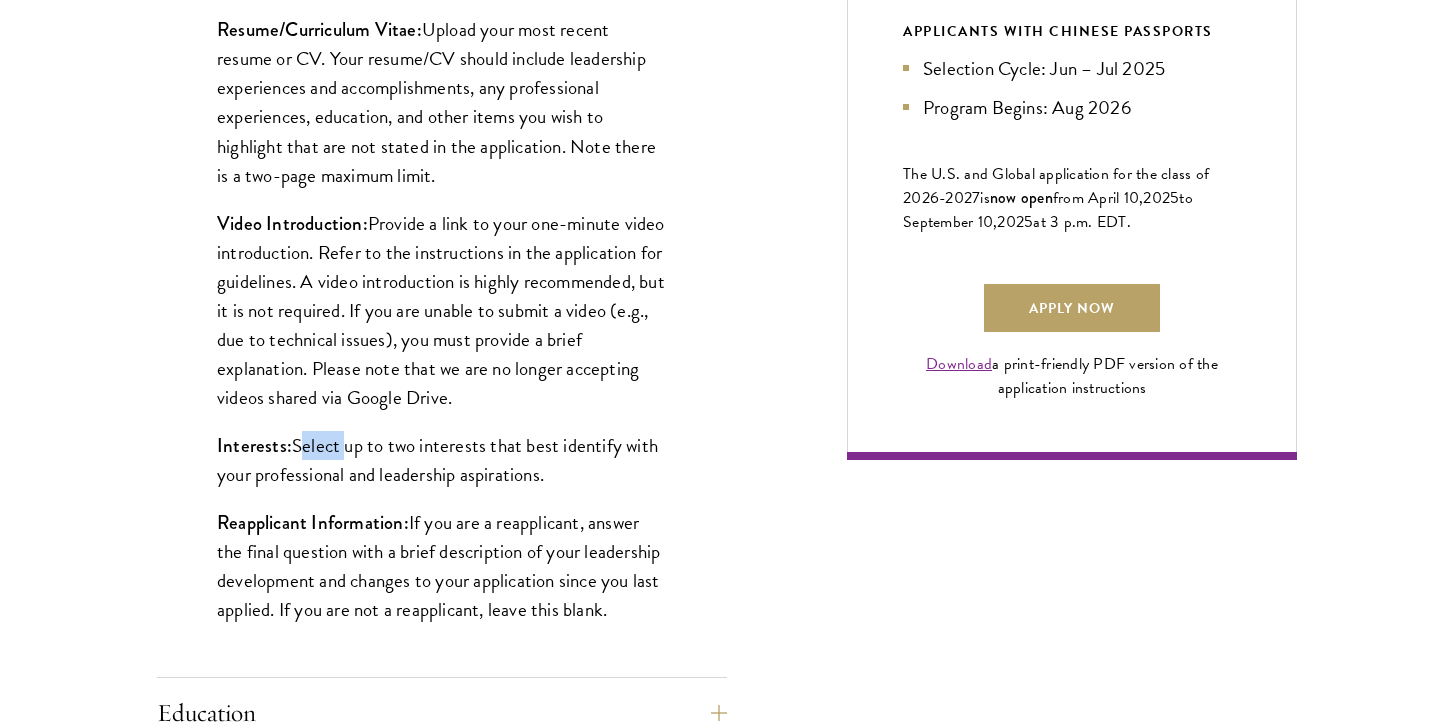 click on "Interests:  Select up to two interests that best identify with your professional and leadership aspirations." at bounding box center [442, 460] 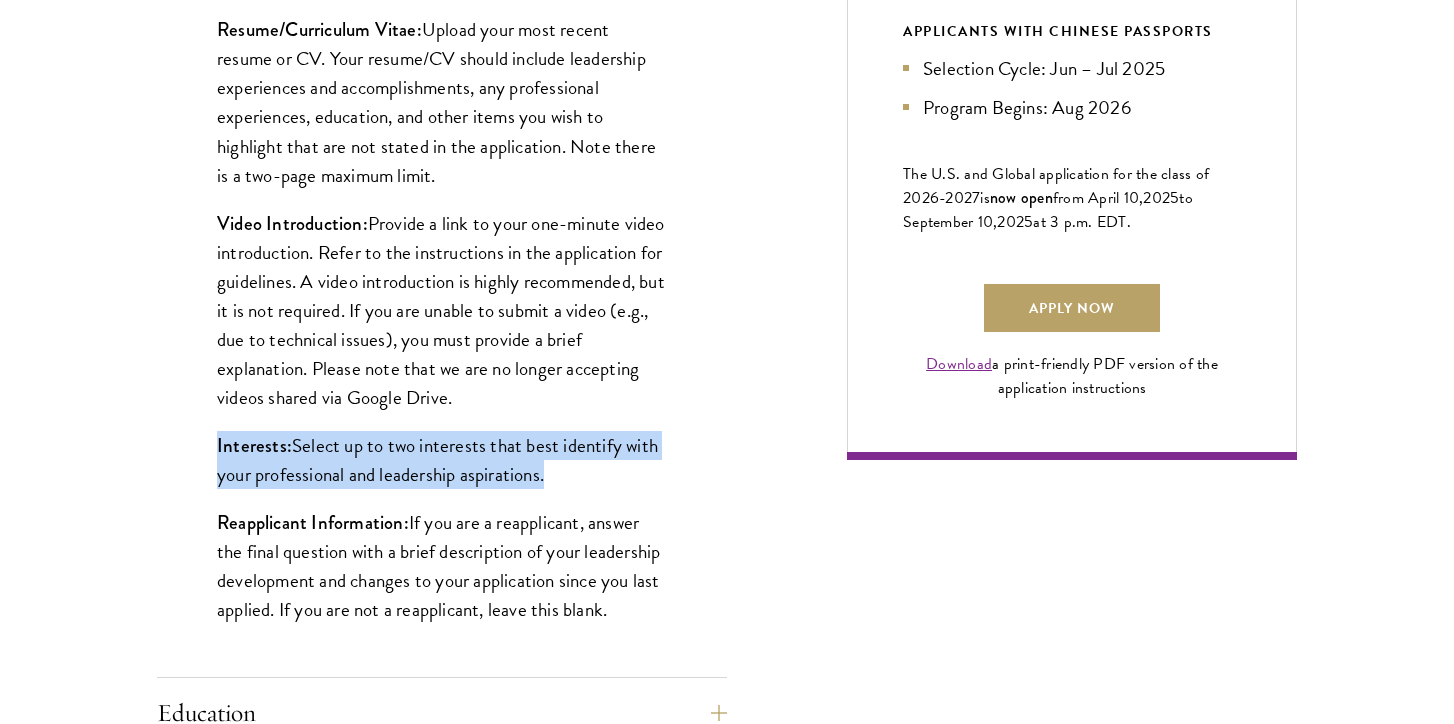 click on "Interests:  Select up to two interests that best identify with your professional and leadership aspirations." at bounding box center (442, 460) 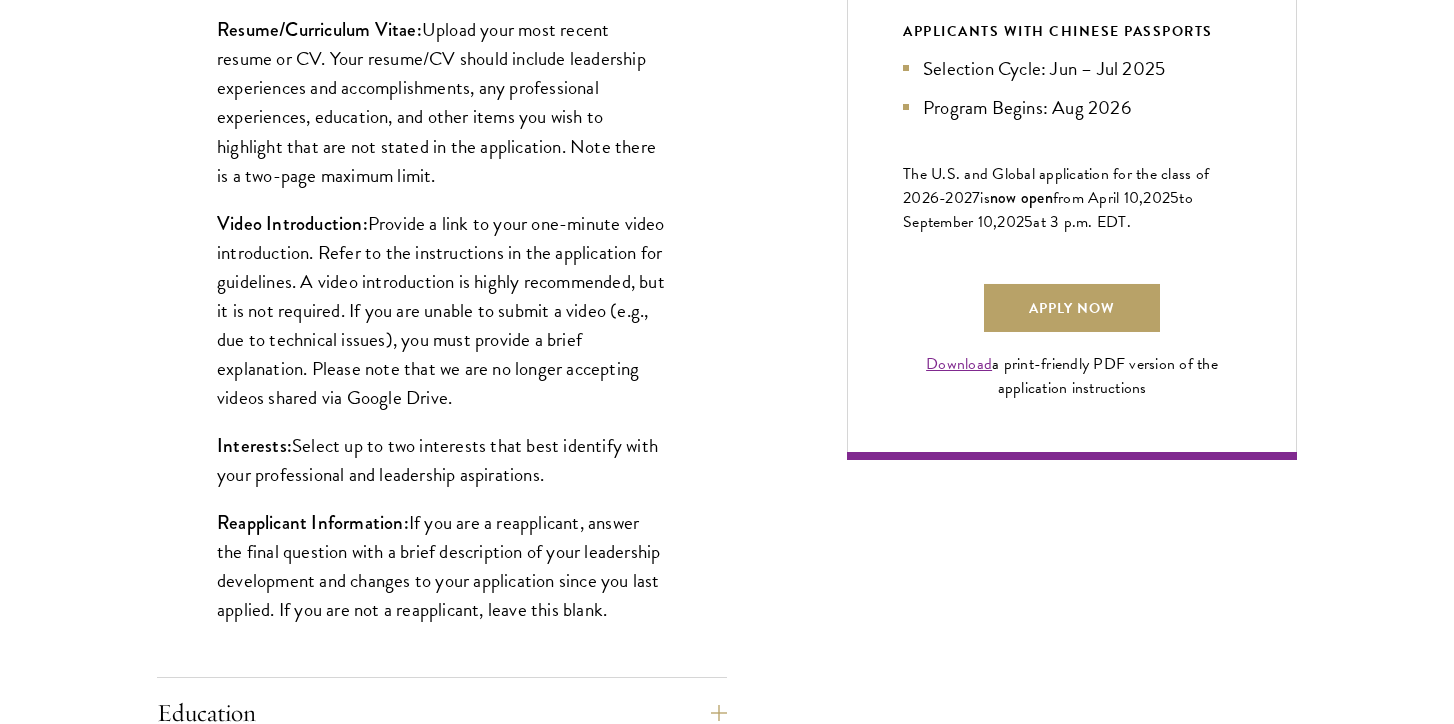 click on "Reapplicant Information:  If you are a reapplicant, answer the final question with a brief description of your leadership development and changes to your application since you last applied. If you are not a reapplicant, leave this blank." at bounding box center [442, 566] 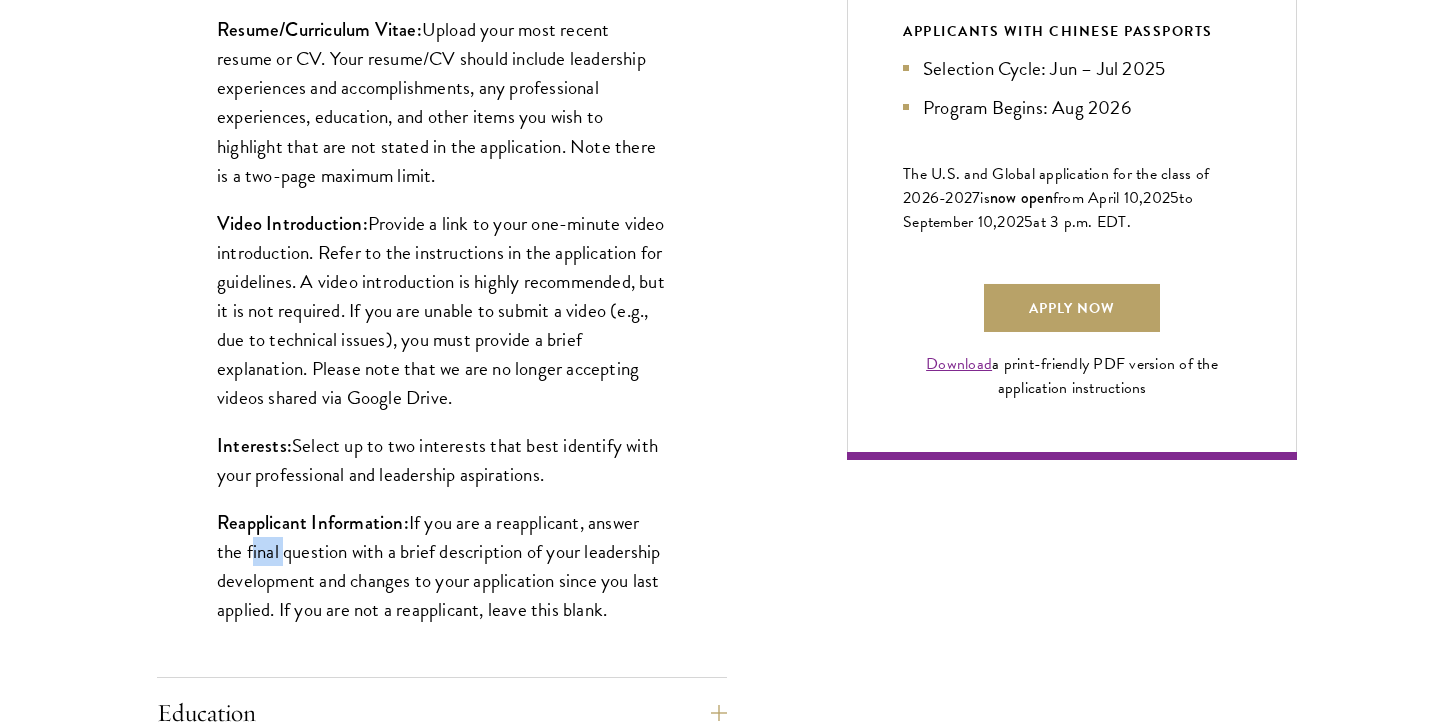 click on "Reapplicant Information:  If you are a reapplicant, answer the final question with a brief description of your leadership development and changes to your application since you last applied. If you are not a reapplicant, leave this blank." at bounding box center (442, 566) 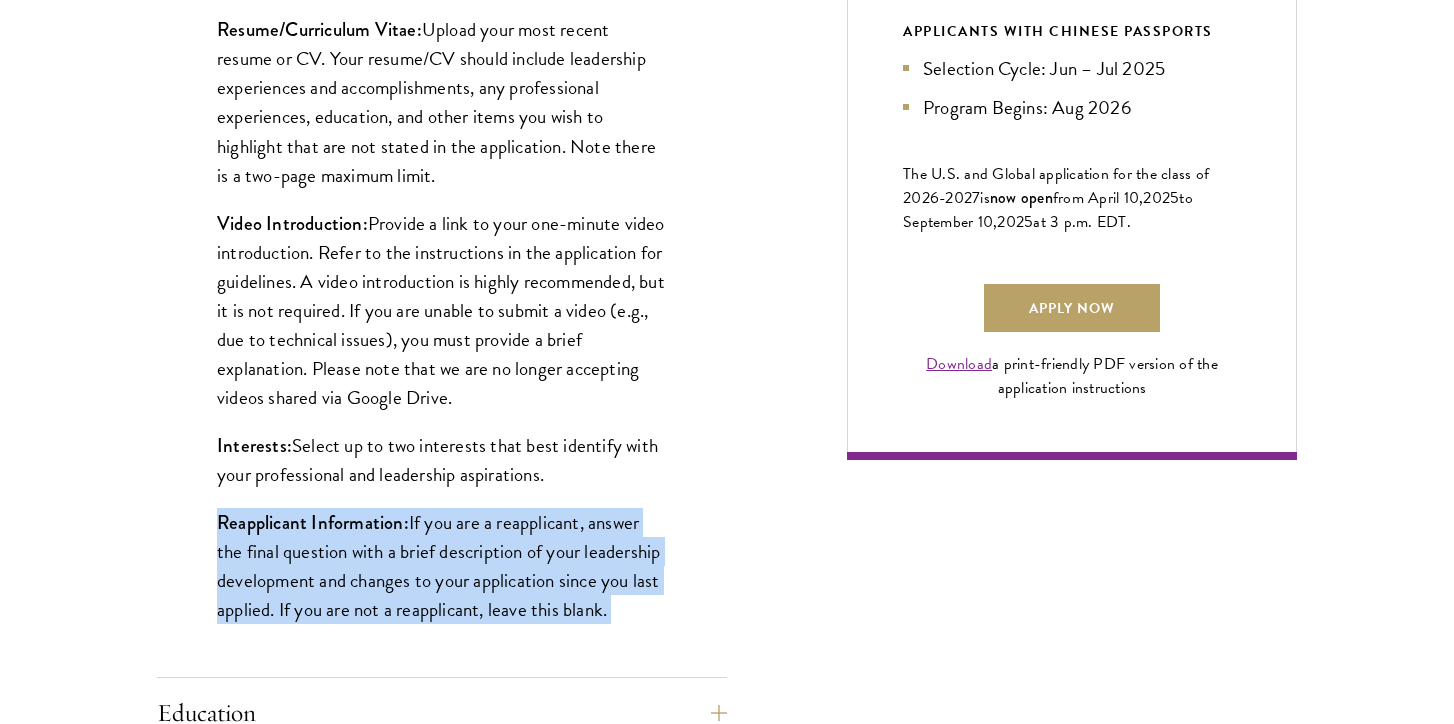 click on "Reapplicant Information:  If you are a reapplicant, answer the final question with a brief description of your leadership development and changes to your application since you last applied. If you are not a reapplicant, leave this blank." at bounding box center [442, 566] 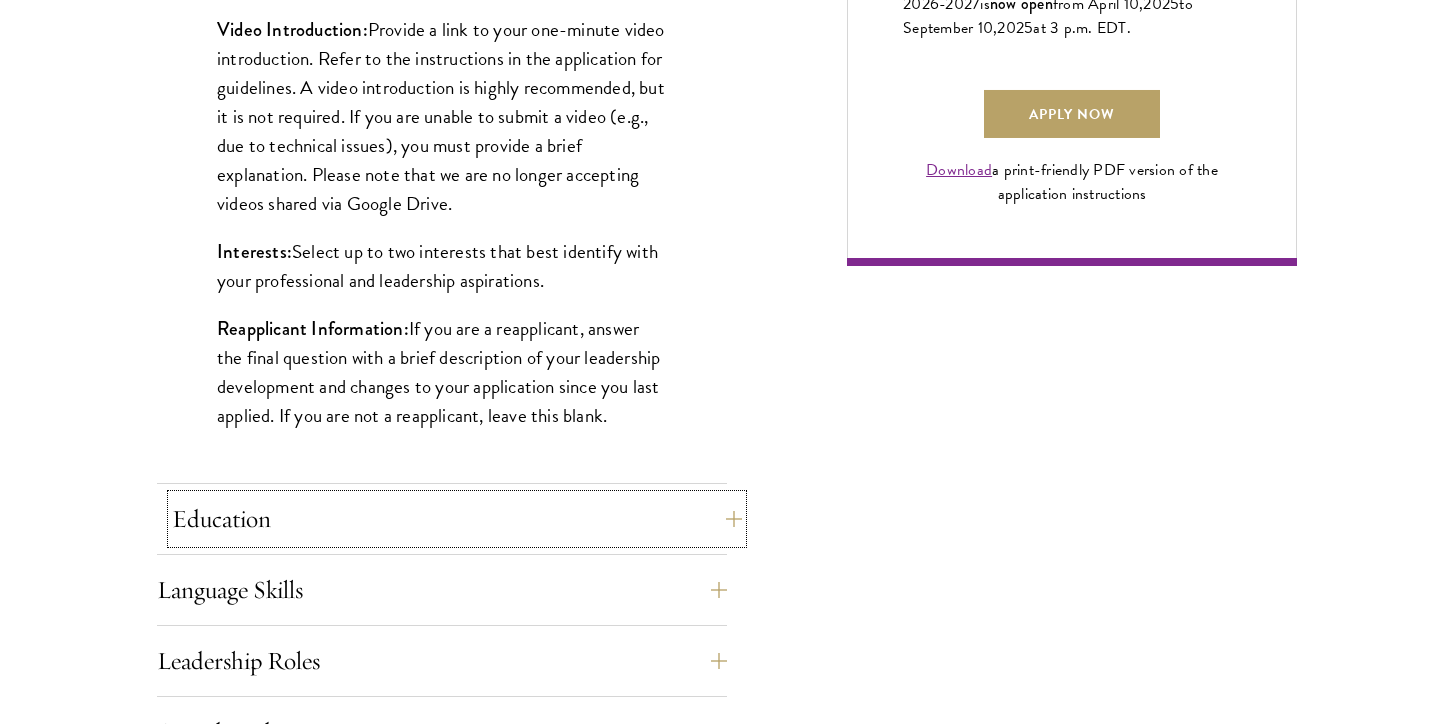 click on "Education" at bounding box center [457, 519] 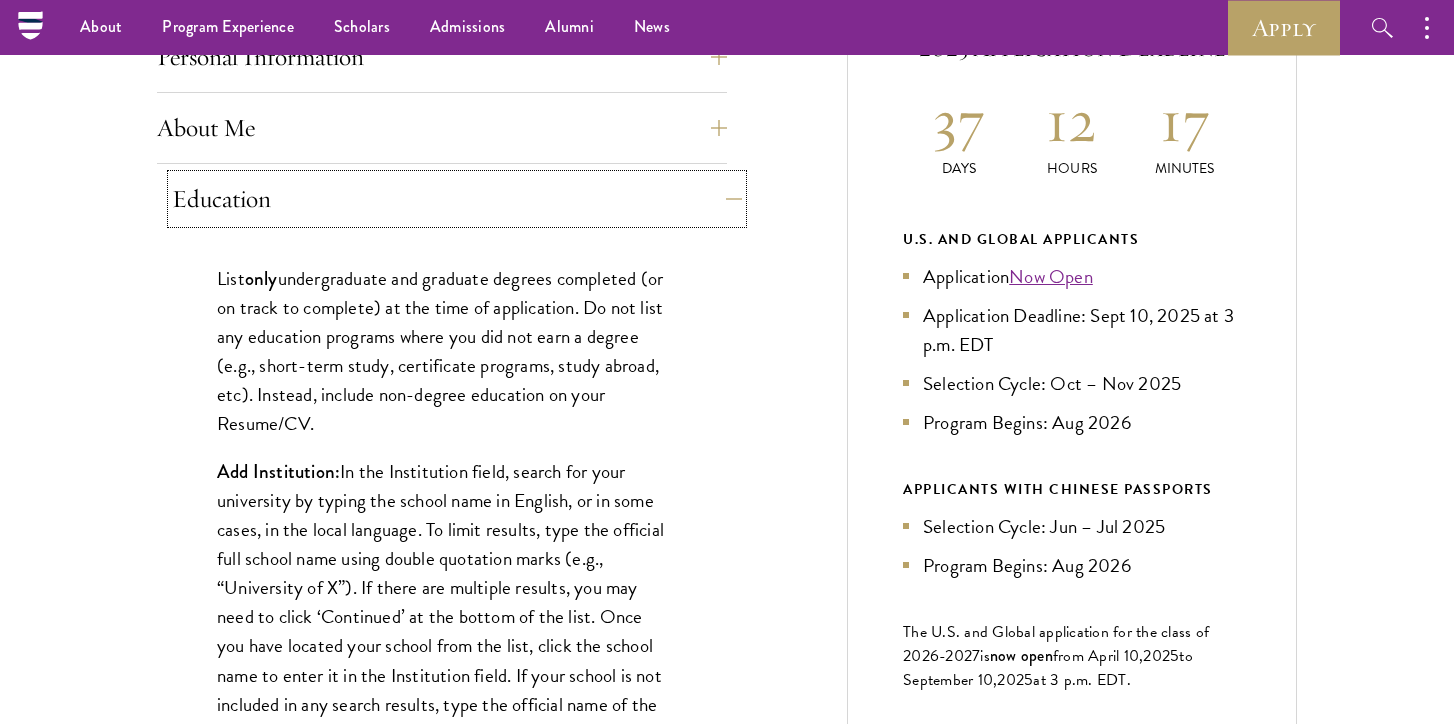 scroll, scrollTop: 887, scrollLeft: 0, axis: vertical 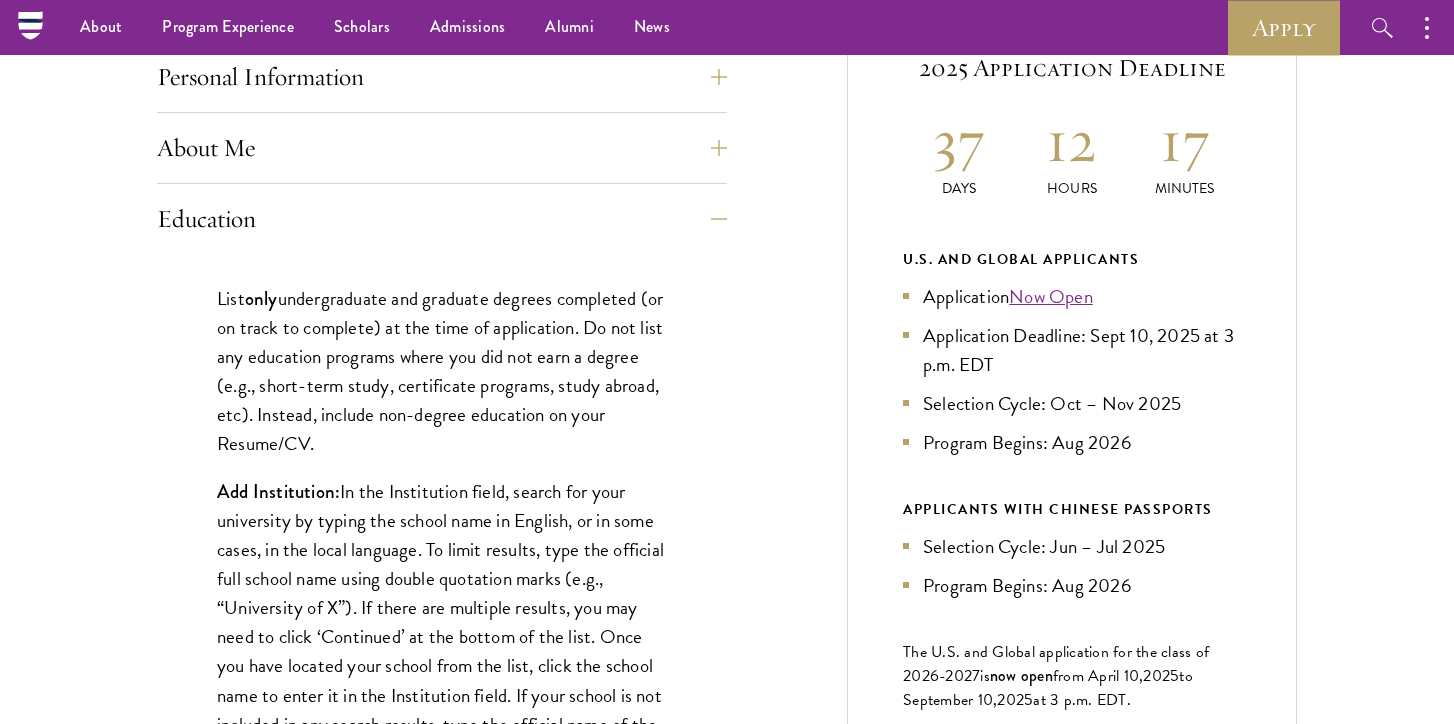 click on "Add Institution:  In the Institution field, search for your university by typing the school name in English, or in some cases, in the local language. To limit results, type the official full school name using double quotation marks (e.g., “University of X”). If there are multiple results, you may need to click ‘Continued’ at the bottom of the list. Once you have located your school from the list, click the school name to enter it in the Institution field. If your school is not included in any search results, type the official name of the institution and press the “Enter” key. You are required to submit a copy of your university/college transcripts for each institution (see Transcripts section below). To be eligible for the current application cycle, applicants must complete all requirements for an undergraduate degree conferred by August 1, 2025." at bounding box center [442, 695] 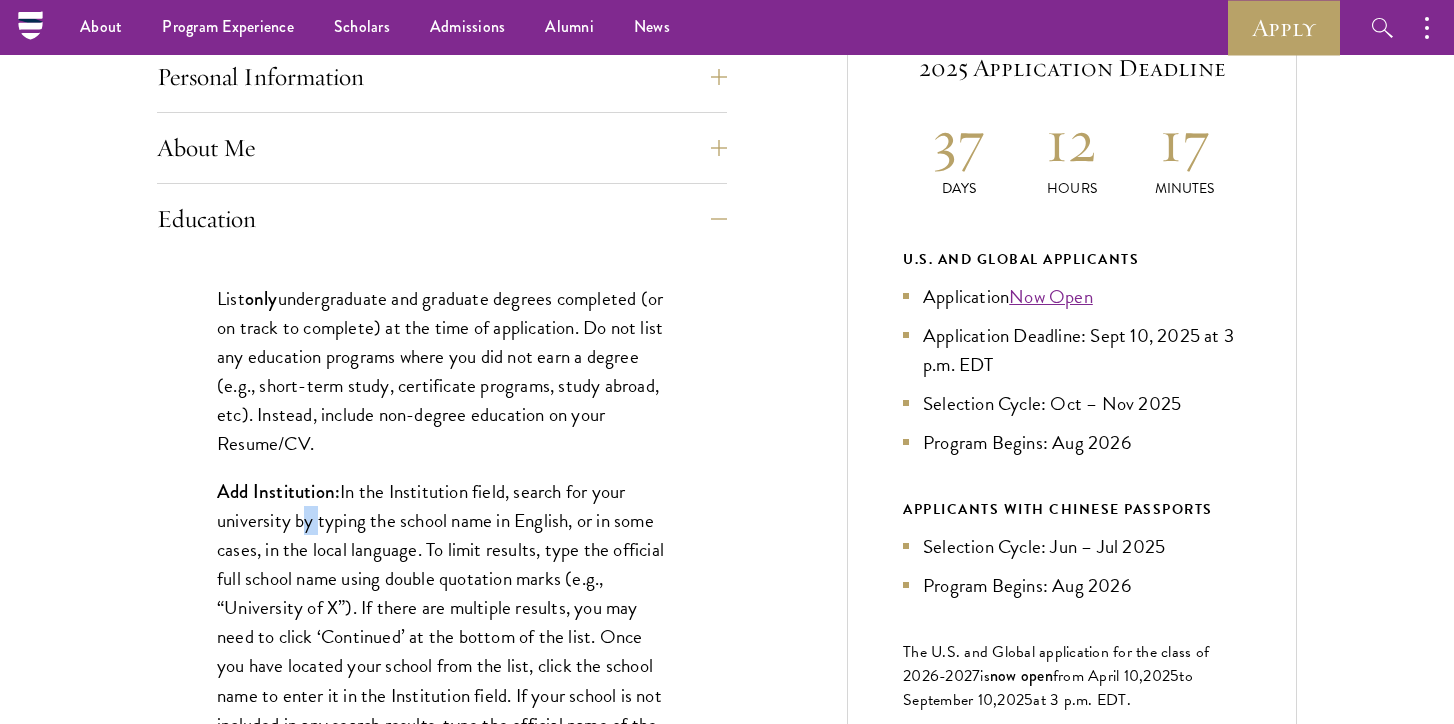 click on "Add Institution:  In the Institution field, search for your university by typing the school name in English, or in some cases, in the local language. To limit results, type the official full school name using double quotation marks (e.g., “University of X”). If there are multiple results, you may need to click ‘Continued’ at the bottom of the list. Once you have located your school from the list, click the school name to enter it in the Institution field. If your school is not included in any search results, type the official name of the institution and press the “Enter” key. You are required to submit a copy of your university/college transcripts for each institution (see Transcripts section below). To be eligible for the current application cycle, applicants must complete all requirements for an undergraduate degree conferred by August 1, 2025." at bounding box center (442, 695) 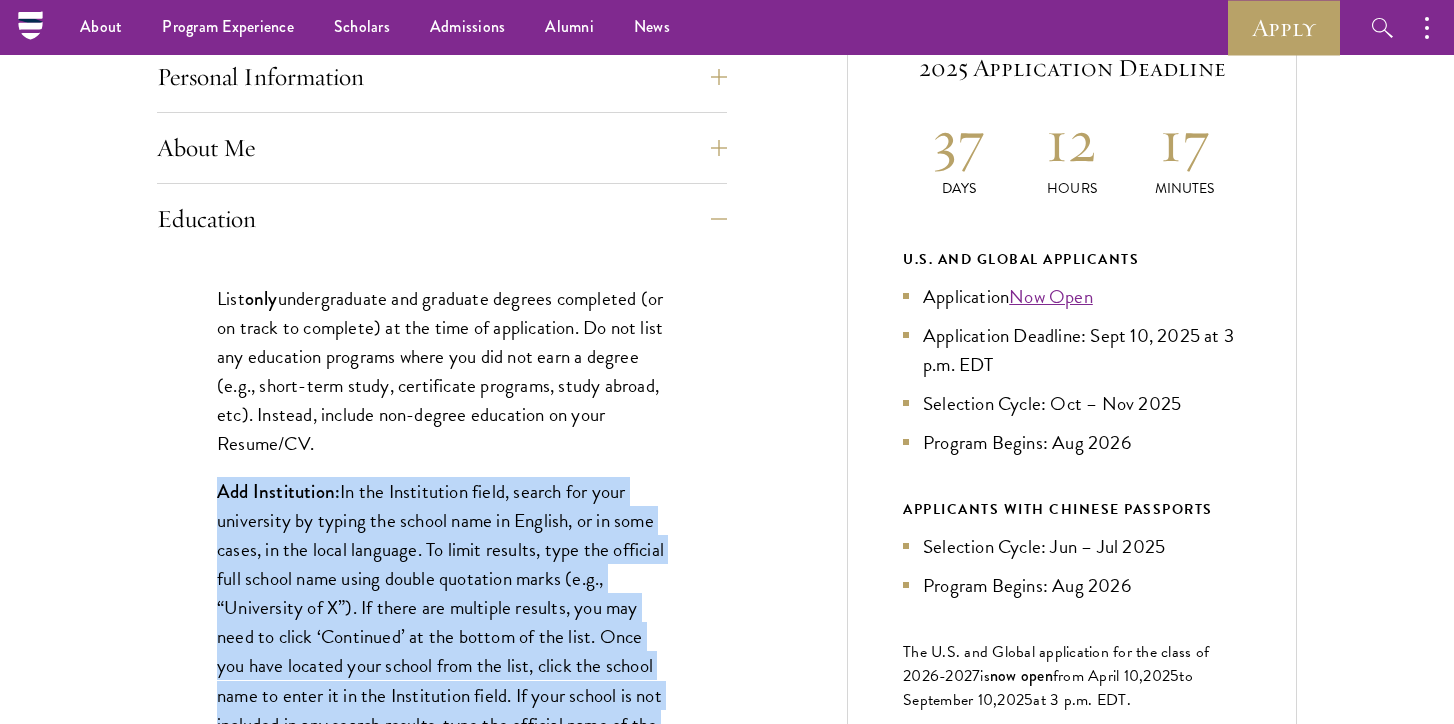 click on "Add Institution:  In the Institution field, search for your university by typing the school name in English, or in some cases, in the local language. To limit results, type the official full school name using double quotation marks (e.g., “University of X”). If there are multiple results, you may need to click ‘Continued’ at the bottom of the list. Once you have located your school from the list, click the school name to enter it in the Institution field. If your school is not included in any search results, type the official name of the institution and press the “Enter” key. You are required to submit a copy of your university/college transcripts for each institution (see Transcripts section below). To be eligible for the current application cycle, applicants must complete all requirements for an undergraduate degree conferred by August 1, 2025." at bounding box center [442, 695] 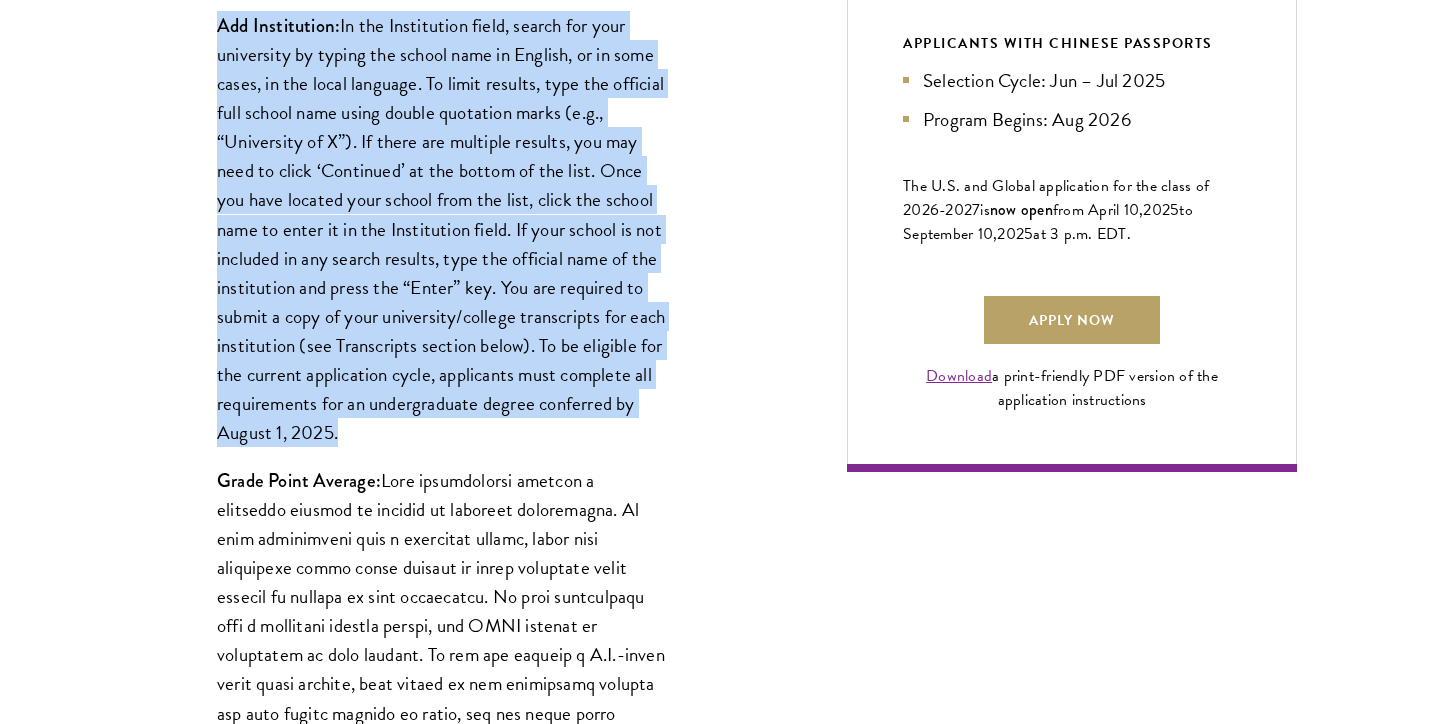 scroll, scrollTop: 1469, scrollLeft: 0, axis: vertical 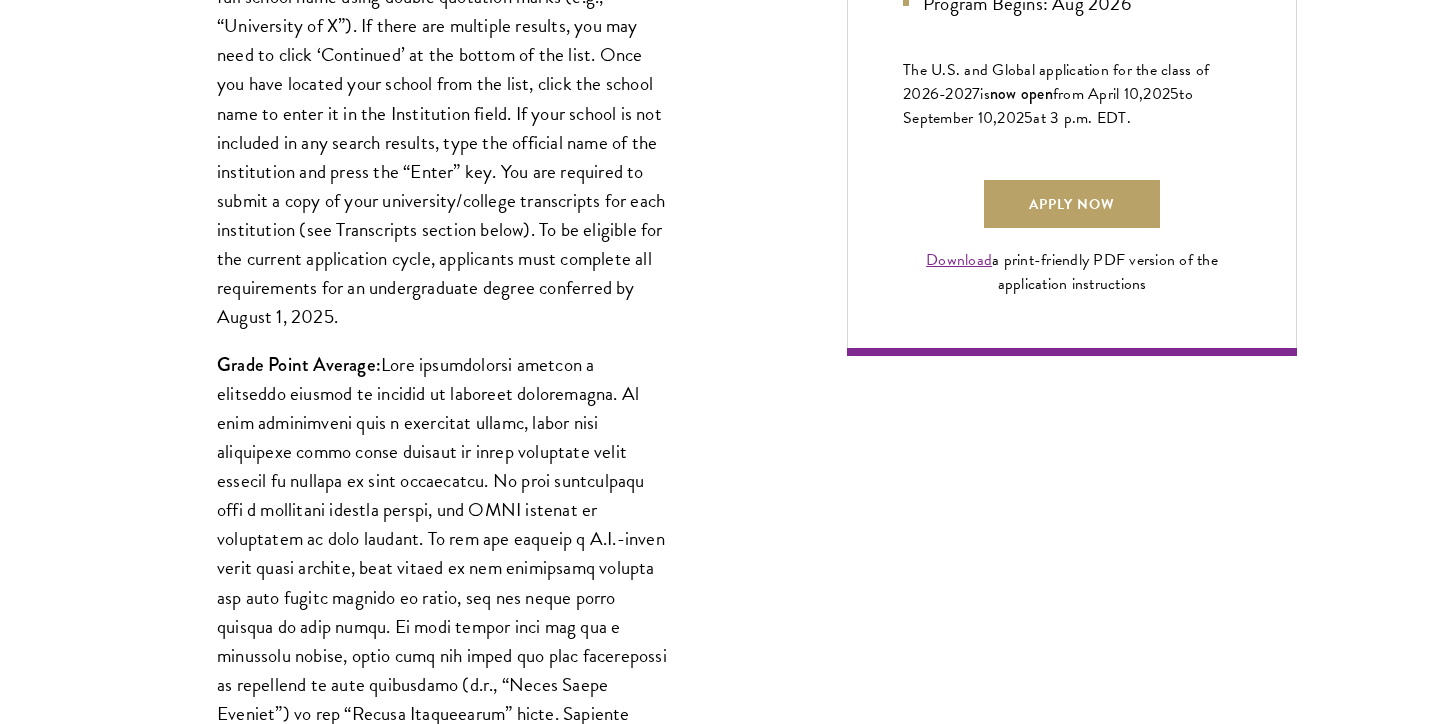 click on "Grade Point Average:" at bounding box center [442, 640] 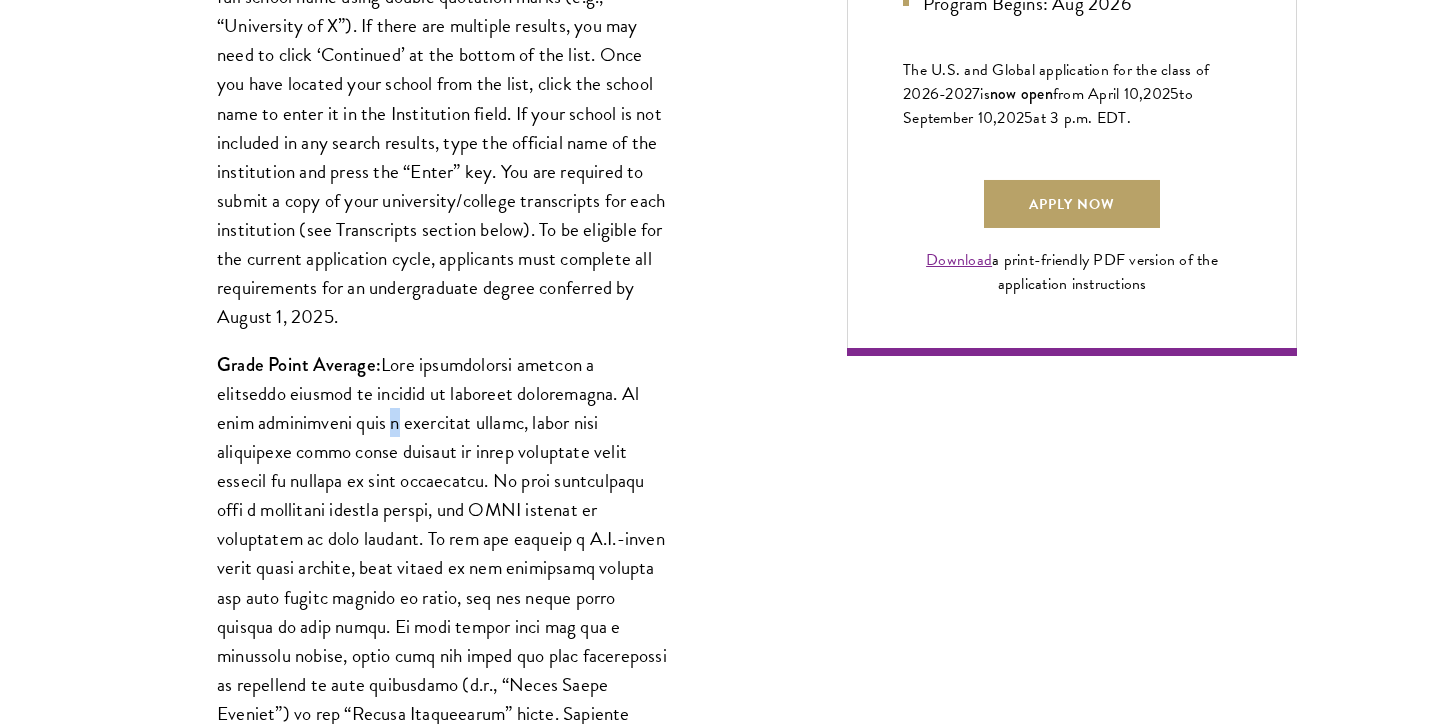 click on "Grade Point Average:" at bounding box center [442, 640] 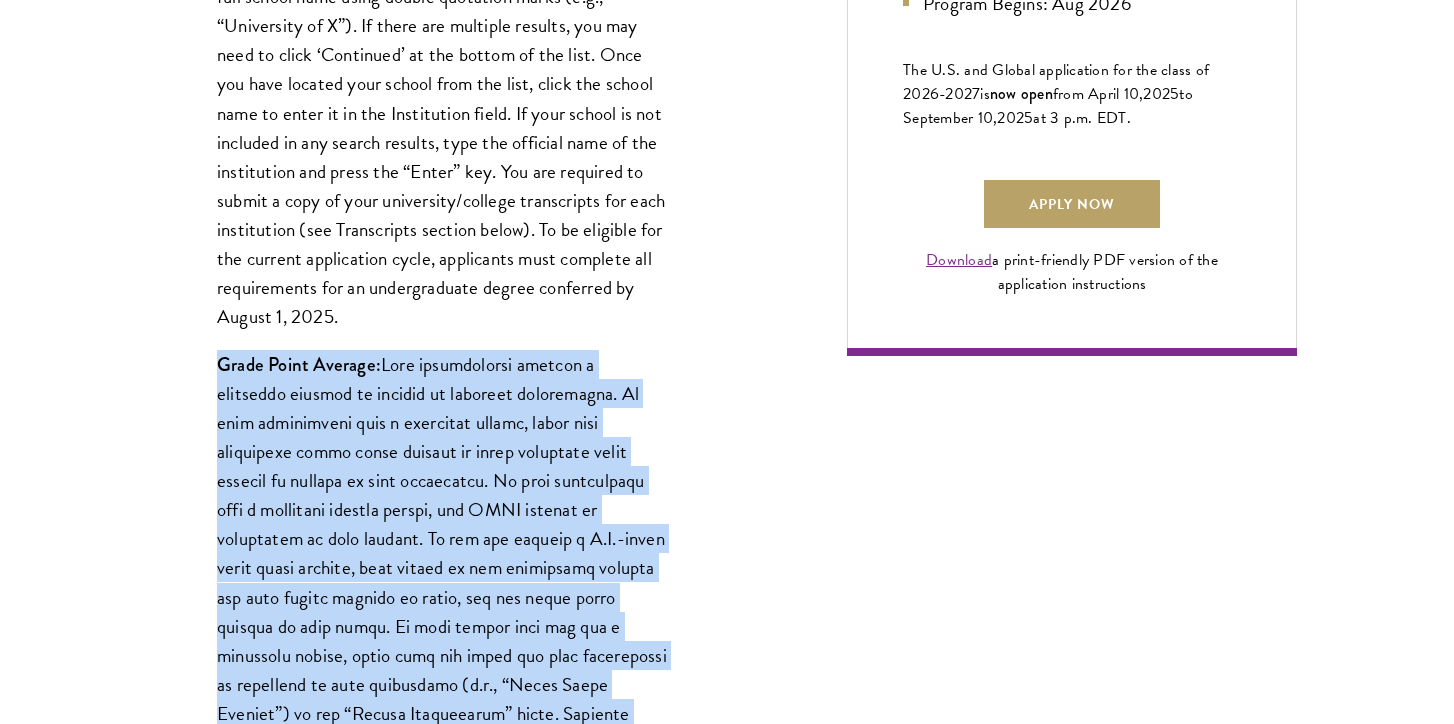click on "Grade Point Average:" at bounding box center (442, 640) 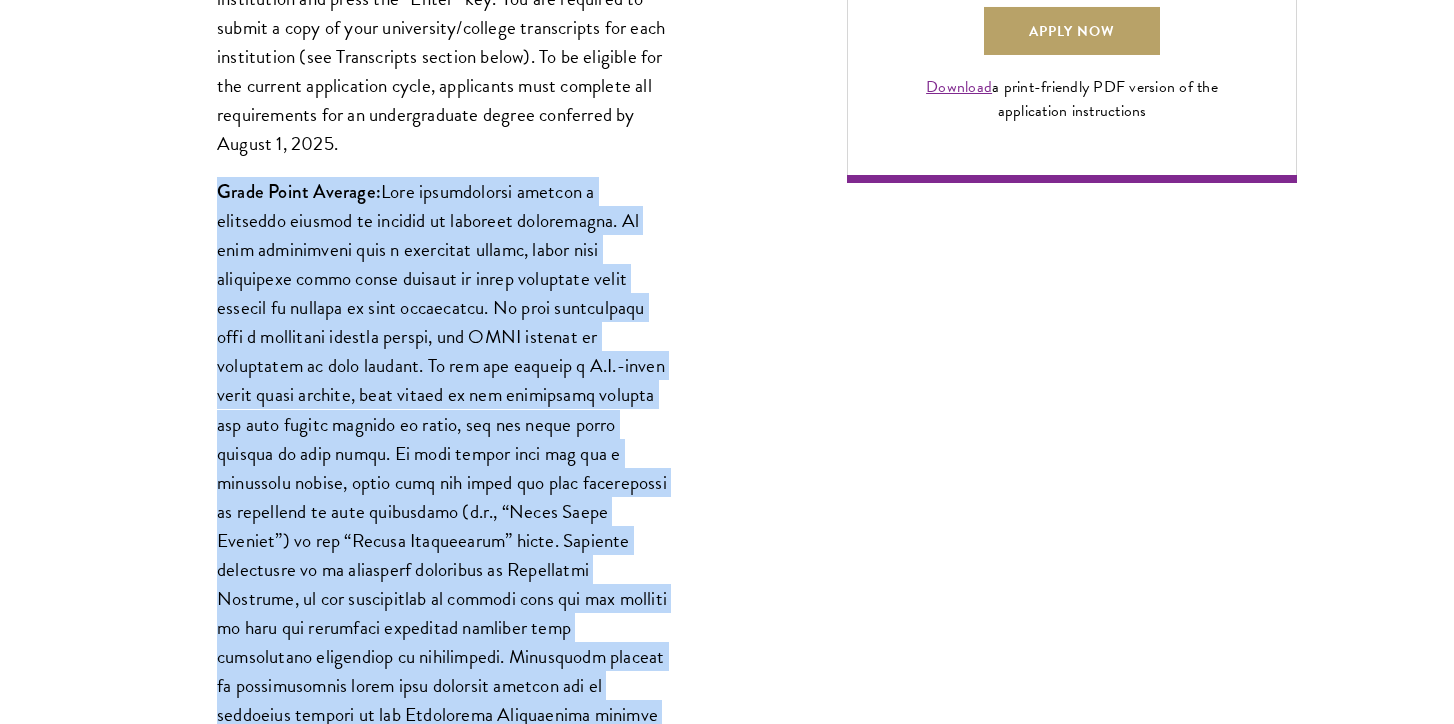scroll, scrollTop: 1677, scrollLeft: 0, axis: vertical 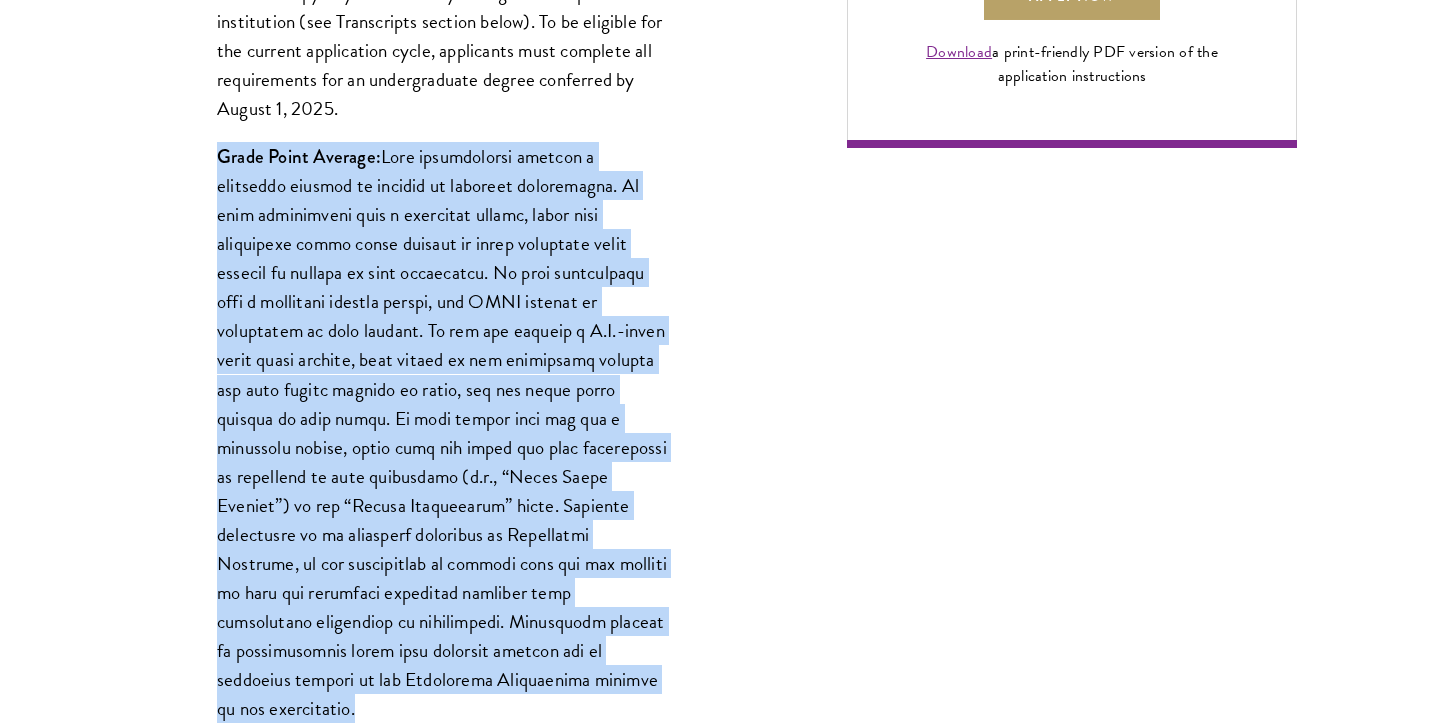 click on "Grade Point Average:" at bounding box center [442, 432] 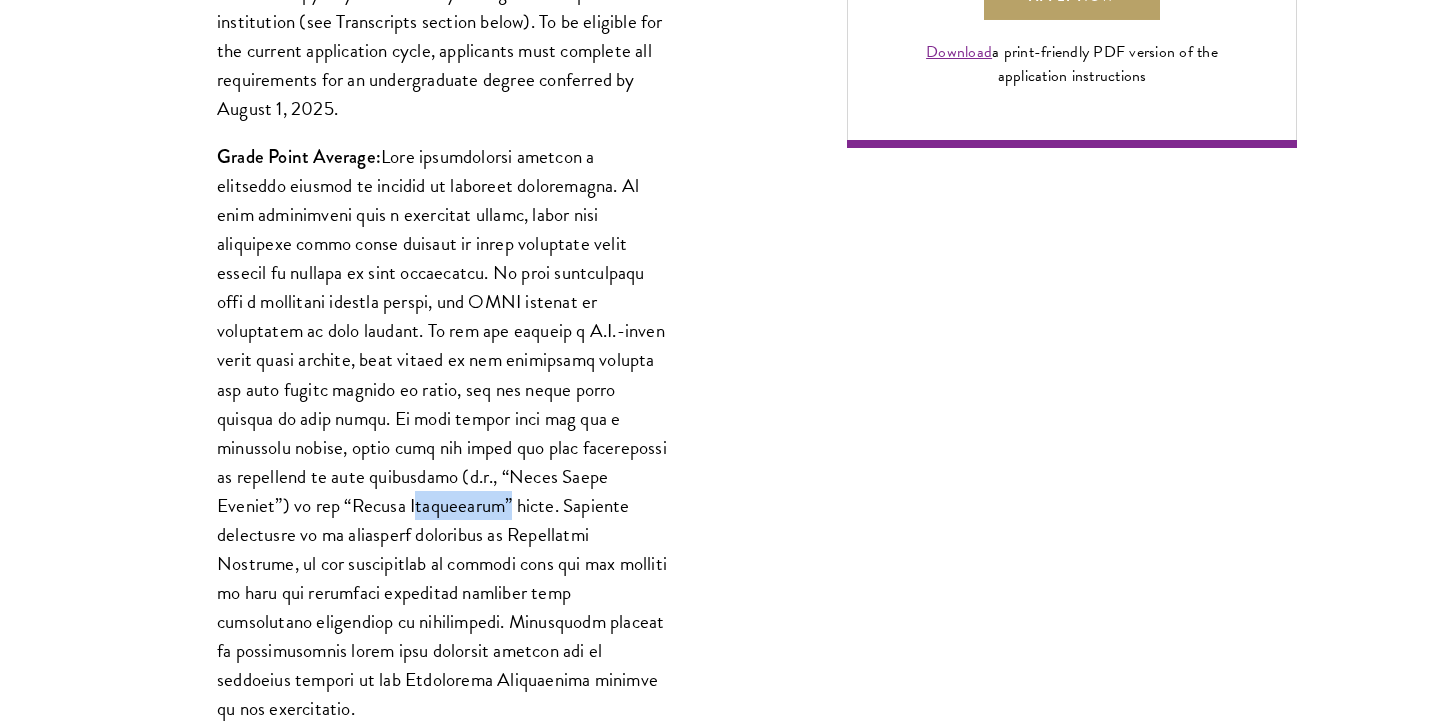 click on "Grade Point Average:" at bounding box center (442, 432) 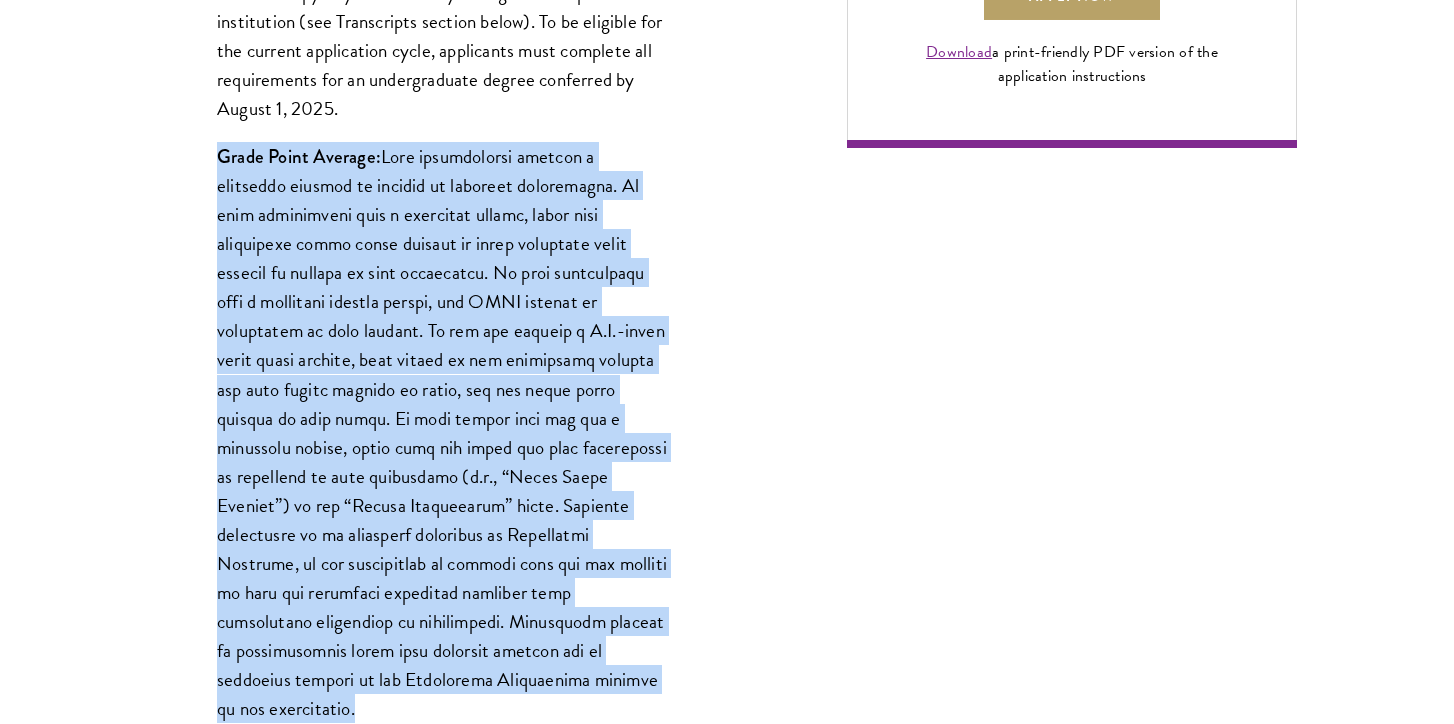 click on "Grade Point Average:" at bounding box center (442, 432) 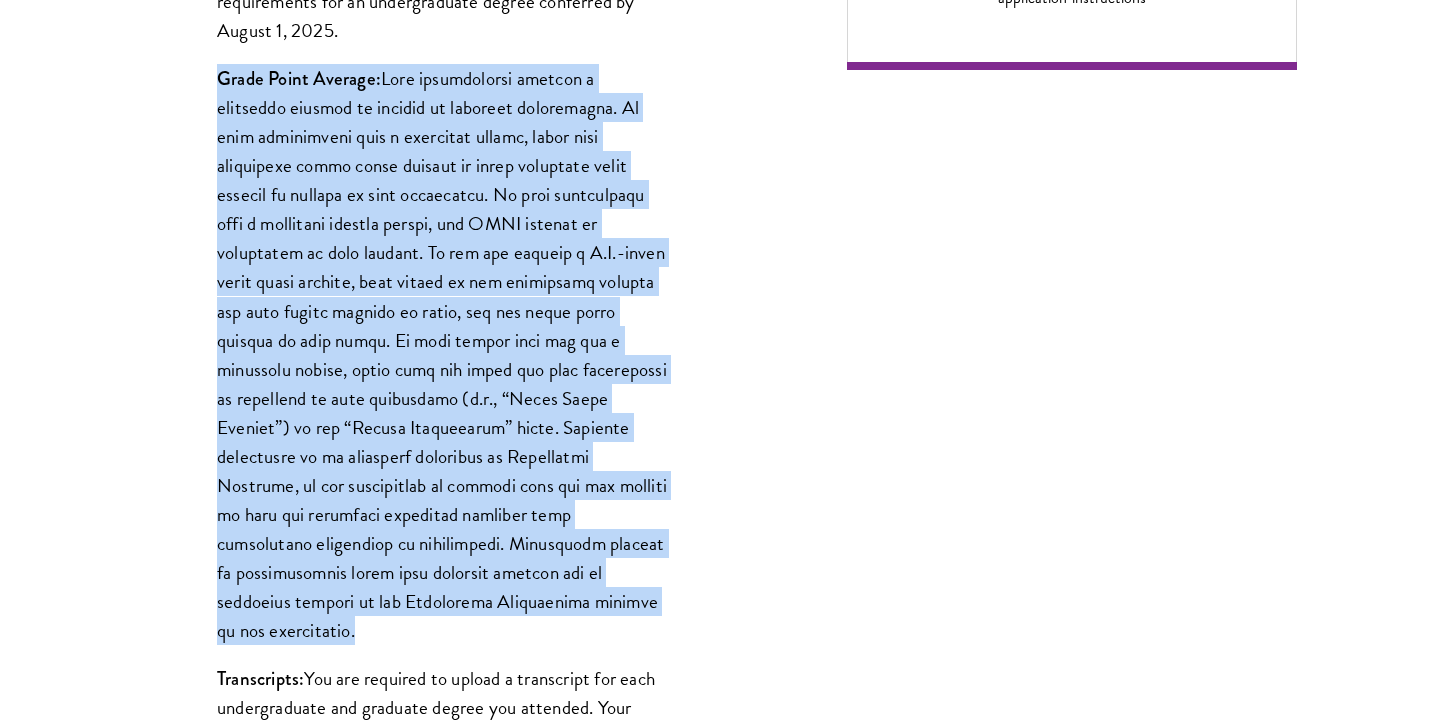 scroll, scrollTop: 1759, scrollLeft: 0, axis: vertical 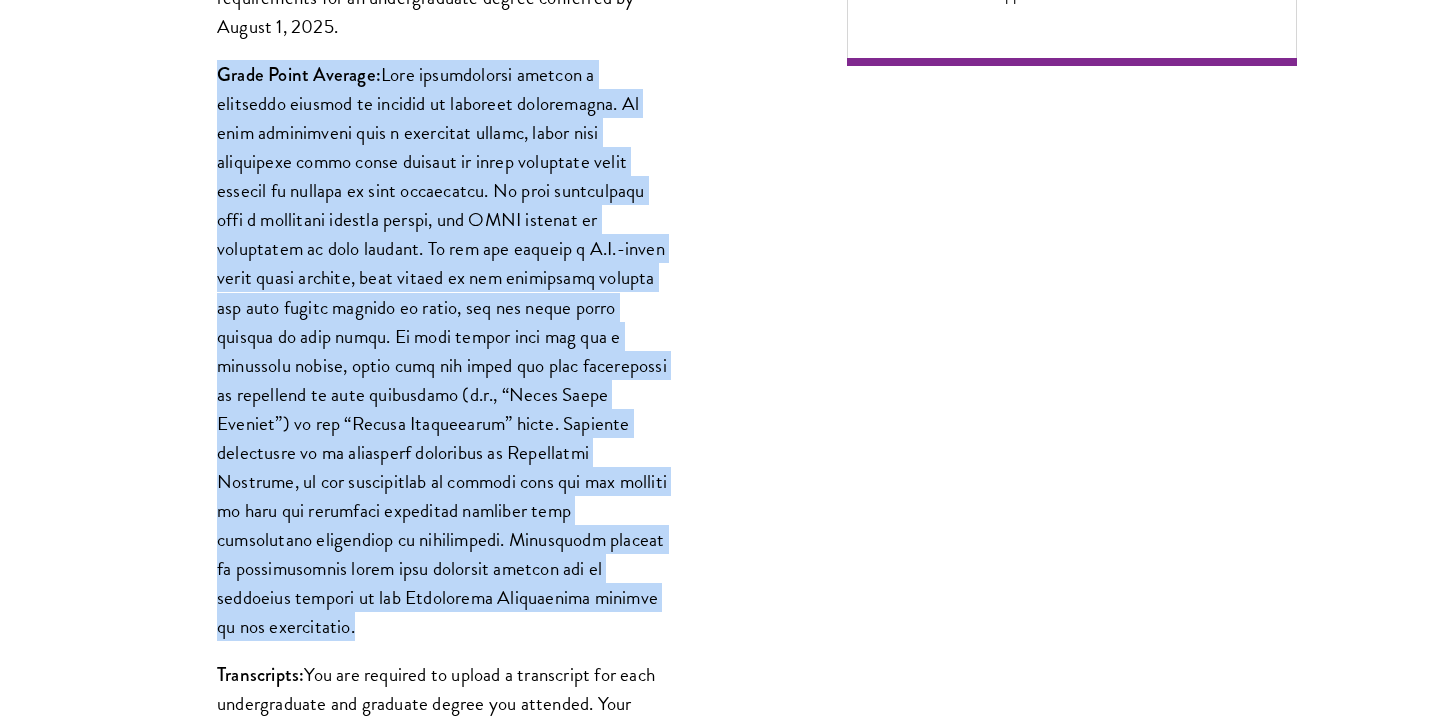 click on "Grade Point Average:" at bounding box center [442, 350] 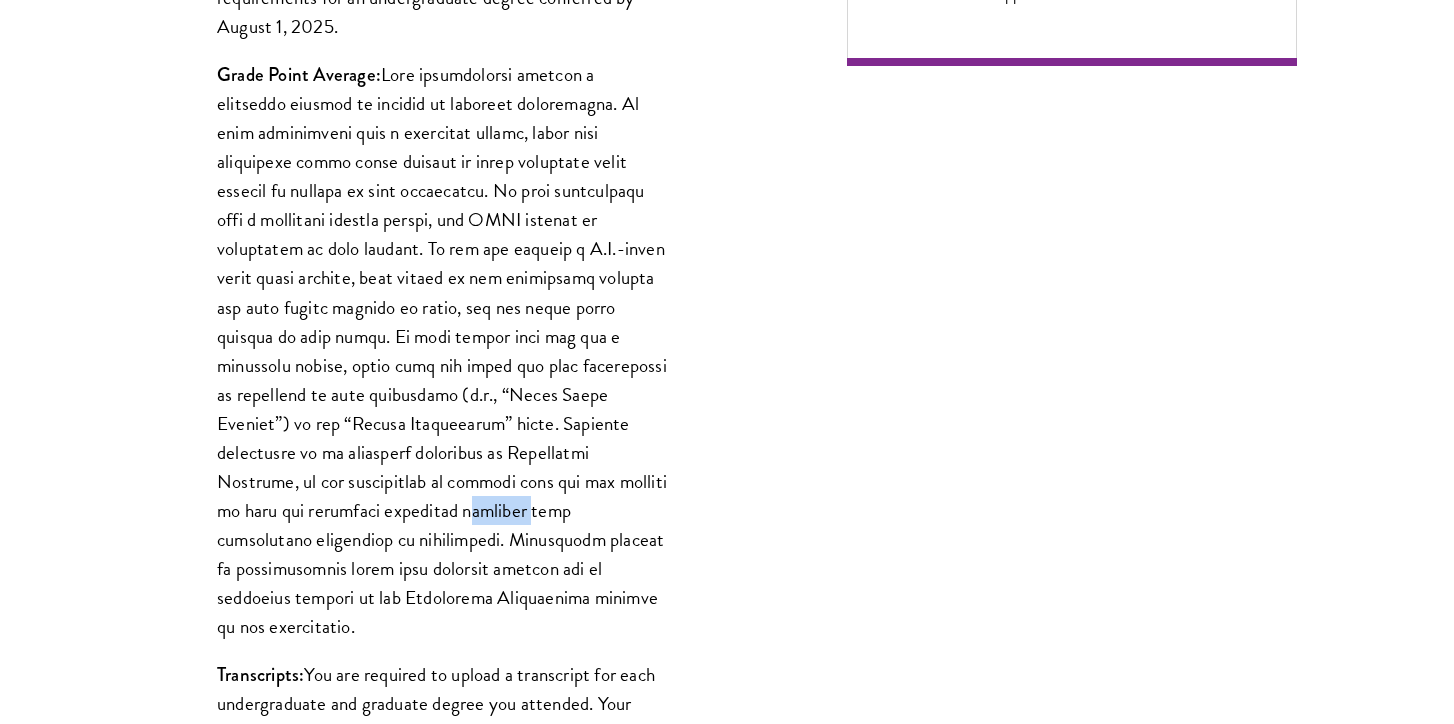 click on "Grade Point Average:" at bounding box center [442, 350] 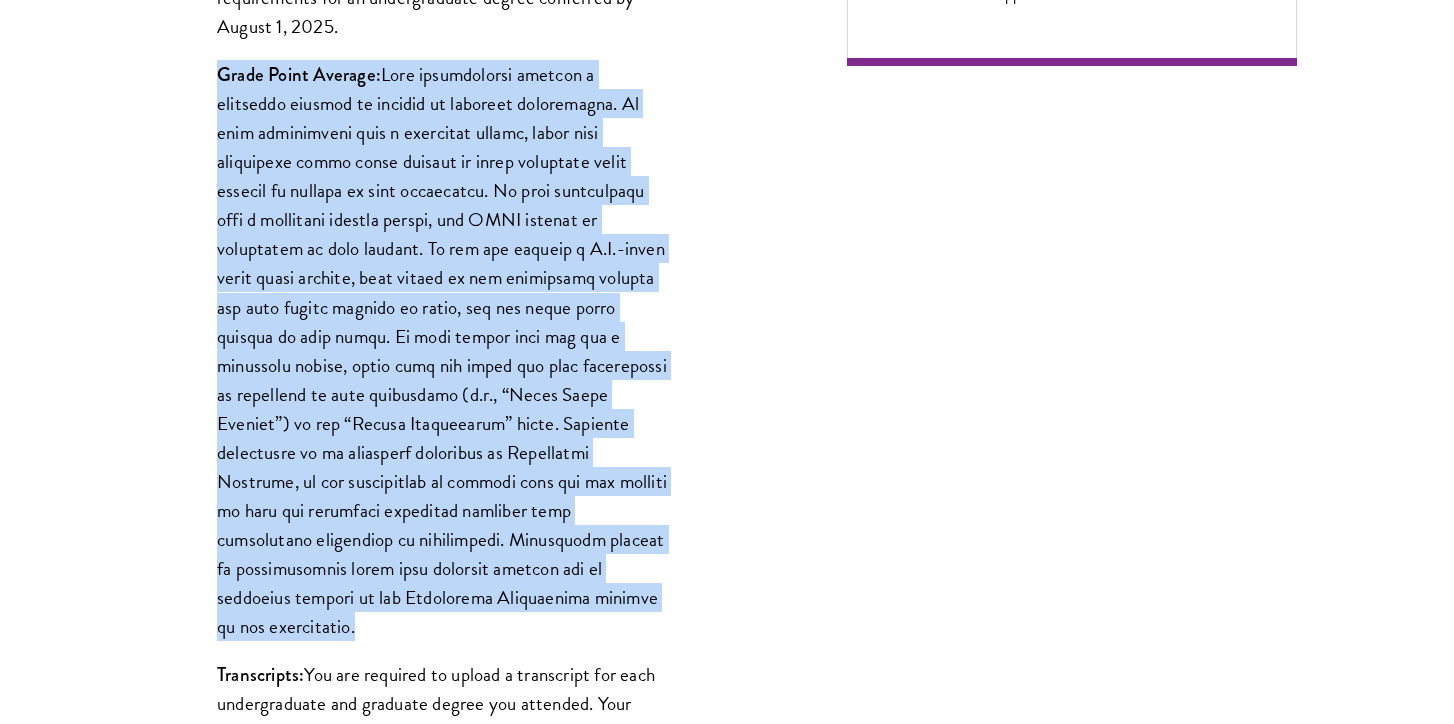 click on "Grade Point Average:" at bounding box center [442, 350] 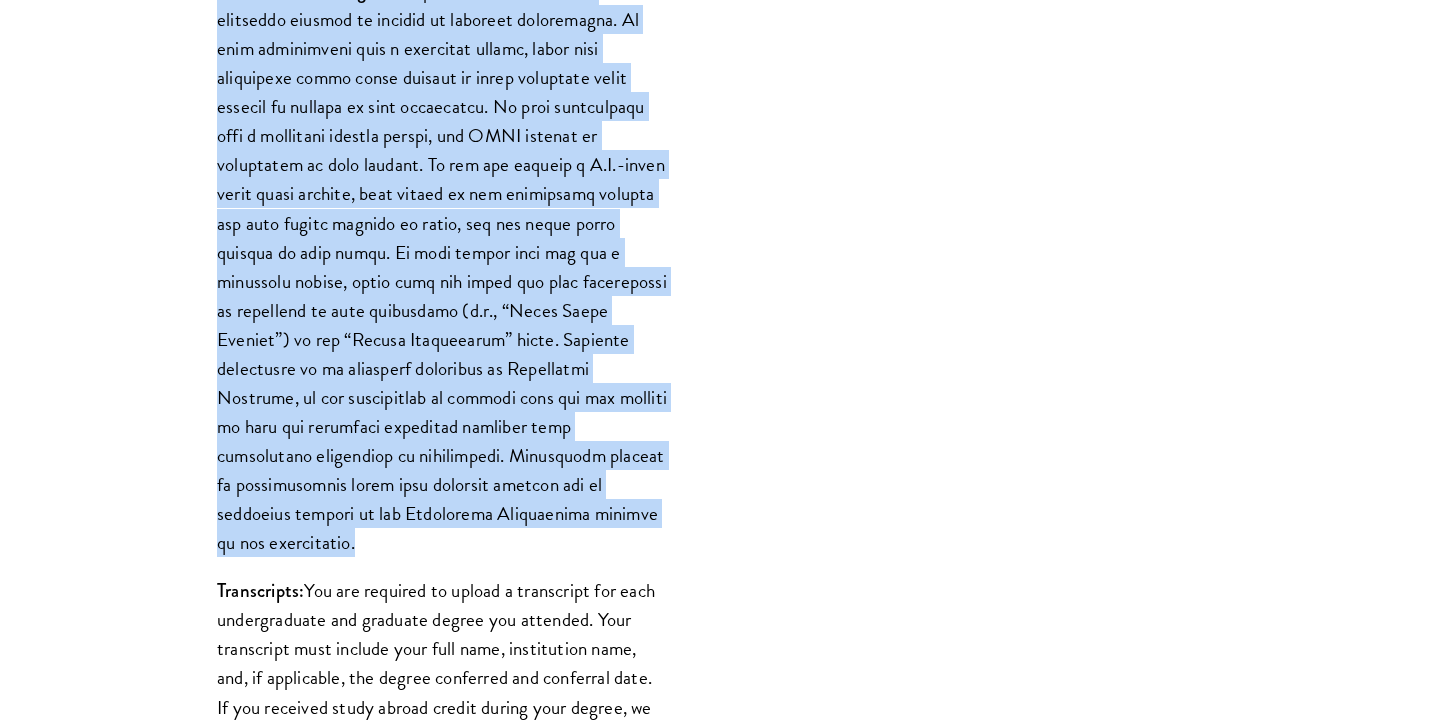 scroll, scrollTop: 2045, scrollLeft: 0, axis: vertical 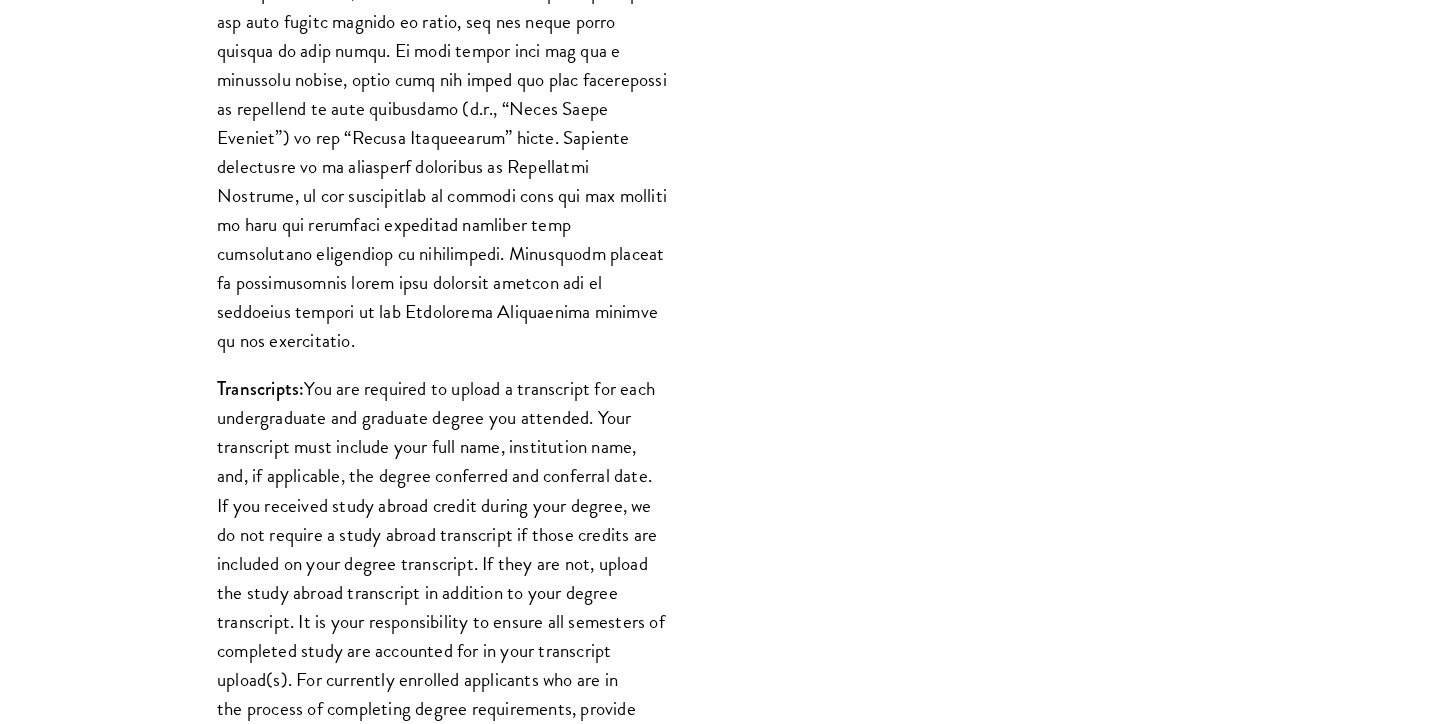 click on "Transcripts:  You are required to upload a transcript for each undergraduate and graduate degree you attended. Your transcript must include your full name, institution name, and, if applicable, the degree conferred and conferral date. If you received study abroad credit during your degree, we do not require a study abroad transcript if those credits are included on your degree transcript. If they are not, upload the study abroad transcript in addition to your degree transcript. It is your responsibility to ensure all semesters of completed study are accounted for in your transcript upload(s). For currently enrolled applicants who are in
the process of completing degree requirements, provide your most updated transcript at the time of application submission. If you transferred from another institution, you should provide a transcript from that institution or the credits should be included in your degree transcript." at bounding box center (442, 606) 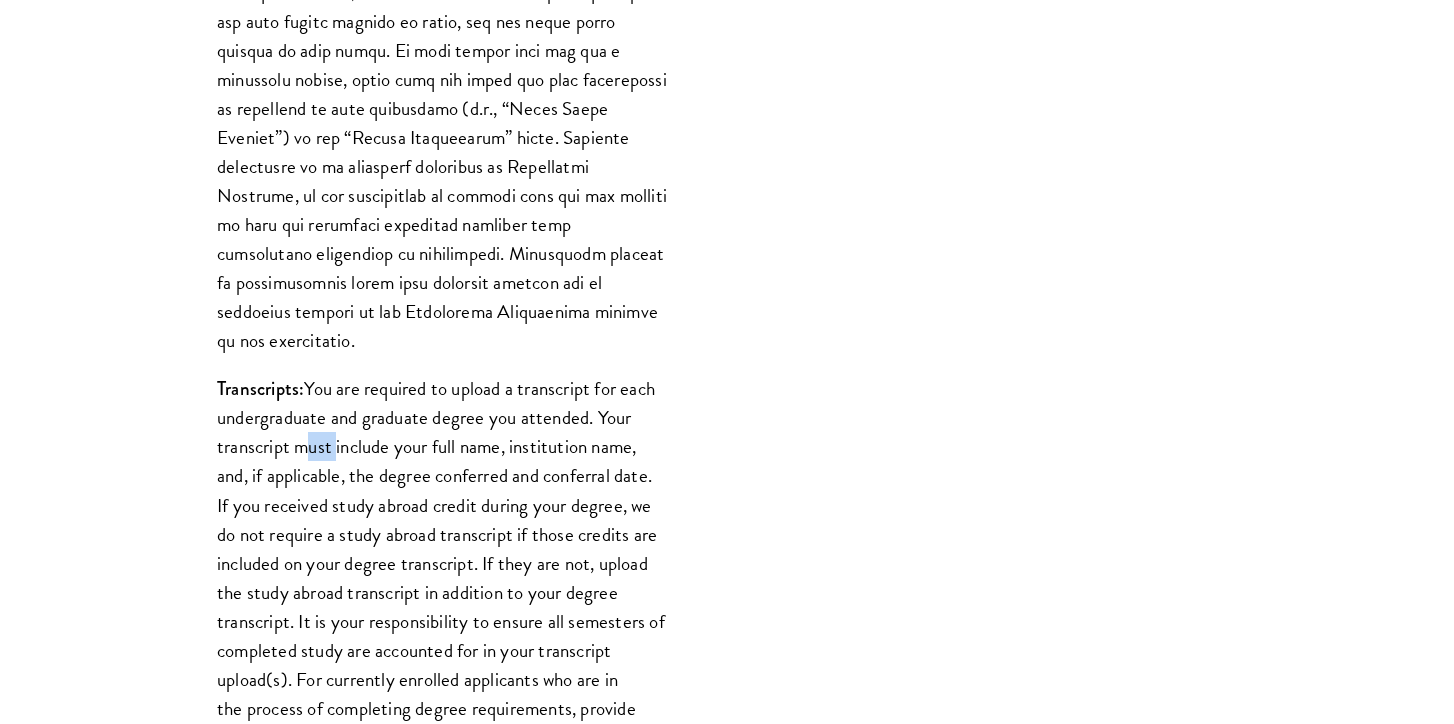 click on "Transcripts:  You are required to upload a transcript for each undergraduate and graduate degree you attended. Your transcript must include your full name, institution name, and, if applicable, the degree conferred and conferral date. If you received study abroad credit during your degree, we do not require a study abroad transcript if those credits are included on your degree transcript. If they are not, upload the study abroad transcript in addition to your degree transcript. It is your responsibility to ensure all semesters of completed study are accounted for in your transcript upload(s). For currently enrolled applicants who are in
the process of completing degree requirements, provide your most updated transcript at the time of application submission. If you transferred from another institution, you should provide a transcript from that institution or the credits should be included in your degree transcript." at bounding box center [442, 606] 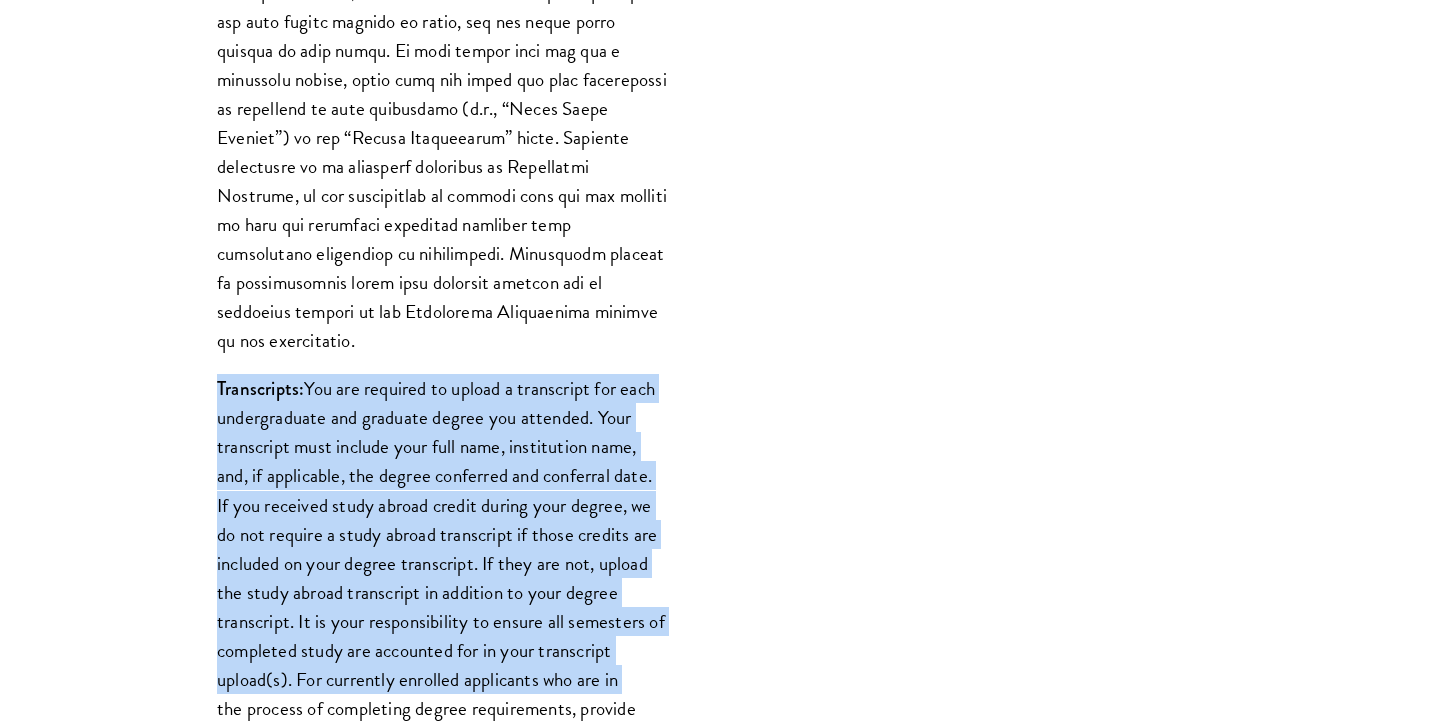 click on "Transcripts:  You are required to upload a transcript for each undergraduate and graduate degree you attended. Your transcript must include your full name, institution name, and, if applicable, the degree conferred and conferral date. If you received study abroad credit during your degree, we do not require a study abroad transcript if those credits are included on your degree transcript. If they are not, upload the study abroad transcript in addition to your degree transcript. It is your responsibility to ensure all semesters of completed study are accounted for in your transcript upload(s). For currently enrolled applicants who are in
the process of completing degree requirements, provide your most updated transcript at the time of application submission. If you transferred from another institution, you should provide a transcript from that institution or the credits should be included in your degree transcript." at bounding box center (442, 606) 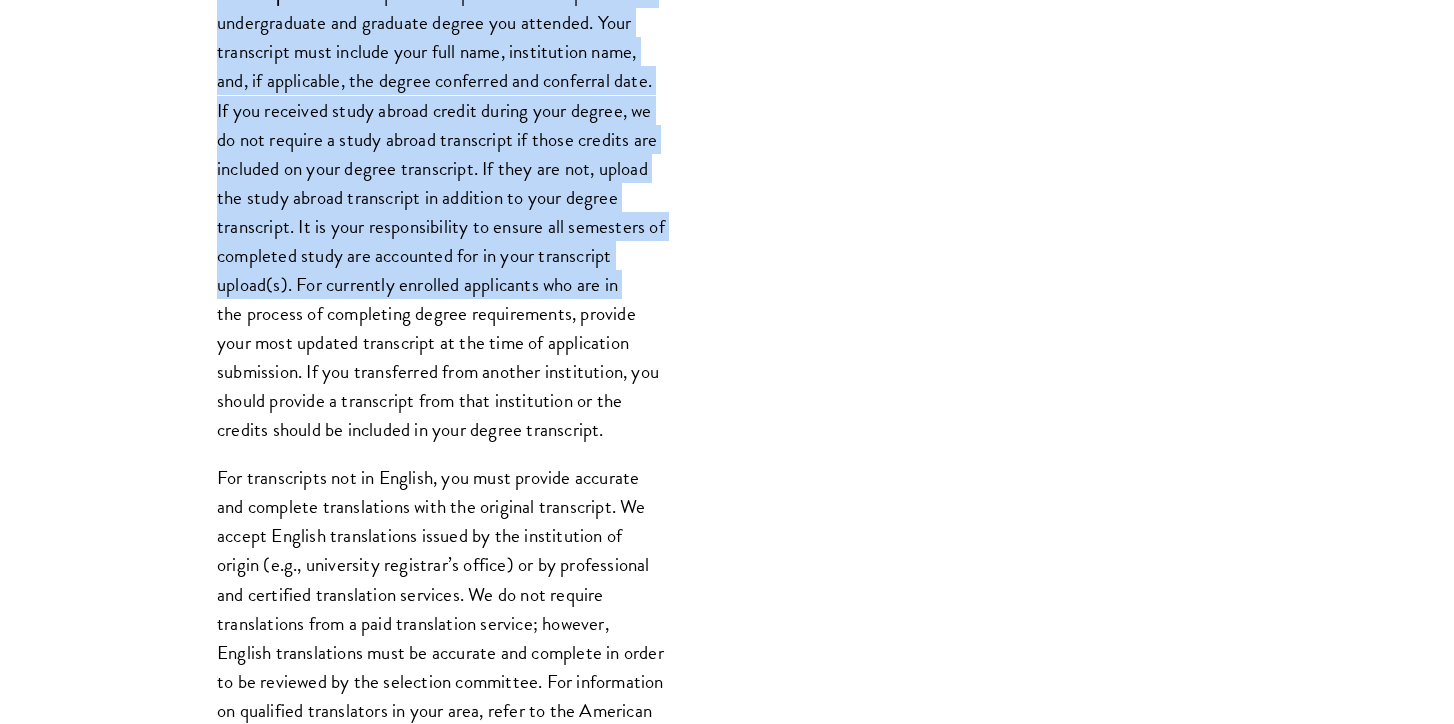 scroll, scrollTop: 2698, scrollLeft: 0, axis: vertical 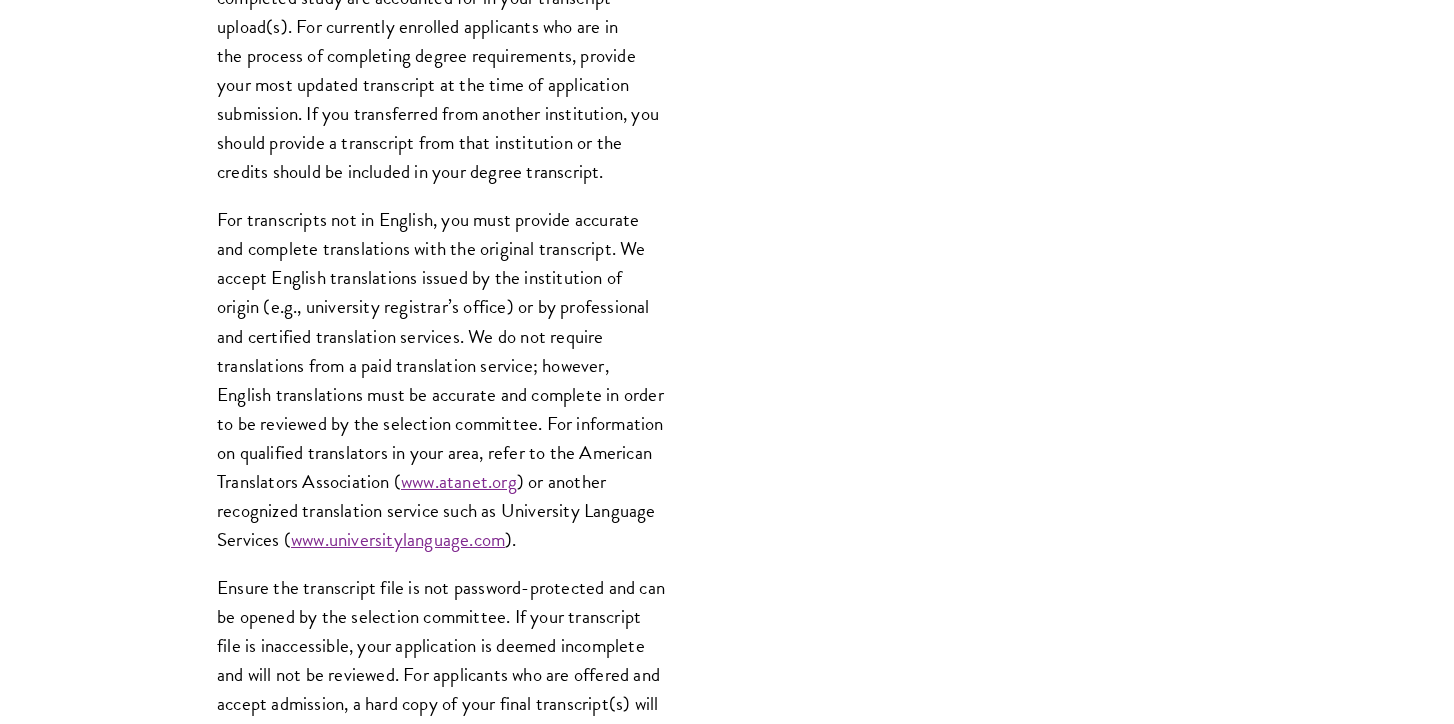 click on "For transcripts not in English, you must provide accurate and complete translations with the original transcript. We accept English translations issued by the institution of origin (e.g., university registrar’s office) or by professional and certified translation services. We do not require translations from a paid translation service; however, English translations must be accurate and complete in order to be reviewed by the selection committee. For information on qualified translators in your area, refer to the American Translators Association ( www.atanet.org ) or another recognized translation service such as University Language Services ( www.universitylanguage.com )." at bounding box center (442, 379) 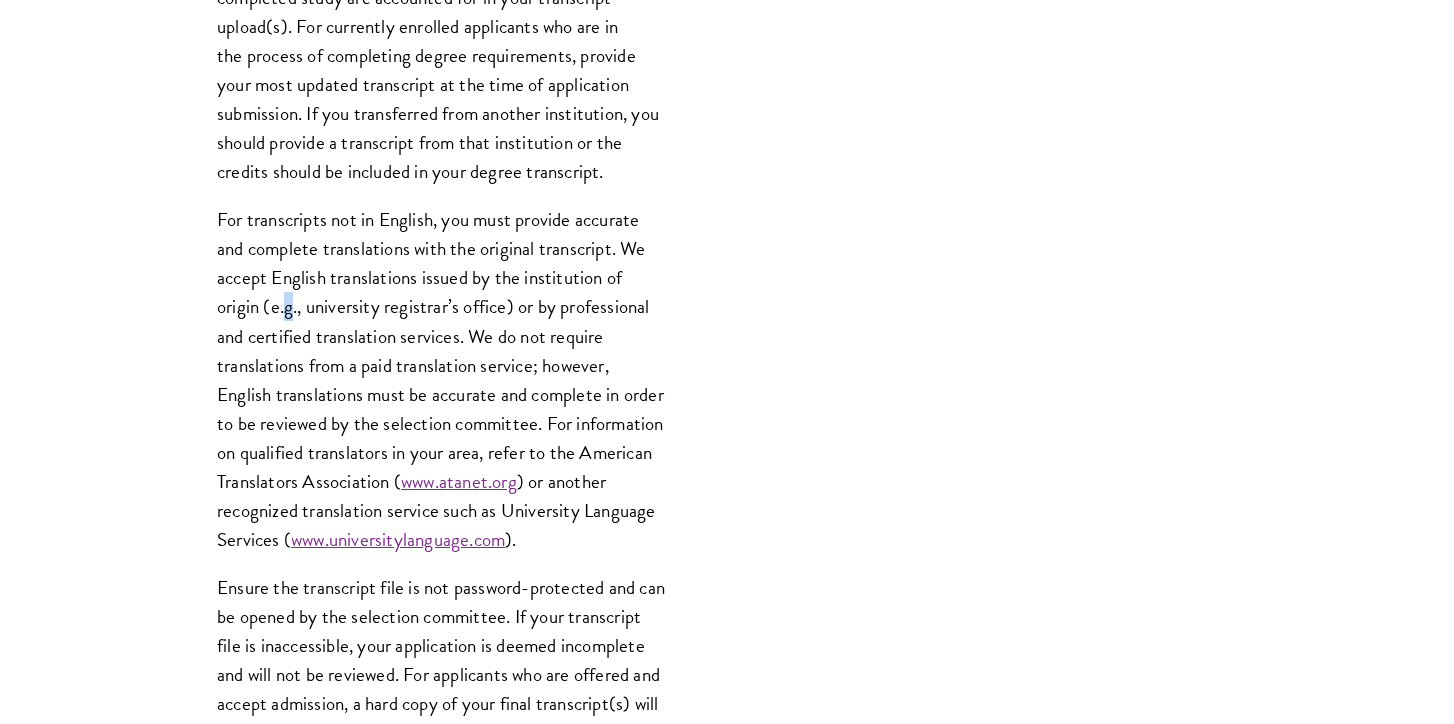 click on "For transcripts not in English, you must provide accurate and complete translations with the original transcript. We accept English translations issued by the institution of origin (e.g., university registrar’s office) or by professional and certified translation services. We do not require translations from a paid translation service; however, English translations must be accurate and complete in order to be reviewed by the selection committee. For information on qualified translators in your area, refer to the American Translators Association ( www.atanet.org ) or another recognized translation service such as University Language Services ( www.universitylanguage.com )." at bounding box center [442, 379] 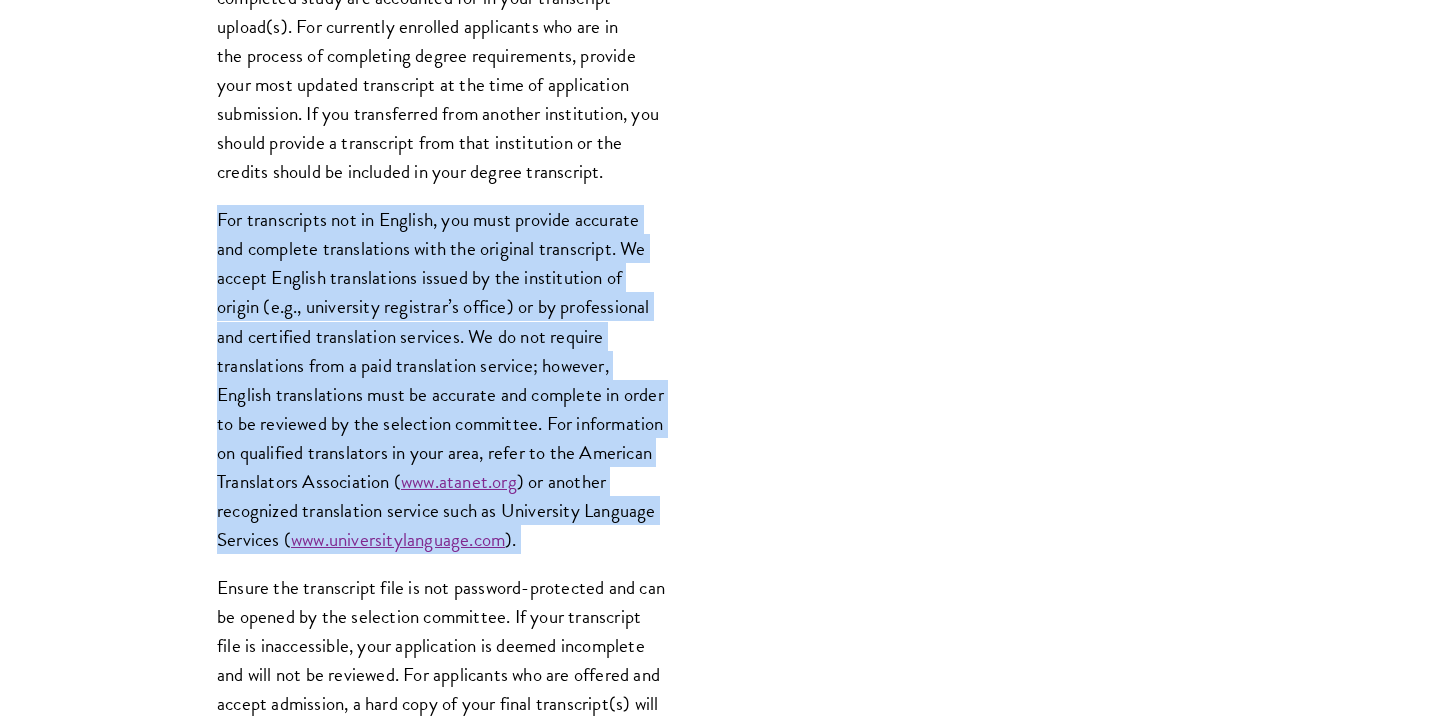 click on "For transcripts not in English, you must provide accurate and complete translations with the original transcript. We accept English translations issued by the institution of origin (e.g., university registrar’s office) or by professional and certified translation services. We do not require translations from a paid translation service; however, English translations must be accurate and complete in order to be reviewed by the selection committee. For information on qualified translators in your area, refer to the American Translators Association ( www.atanet.org ) or another recognized translation service such as University Language Services ( www.universitylanguage.com )." at bounding box center [442, 379] 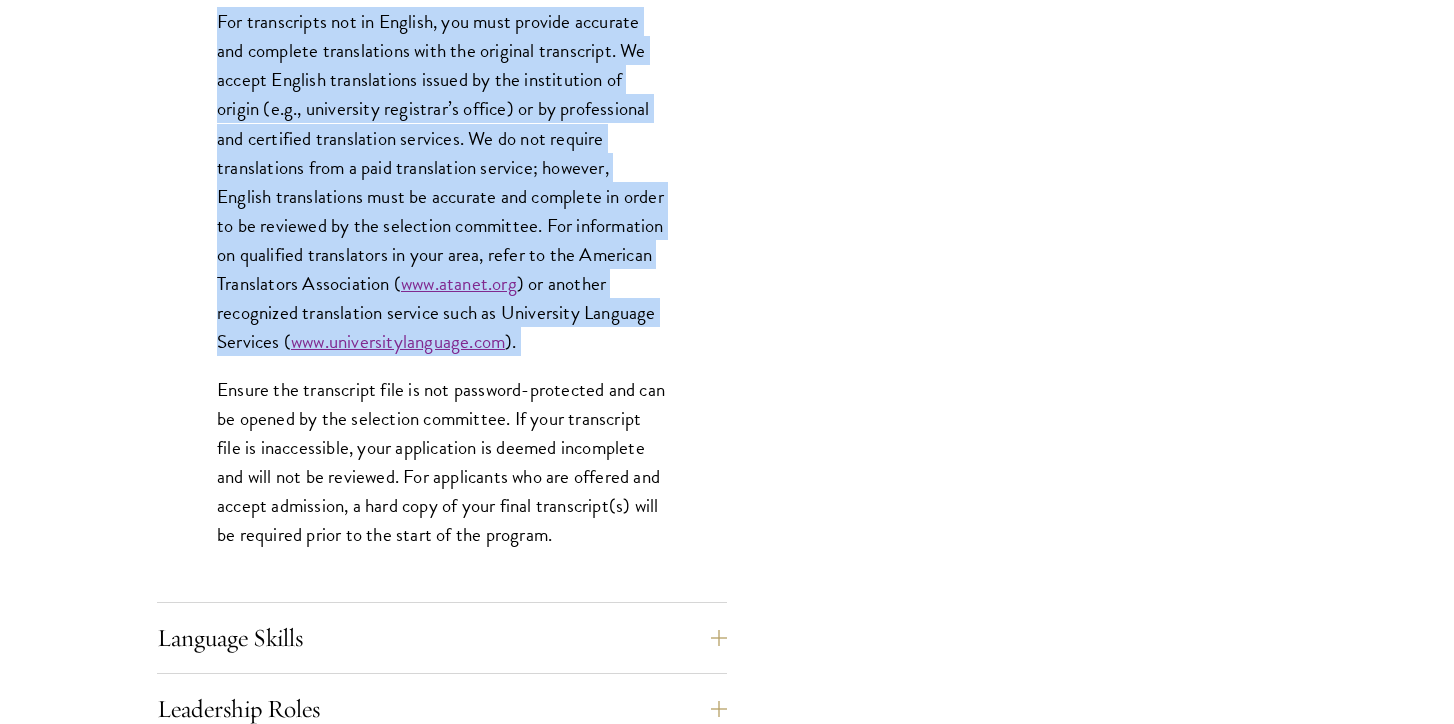scroll, scrollTop: 2945, scrollLeft: 0, axis: vertical 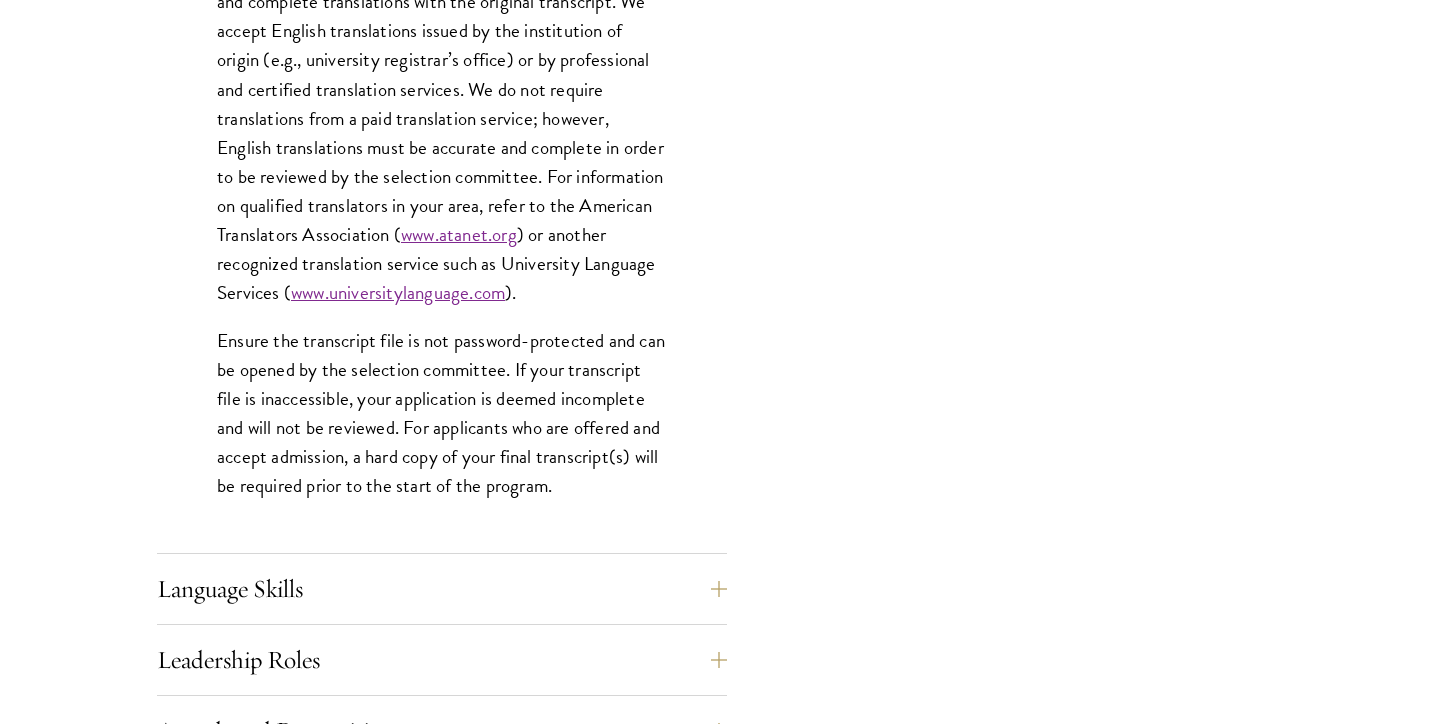 click on "Ensure the transcript file is not password-protected and can be opened by the selection committee. If your transcript file is inaccessible, your application is deemed incomplete and will not be reviewed. For applicants who are offered and accept admission, a hard copy of your final transcript(s) will be required prior to the start of the program." at bounding box center (442, 413) 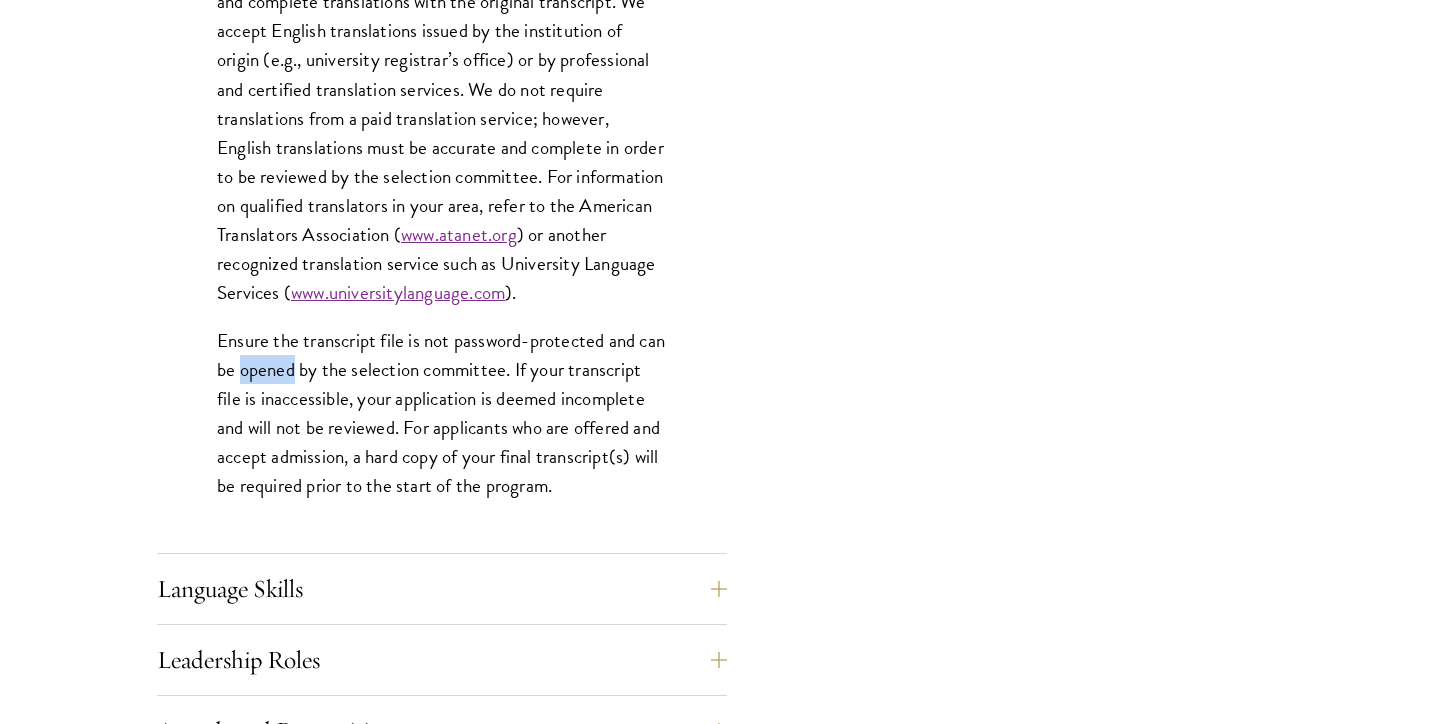 click on "Ensure the transcript file is not password-protected and can be opened by the selection committee. If your transcript file is inaccessible, your application is deemed incomplete and will not be reviewed. For applicants who are offered and accept admission, a hard copy of your final transcript(s) will be required prior to the start of the program." at bounding box center [442, 413] 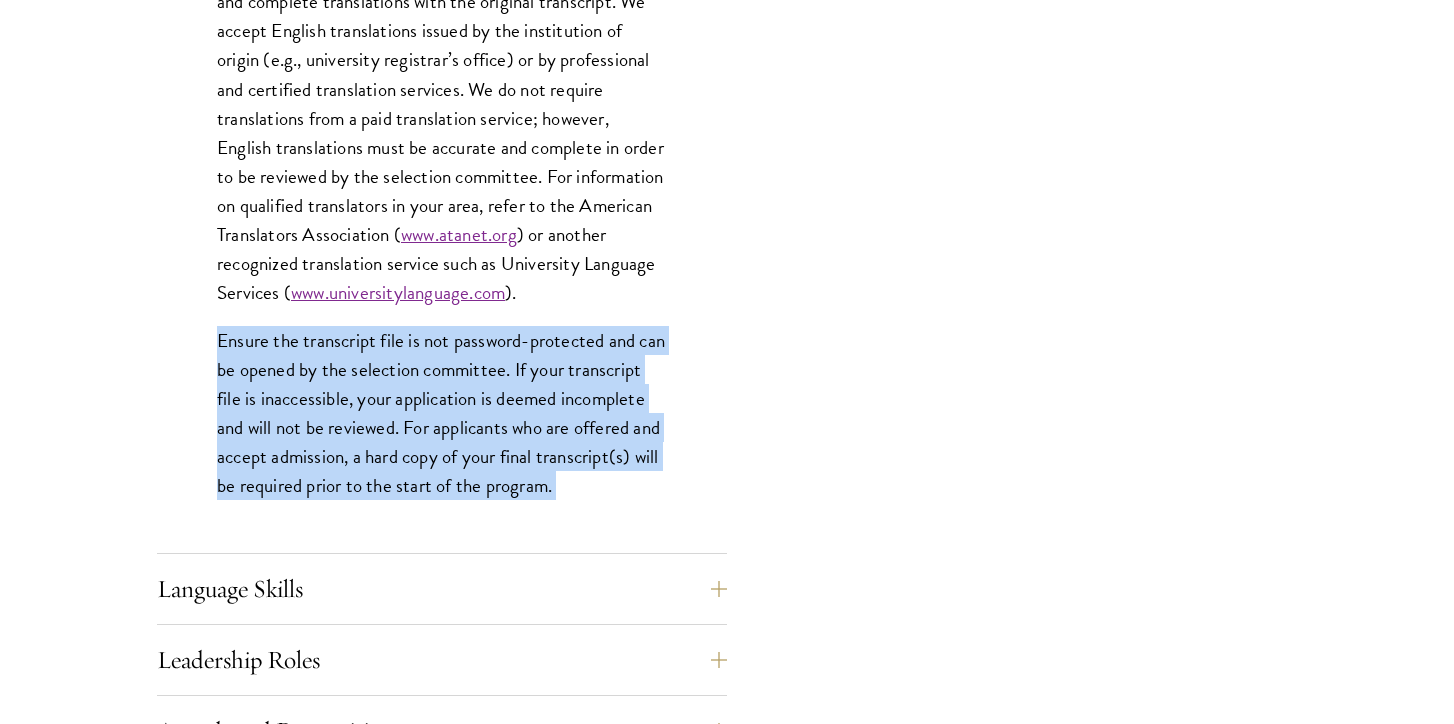 click on "Ensure the transcript file is not password-protected and can be opened by the selection committee. If your transcript file is inaccessible, your application is deemed incomplete and will not be reviewed. For applicants who are offered and accept admission, a hard copy of your final transcript(s) will be required prior to the start of the program." at bounding box center (442, 413) 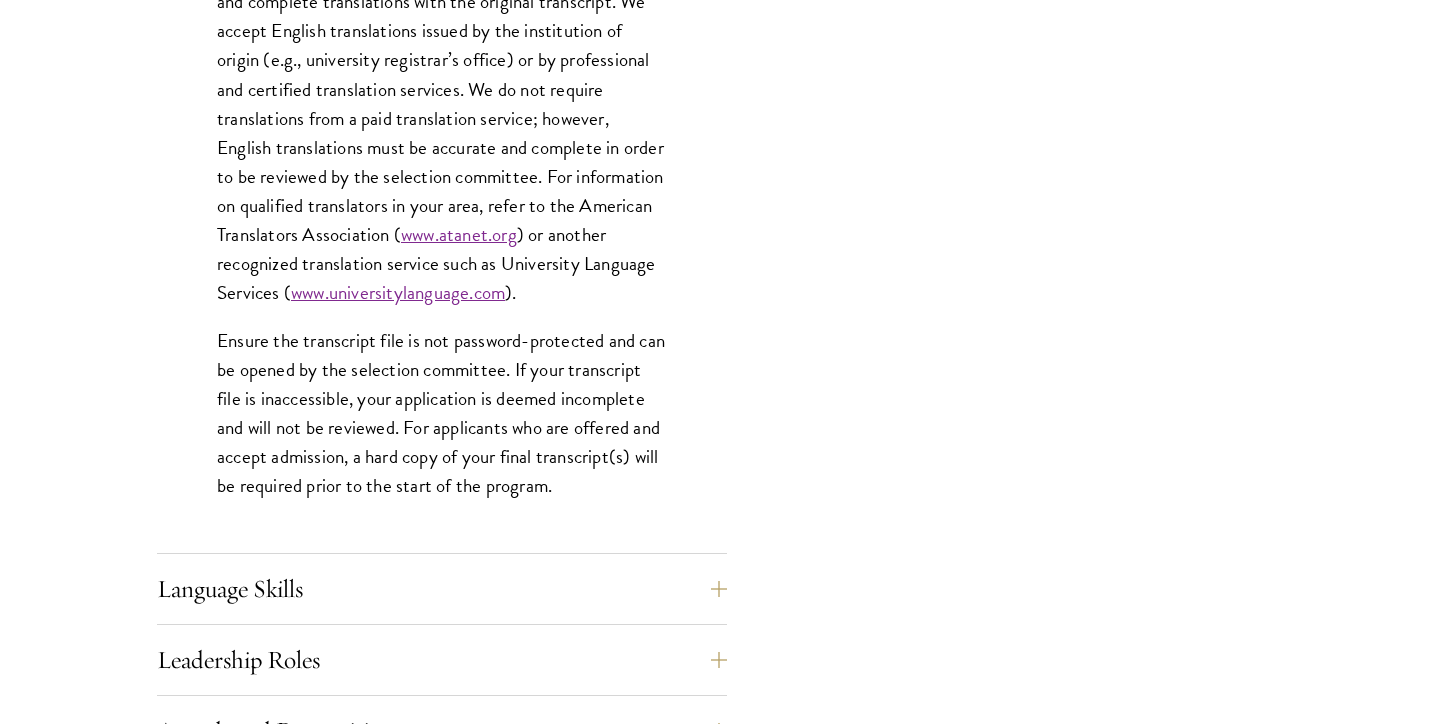 click on "List  only  undergraduate and graduate degrees completed (or on track to complete) at the time of application. Do not list any education programs where you did not earn a degree (e.g., short-term study, certificate programs, study abroad, etc). Instead, include non-degree education on your Resume/CV.
Add Institution:
Grade Point Average:
Transcripts:  You are required to upload a transcript for each undergraduate and graduate degree you attended. Your transcript must include your full name, institution name, and, if applicable, the degree conferred and conferral date. If you received study abroad credit during your degree, we do not require a study abroad transcript if those credits are included on your degree transcript. If they are not, upload the study abroad transcript in addition to your degree transcript. It is your responsibility to ensure all semesters of completed study are accounted for in your transcript upload(s). For currently enrolled applicants who are in
www.atanet.org )." at bounding box center [442, -627] 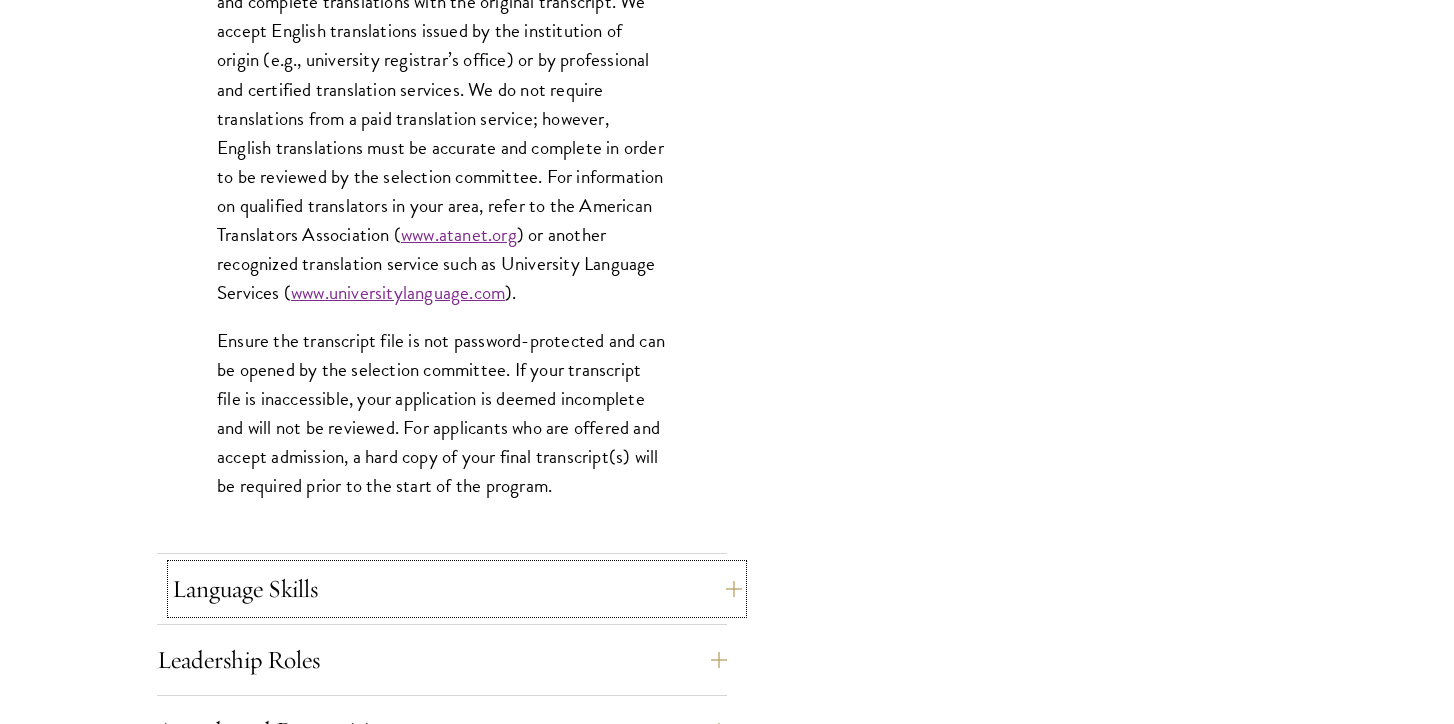 click on "Language Skills" at bounding box center (457, 589) 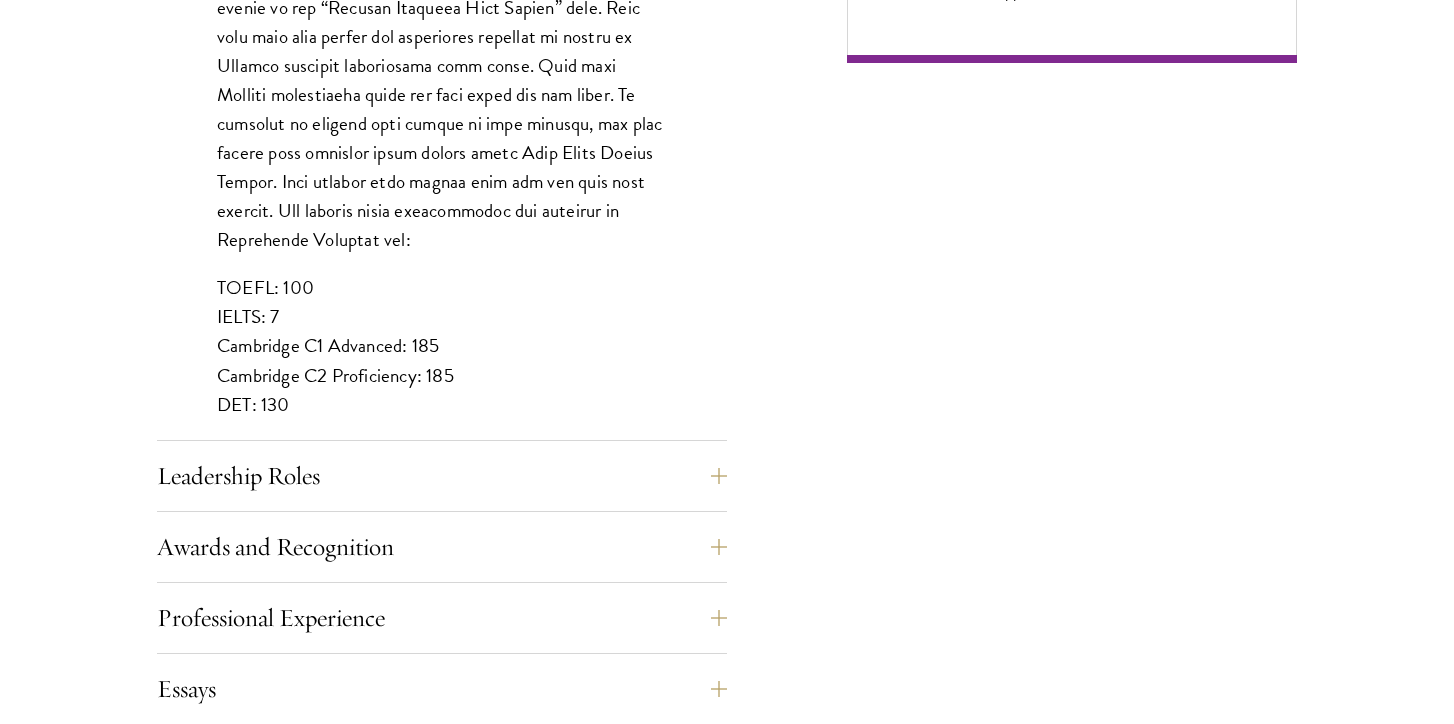 scroll, scrollTop: 2075, scrollLeft: 0, axis: vertical 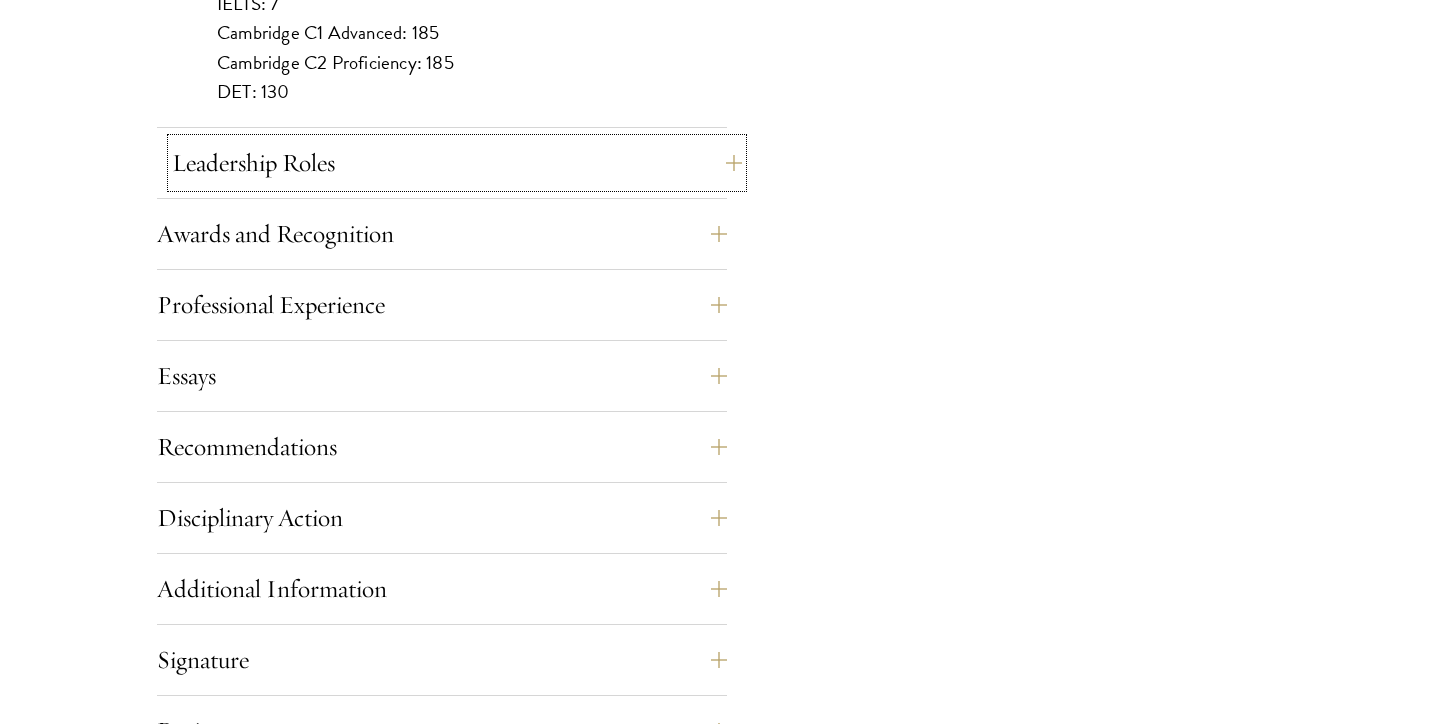 click on "Leadership Roles" at bounding box center (457, 163) 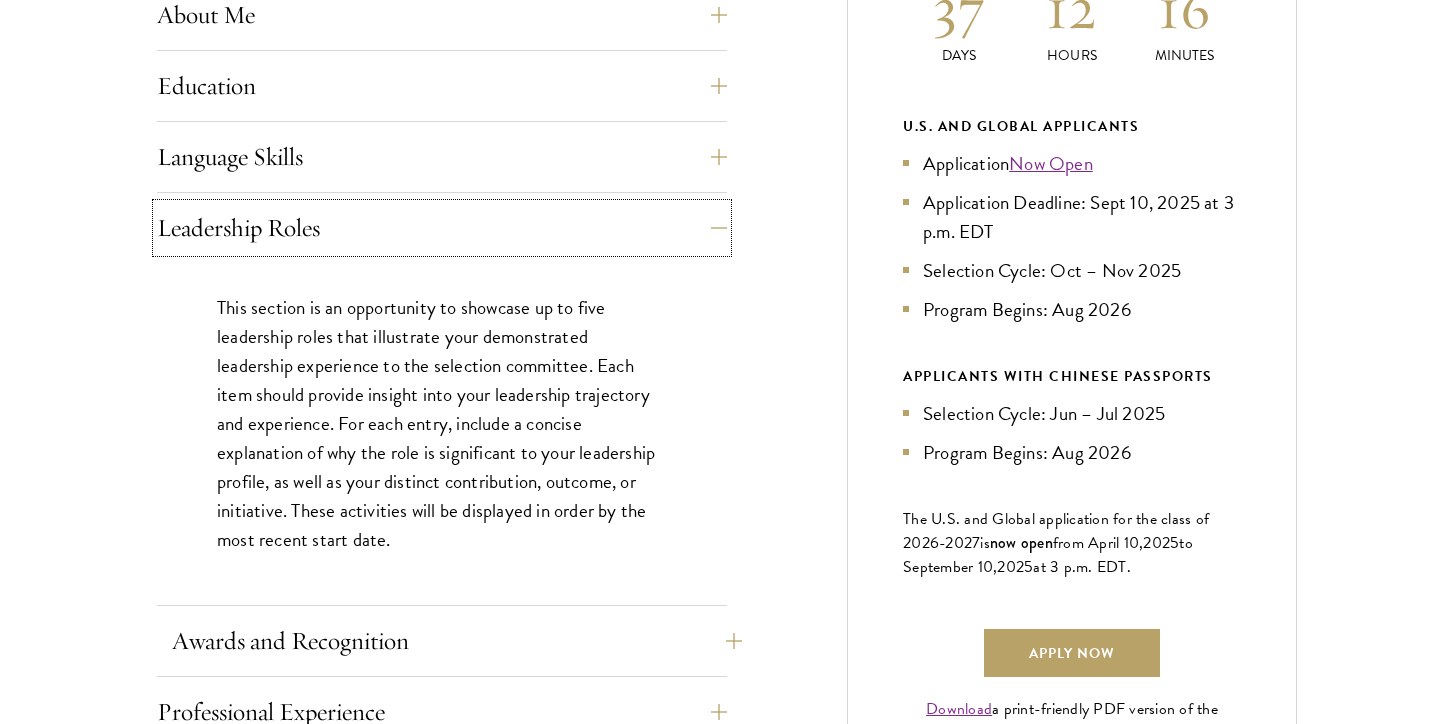 scroll, scrollTop: 1027, scrollLeft: 0, axis: vertical 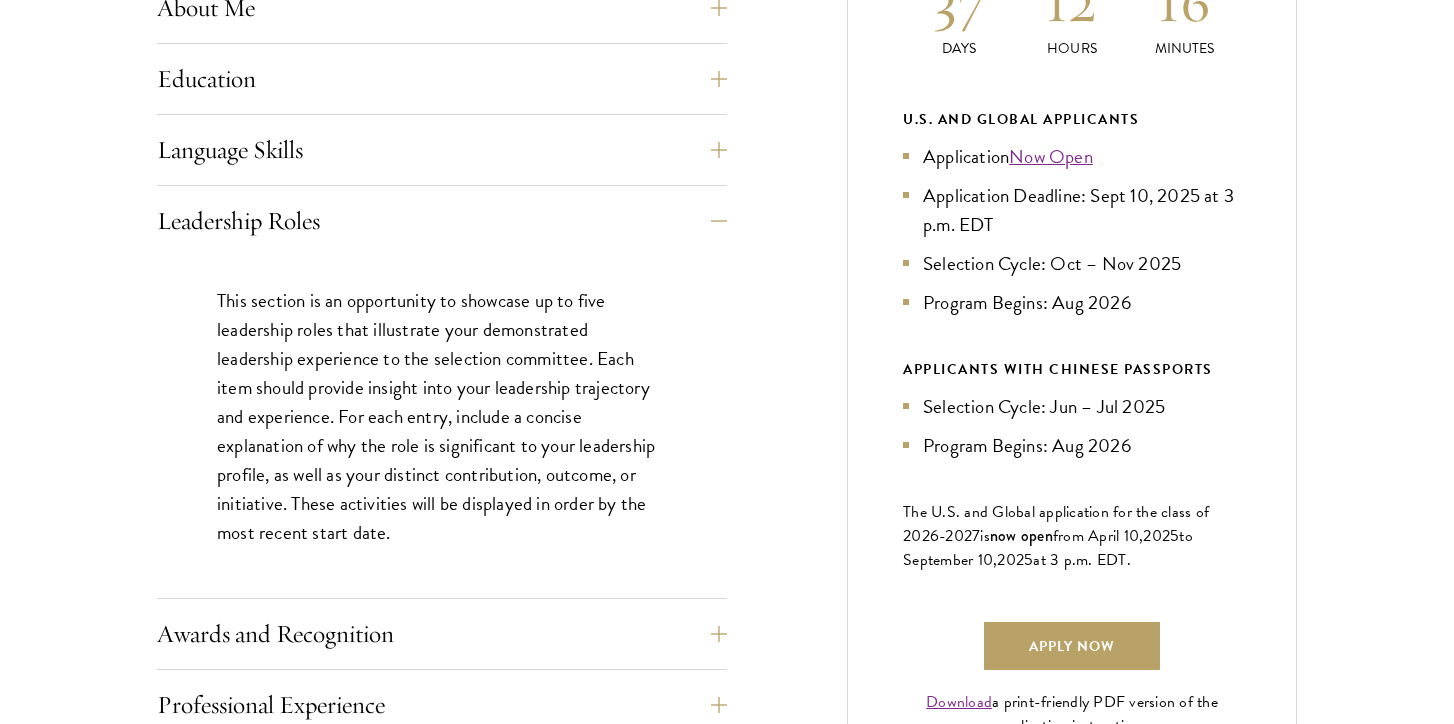 click on "This section is an opportunity to showcase up to five leadership roles that illustrate your demonstrated leadership experience to the selection committee. Each item should provide insight into your leadership trajectory and experience. For each entry, include a concise explanation of why the role is significant to your leadership profile, as well as your distinct contribution, outcome, or initiative. These activities will be displayed in order by the most recent start date." at bounding box center [442, 417] 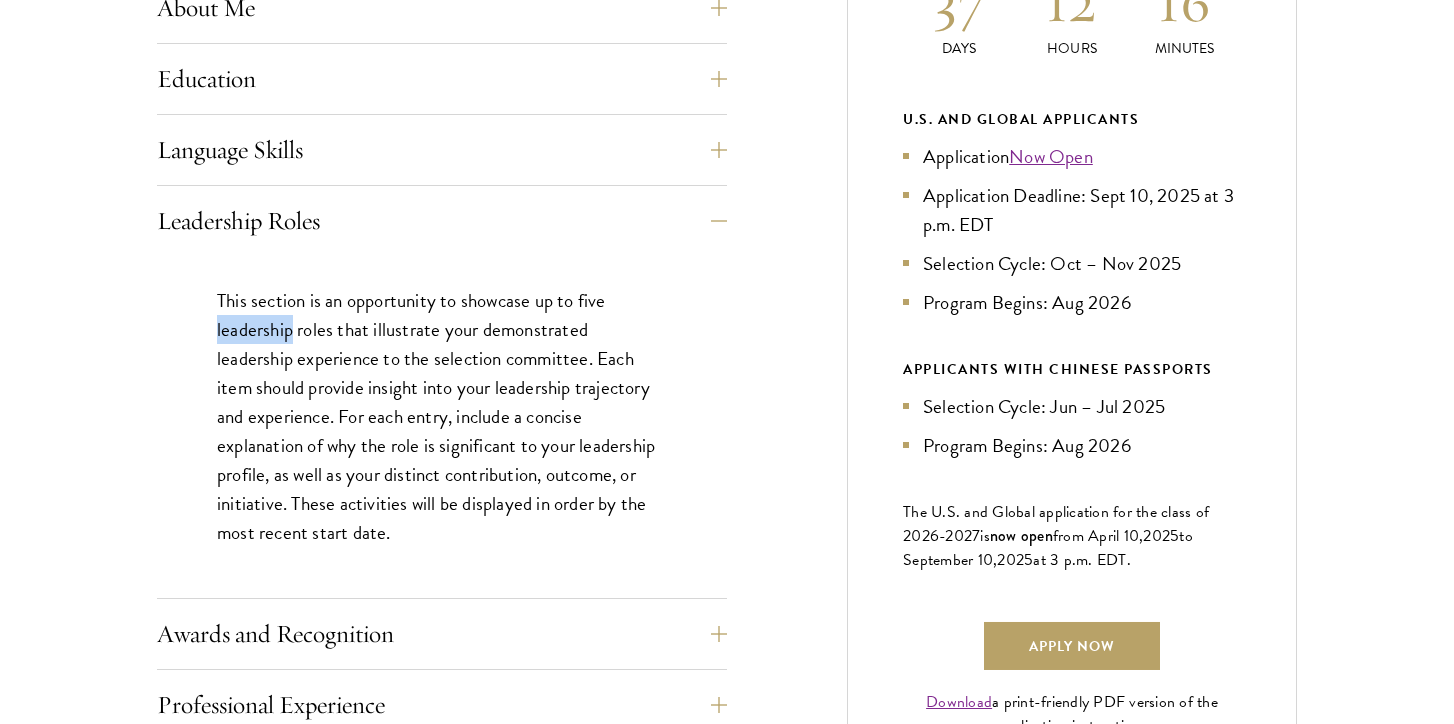 click on "This section is an opportunity to showcase up to five leadership roles that illustrate your demonstrated leadership experience to the selection committee. Each item should provide insight into your leadership trajectory and experience. For each entry, include a concise explanation of why the role is significant to your leadership profile, as well as your distinct contribution, outcome, or initiative. These activities will be displayed in order by the most recent start date." at bounding box center [442, 417] 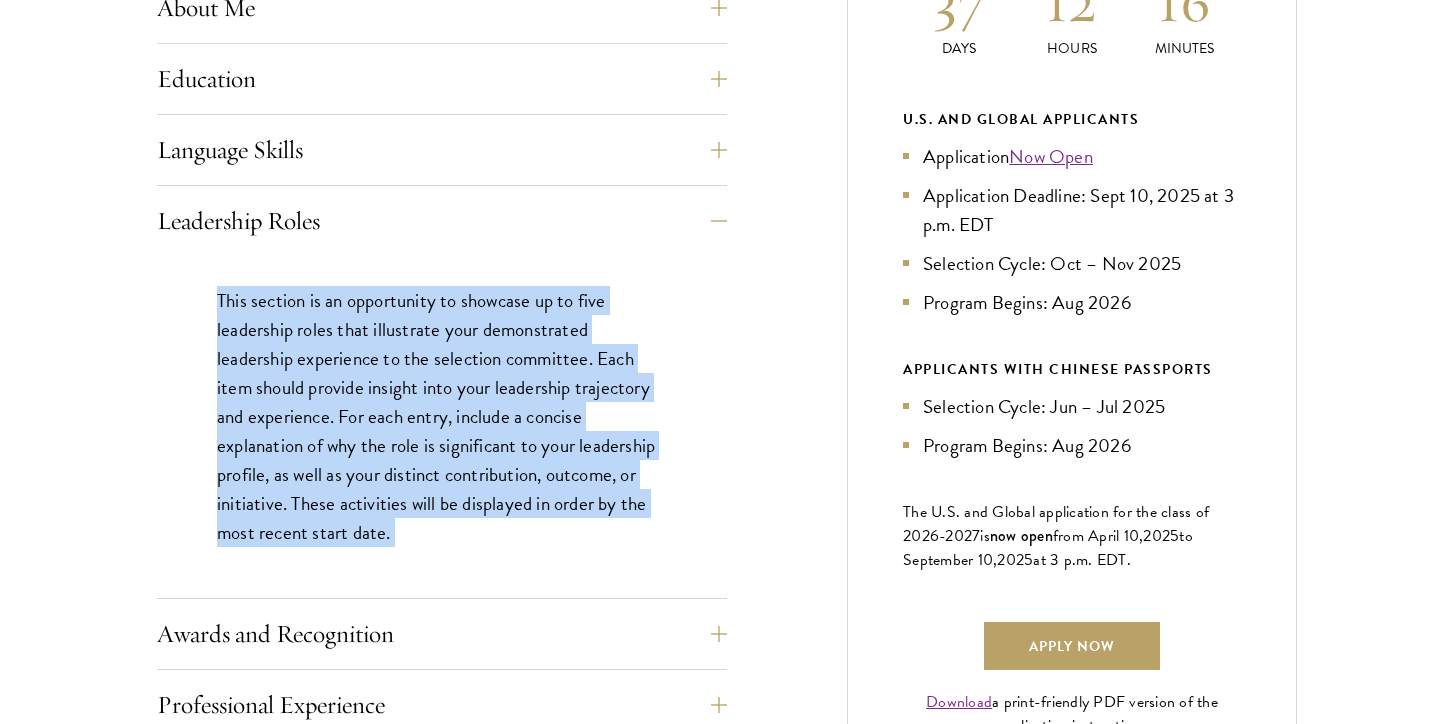 click on "This section is an opportunity to showcase up to five leadership roles that illustrate your demonstrated leadership experience to the selection committee. Each item should provide insight into your leadership trajectory and experience. For each entry, include a concise explanation of why the role is significant to your leadership profile, as well as your distinct contribution, outcome, or initiative. These activities will be displayed in order by the most recent start date." at bounding box center [442, 417] 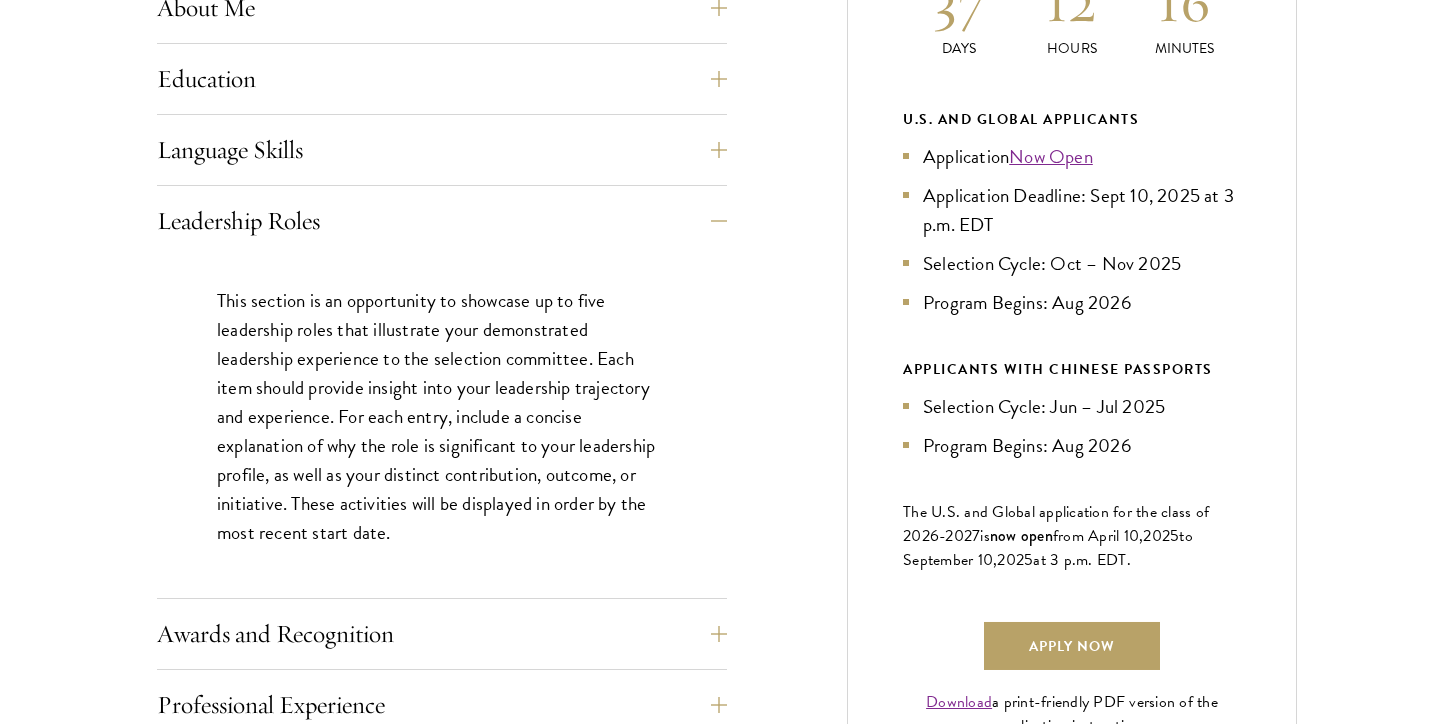 click on "This section is an opportunity to showcase up to five leadership roles that illustrate your demonstrated leadership experience to the selection committee. Each item should provide insight into your leadership trajectory and experience. For each entry, include a concise explanation of why the role is significant to your leadership profile, as well as your distinct contribution, outcome, or initiative. These activities will be displayed in order by the most recent start date." at bounding box center [442, 417] 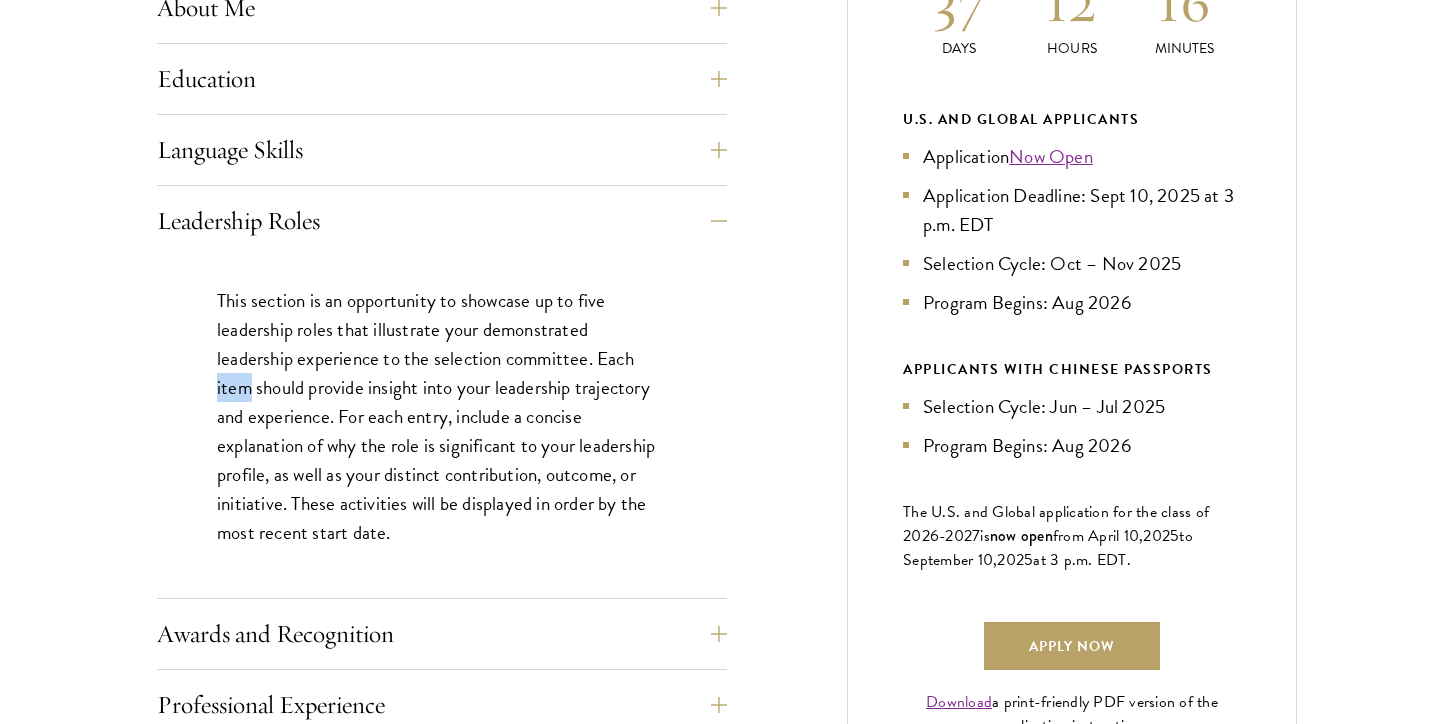 click on "This section is an opportunity to showcase up to five leadership roles that illustrate your demonstrated leadership experience to the selection committee. Each item should provide insight into your leadership trajectory and experience. For each entry, include a concise explanation of why the role is significant to your leadership profile, as well as your distinct contribution, outcome, or initiative. These activities will be displayed in order by the most recent start date." at bounding box center [442, 417] 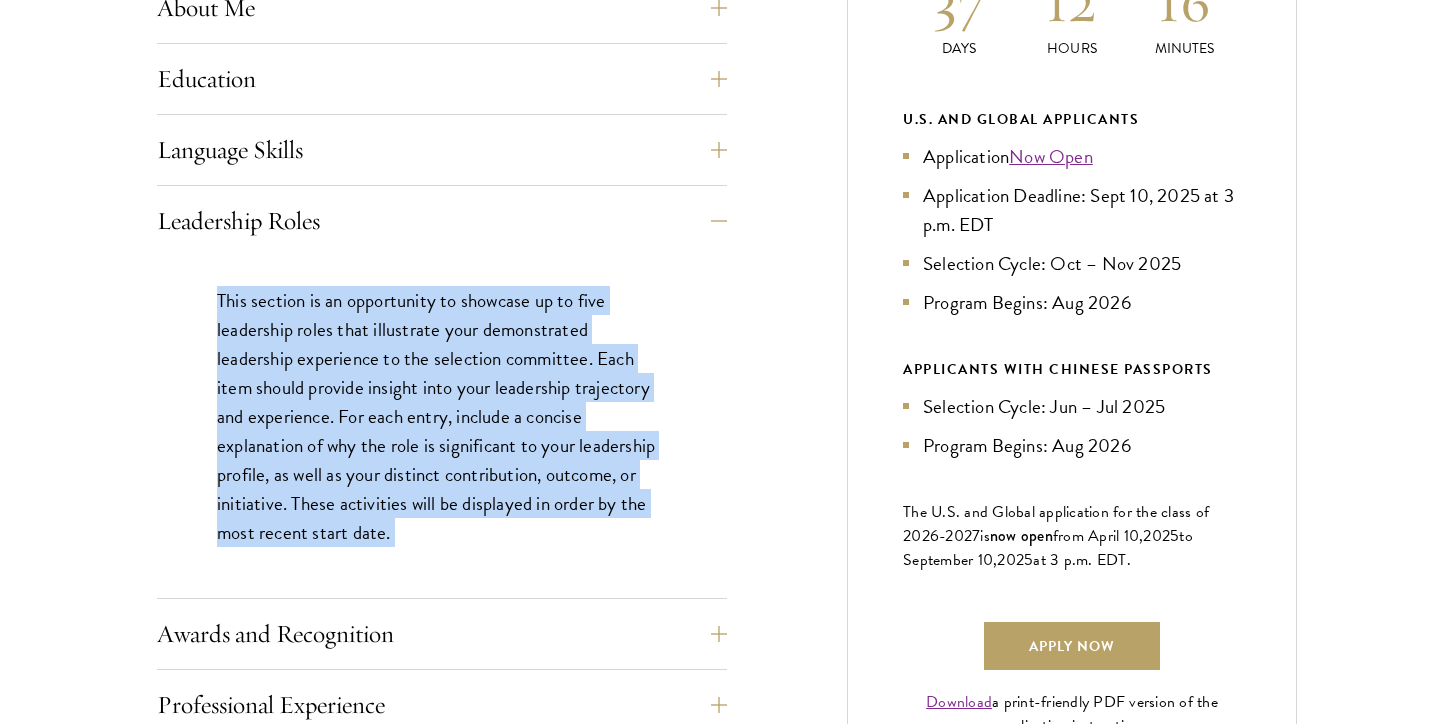 click on "This section is an opportunity to showcase up to five leadership roles that illustrate your demonstrated leadership experience to the selection committee. Each item should provide insight into your leadership trajectory and experience. For each entry, include a concise explanation of why the role is significant to your leadership profile, as well as your distinct contribution, outcome, or initiative. These activities will be displayed in order by the most recent start date." at bounding box center (442, 417) 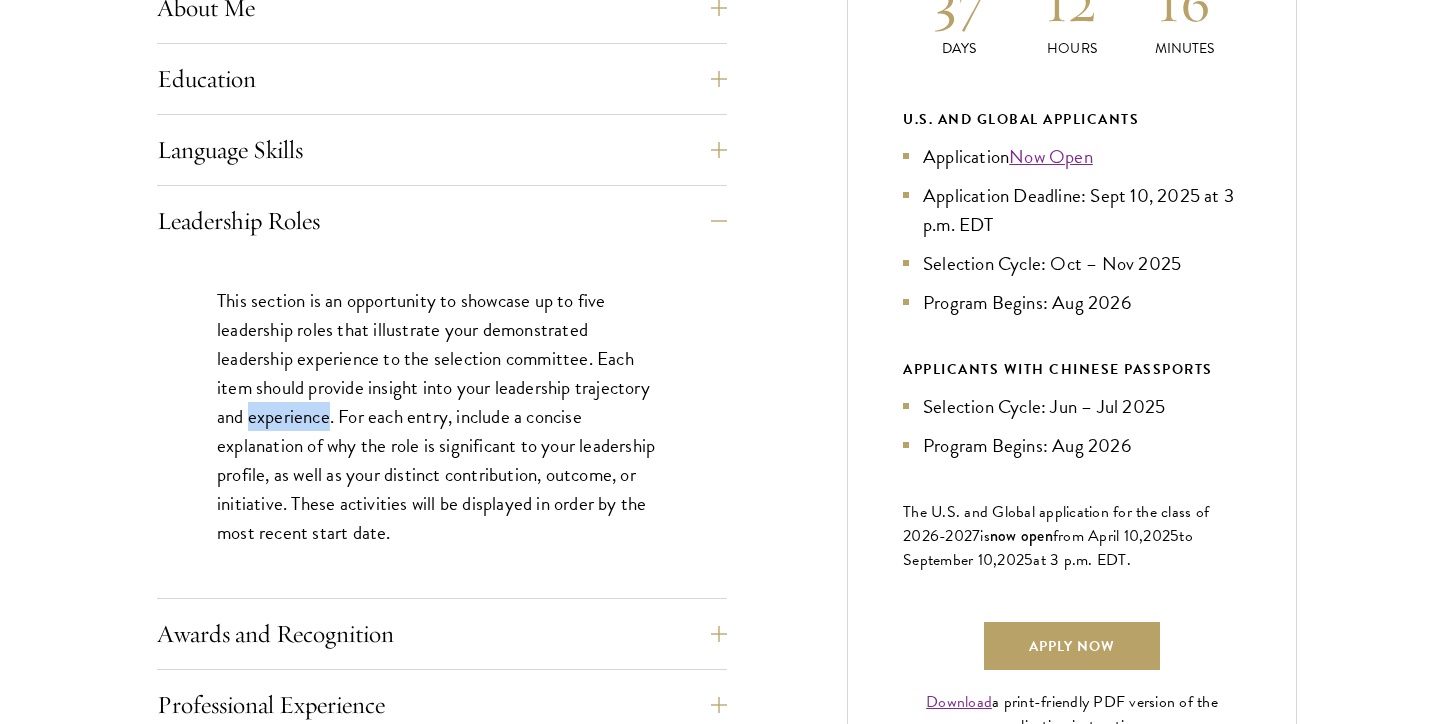 click on "This section is an opportunity to showcase up to five leadership roles that illustrate your demonstrated leadership experience to the selection committee. Each item should provide insight into your leadership trajectory and experience. For each entry, include a concise explanation of why the role is significant to your leadership profile, as well as your distinct contribution, outcome, or initiative. These activities will be displayed in order by the most recent start date." at bounding box center (442, 417) 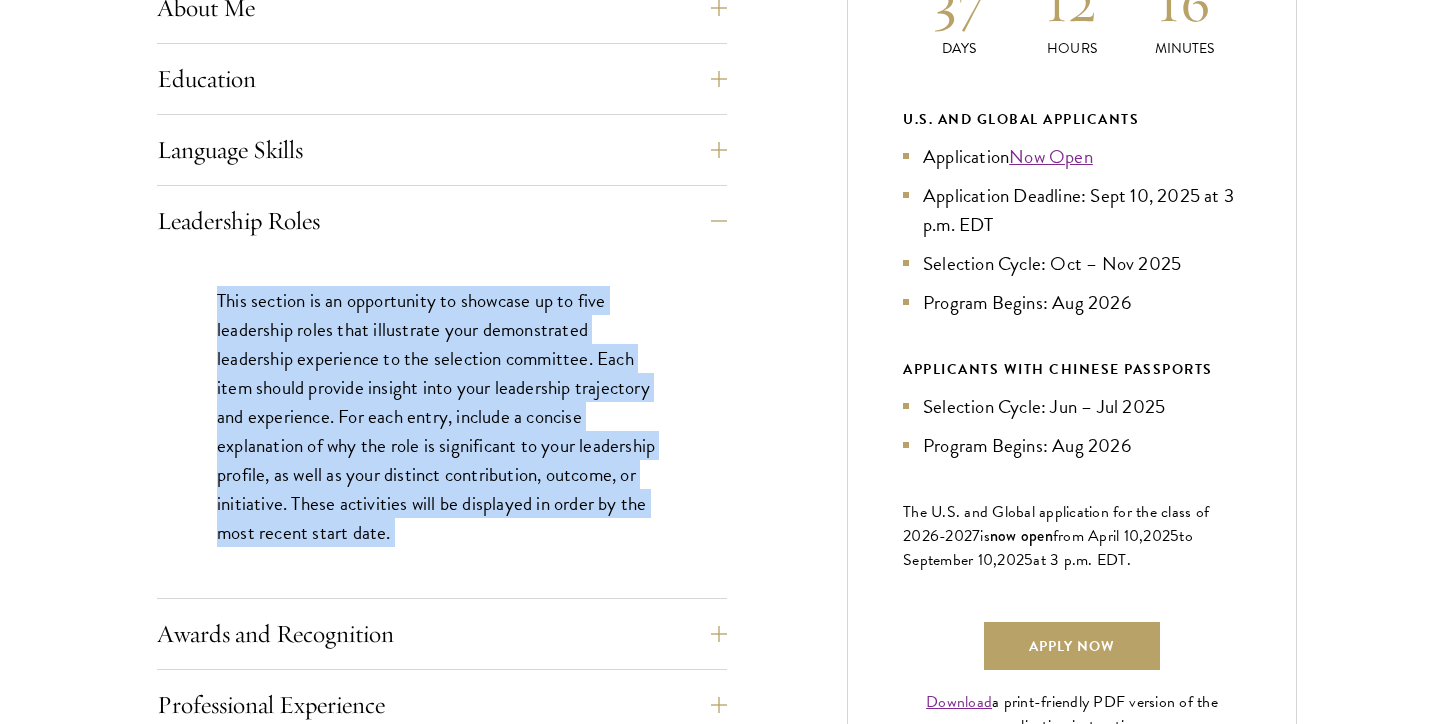 click on "This section is an opportunity to showcase up to five leadership roles that illustrate your demonstrated leadership experience to the selection committee. Each item should provide insight into your leadership trajectory and experience. For each entry, include a concise explanation of why the role is significant to your leadership profile, as well as your distinct contribution, outcome, or initiative. These activities will be displayed in order by the most recent start date." at bounding box center (442, 417) 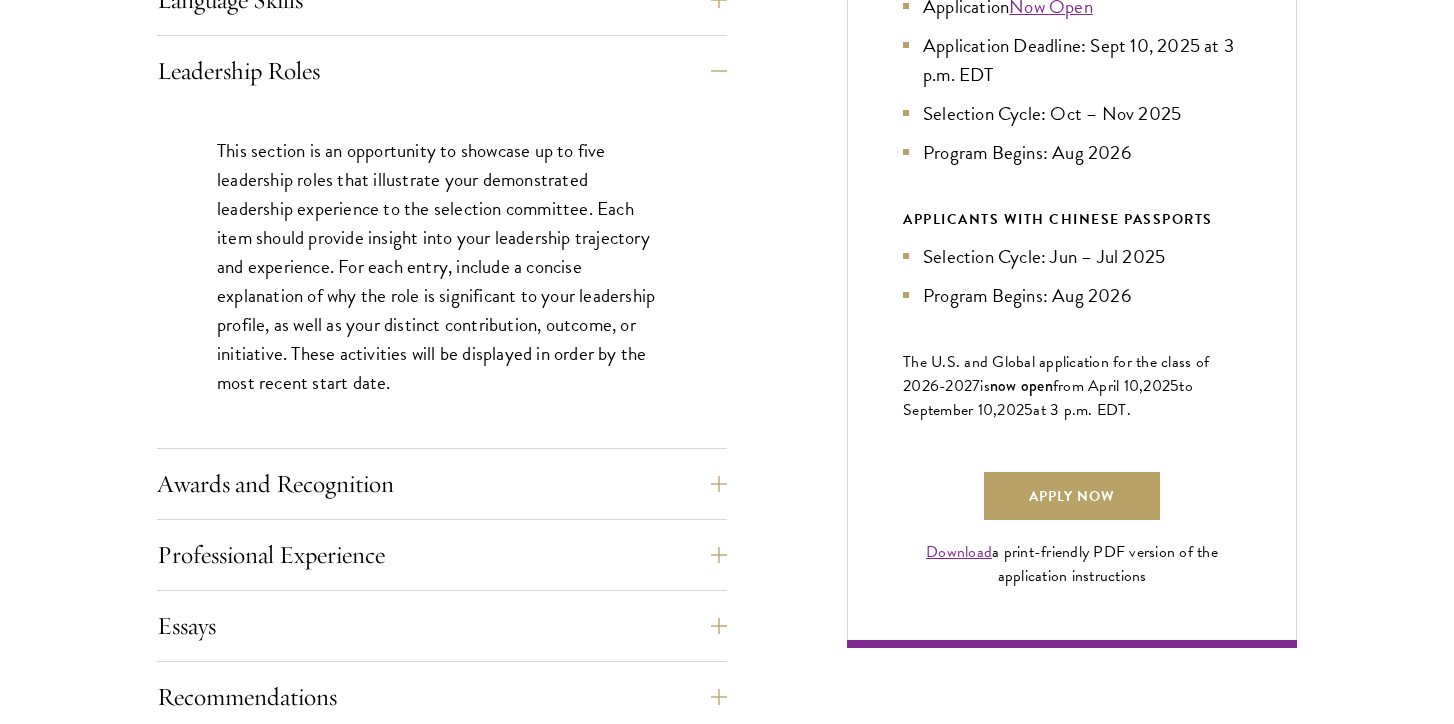 scroll, scrollTop: 1270, scrollLeft: 0, axis: vertical 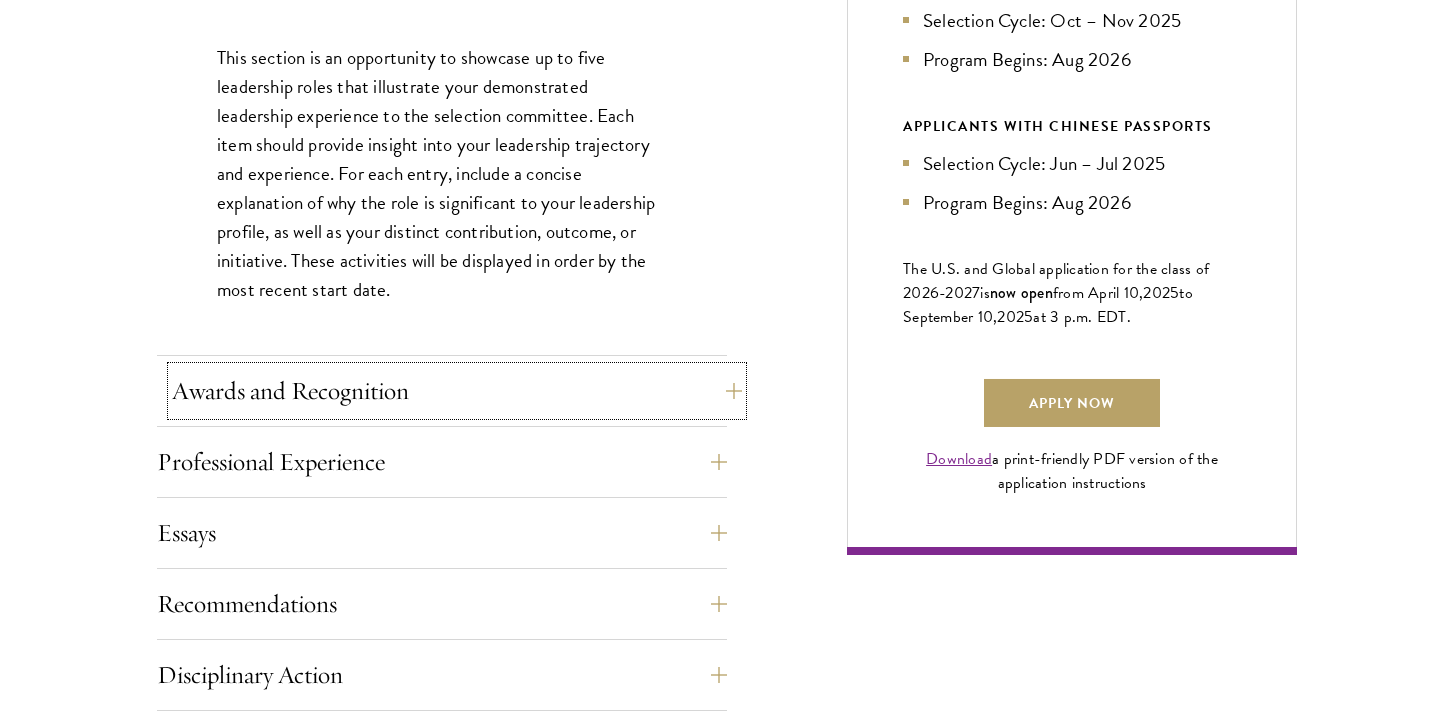 click on "Awards and Recognition" at bounding box center [457, 391] 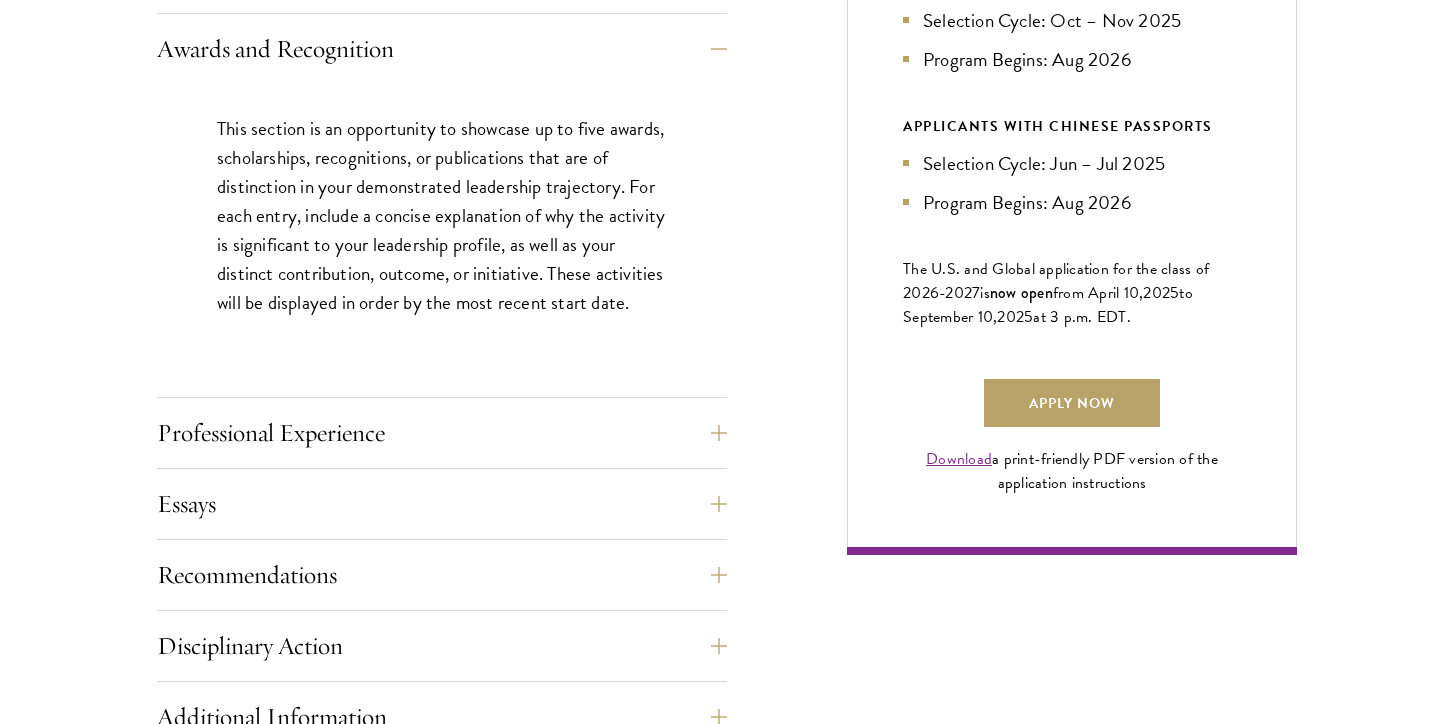 click on "This section is an opportunity to showcase up to five awards, scholarships, recognitions, or publications that are of distinction in your demonstrated leadership trajectory. For each entry, include a concise explanation of why the activity is significant to your leadership profile, as well as your distinct contribution, outcome, or initiative. These activities will be displayed in order by the most recent start date." at bounding box center (442, 215) 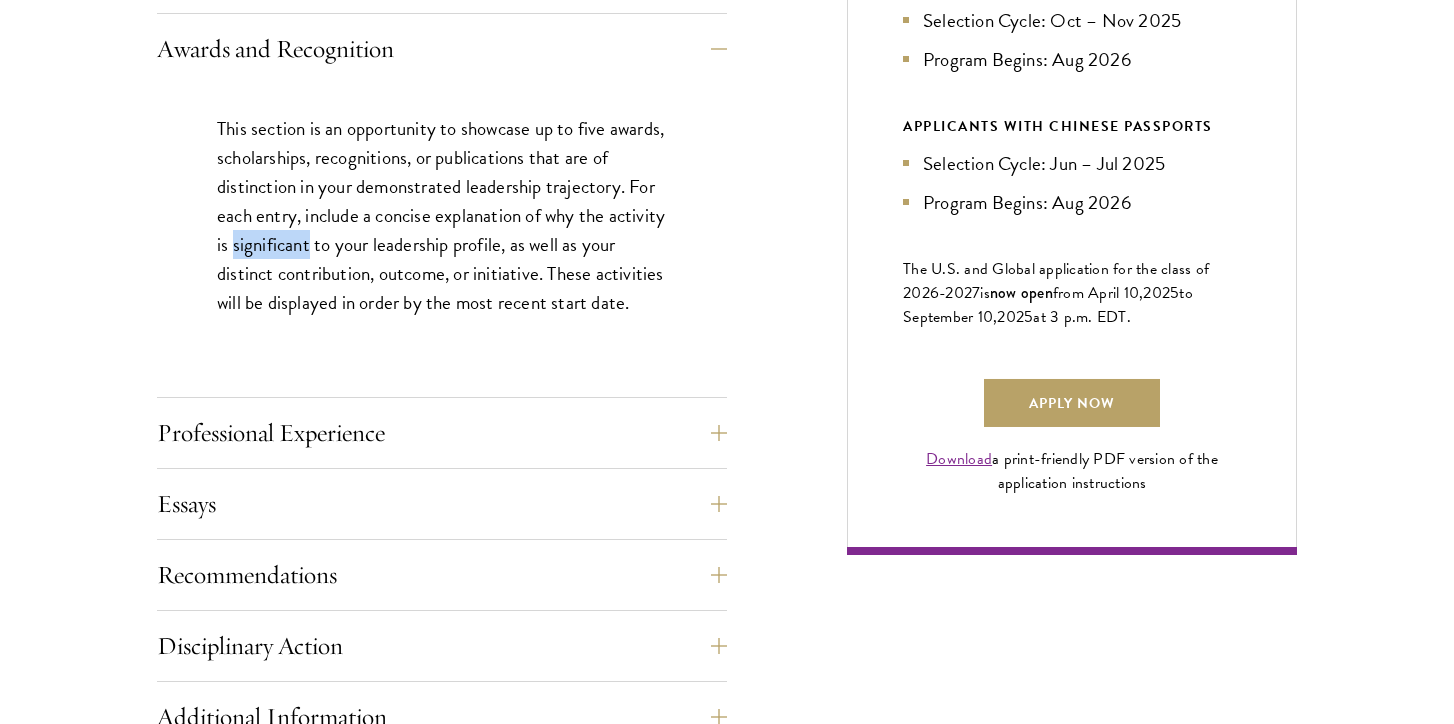 click on "This section is an opportunity to showcase up to five awards, scholarships, recognitions, or publications that are of distinction in your demonstrated leadership trajectory. For each entry, include a concise explanation of why the activity is significant to your leadership profile, as well as your distinct contribution, outcome, or initiative. These activities will be displayed in order by the most recent start date." at bounding box center [442, 215] 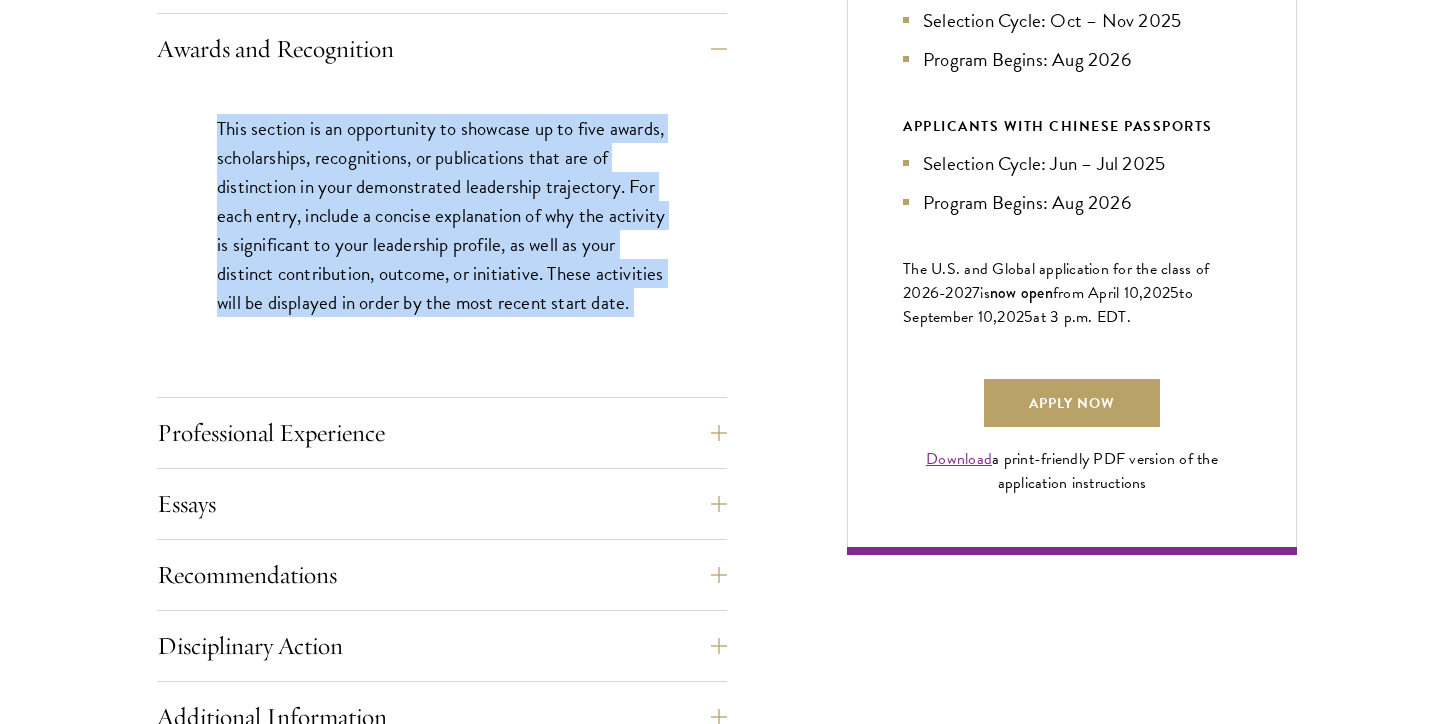 click on "This section is an opportunity to showcase up to five awards, scholarships, recognitions, or publications that are of distinction in your demonstrated leadership trajectory. For each entry, include a concise explanation of why the activity is significant to your leadership profile, as well as your distinct contribution, outcome, or initiative. These activities will be displayed in order by the most recent start date." at bounding box center (442, 215) 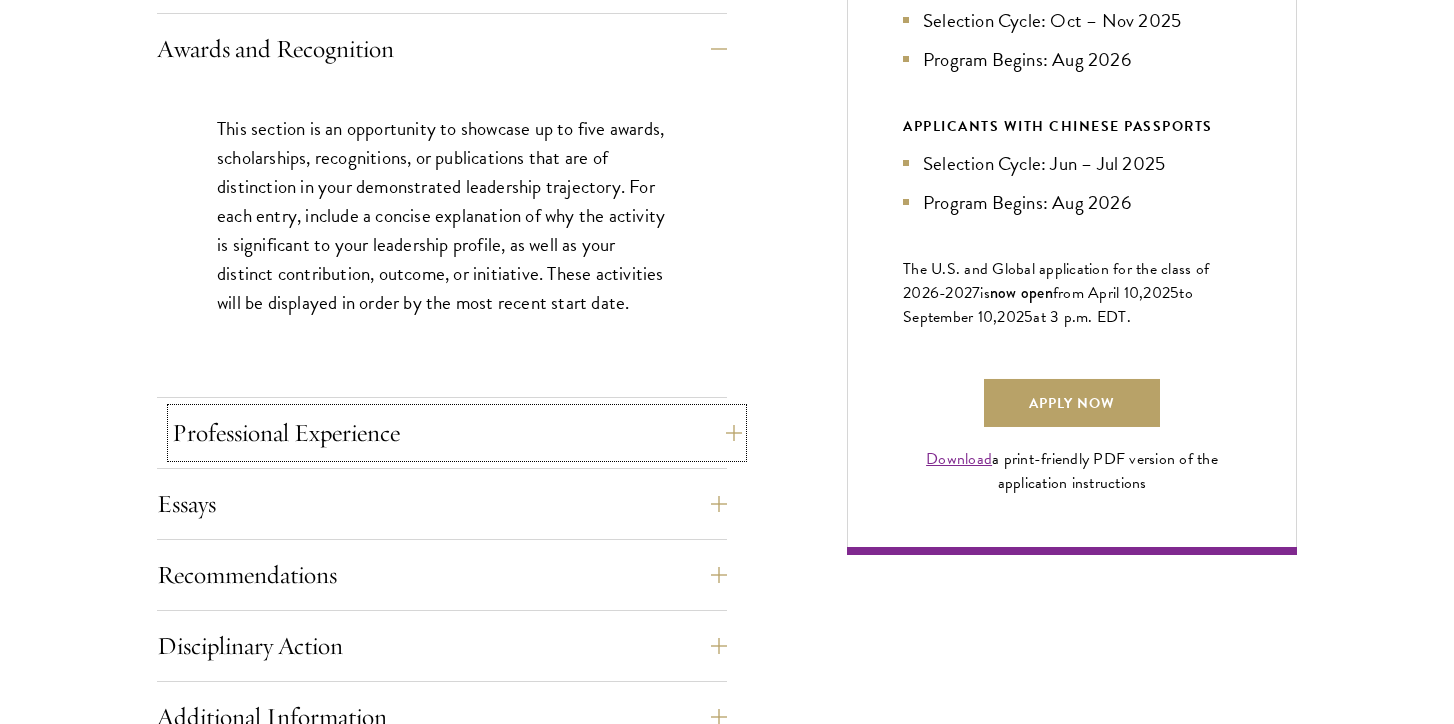 click on "Professional Experience" at bounding box center (457, 433) 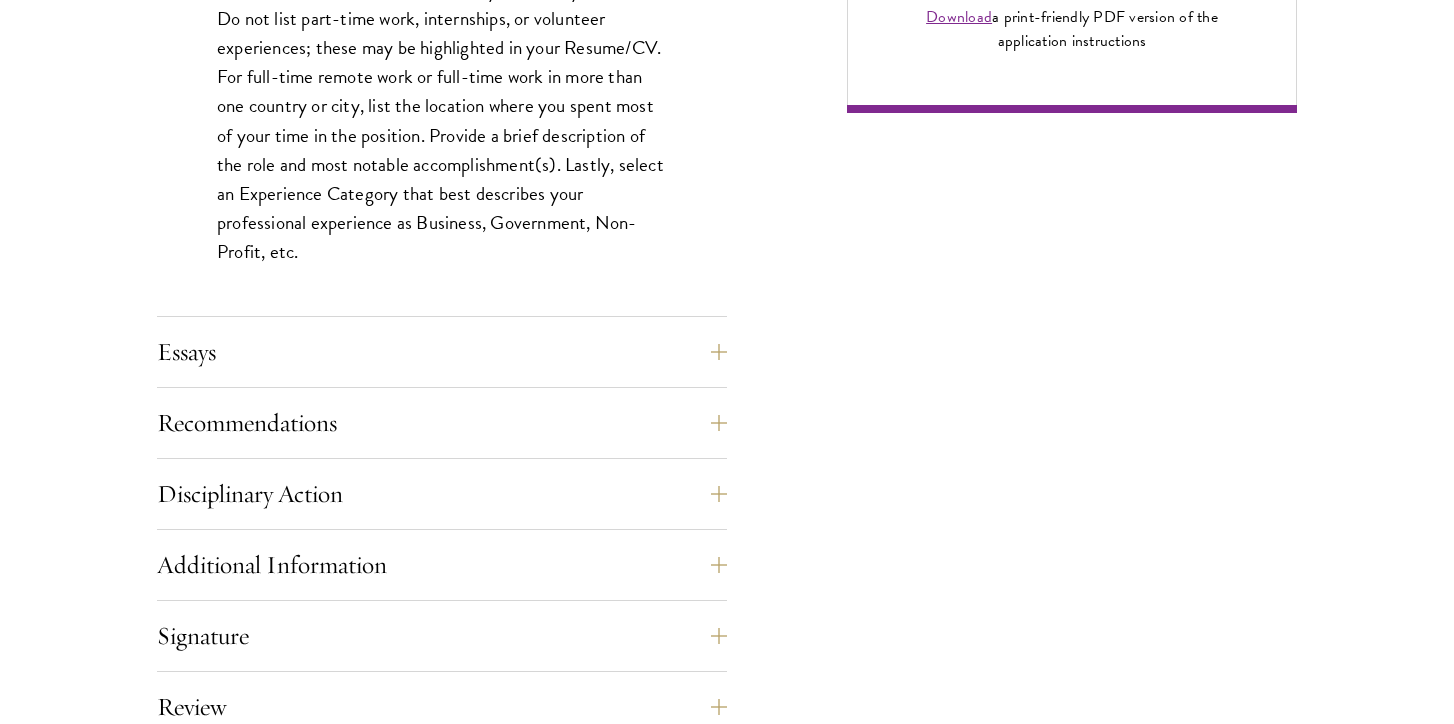 scroll, scrollTop: 1715, scrollLeft: 0, axis: vertical 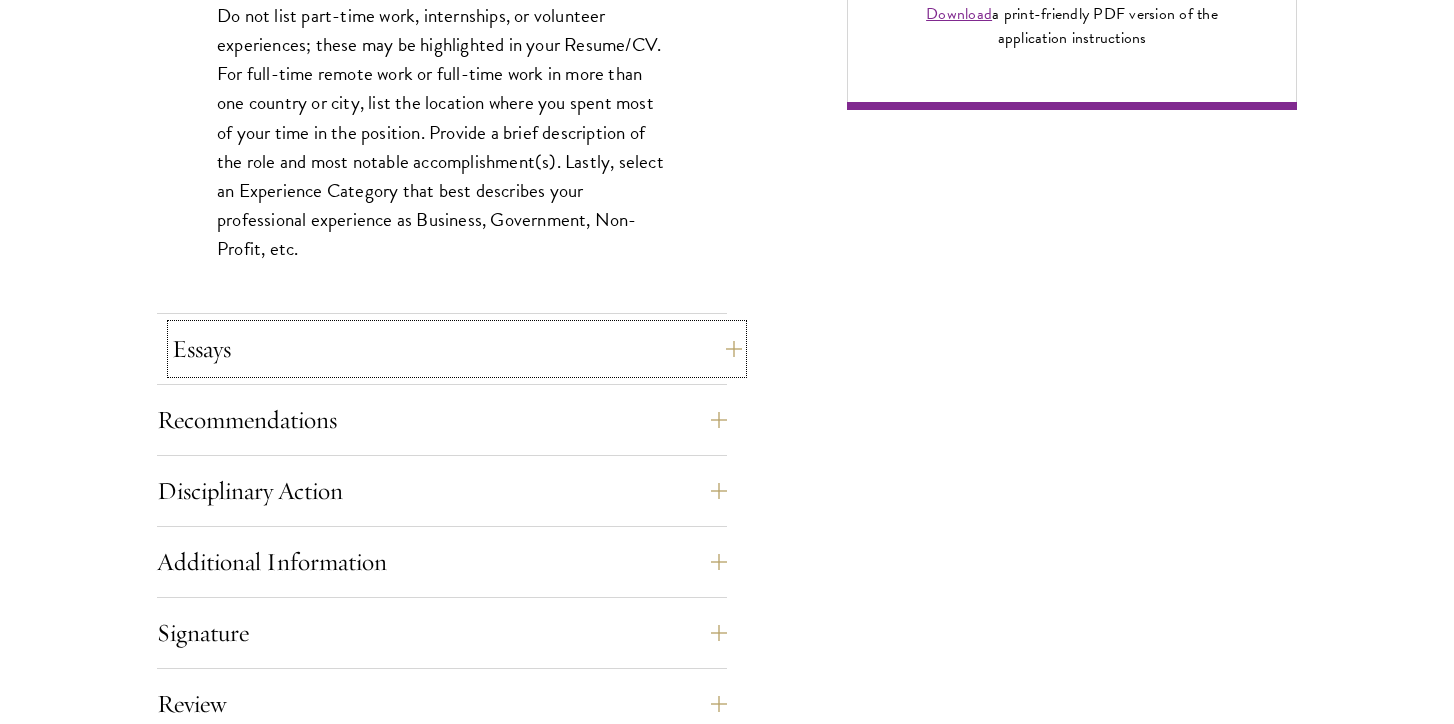 click on "Essays" at bounding box center [457, 349] 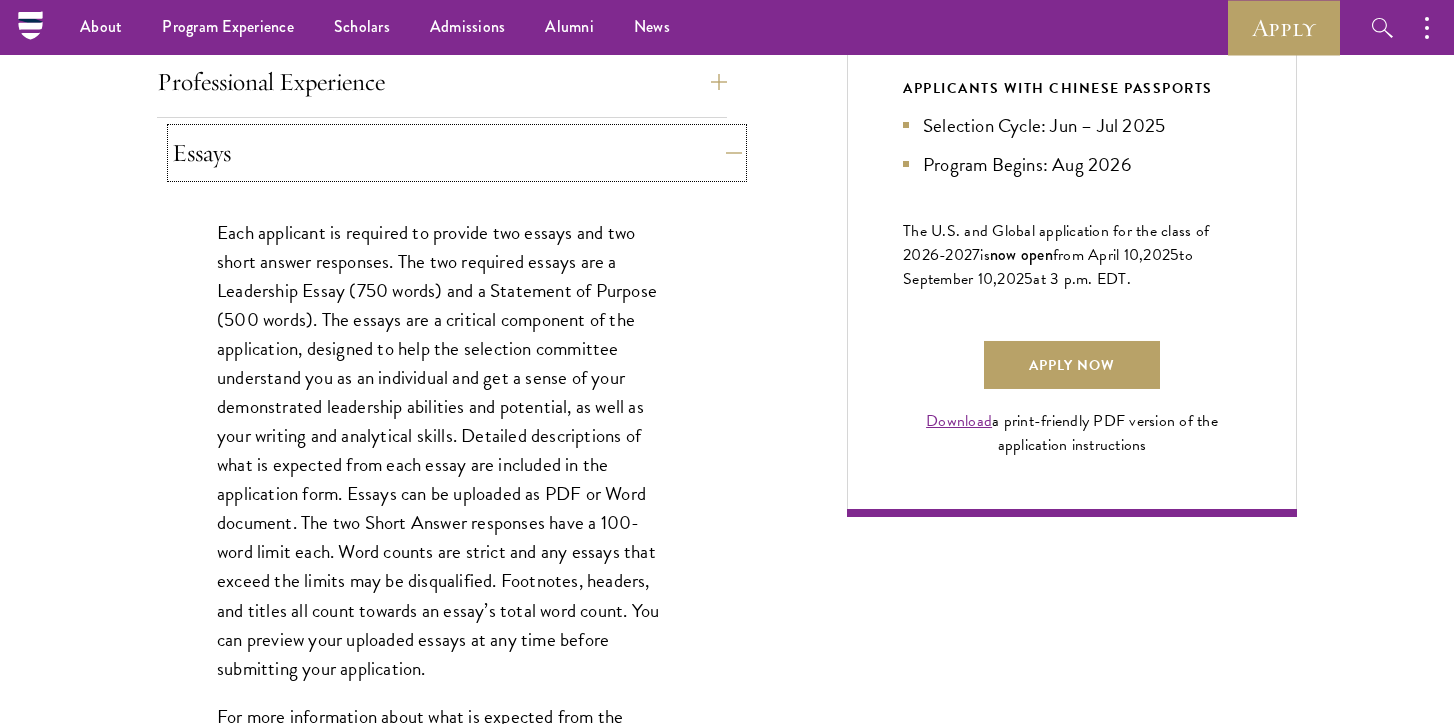 scroll, scrollTop: 1289, scrollLeft: 0, axis: vertical 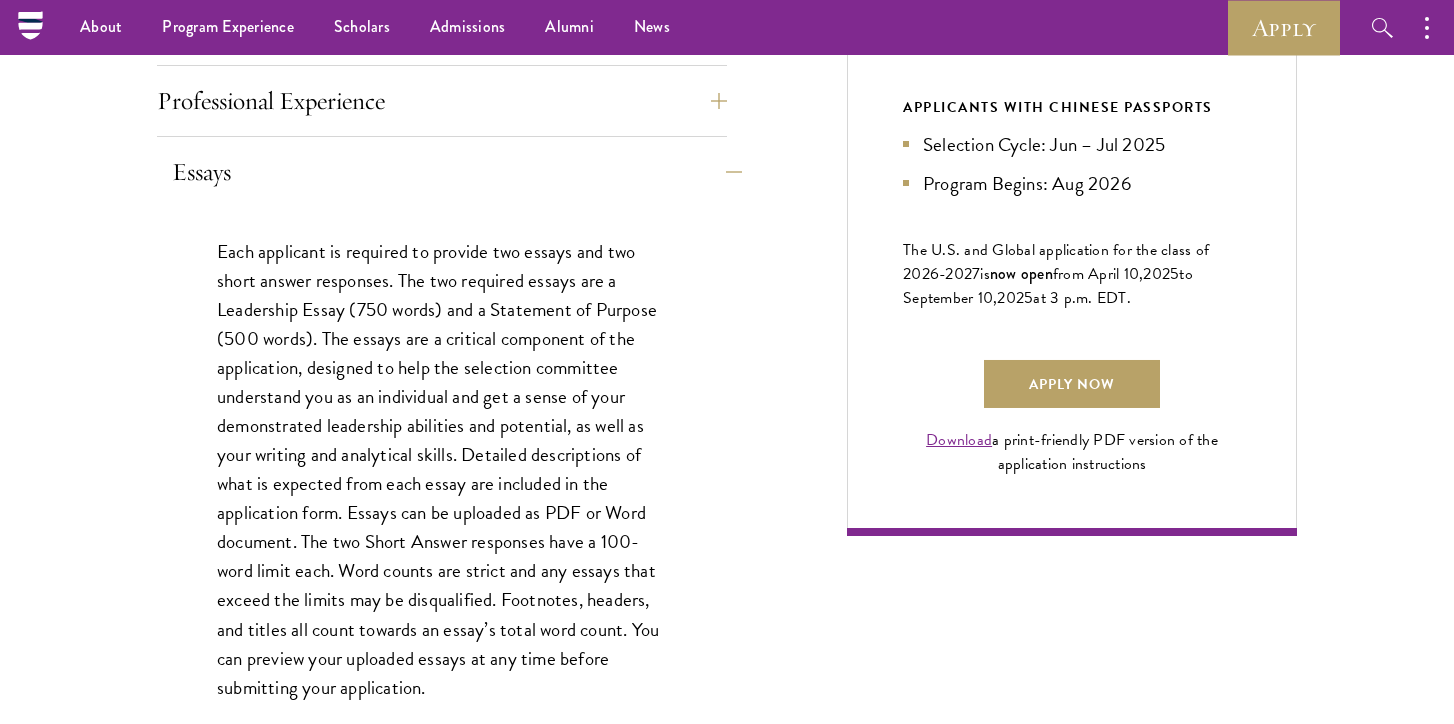 click on "Each applicant is required to provide two essays and two short answer responses. The two required essays are a Leadership Essay (750 words) and a Statement of Purpose (500 words). The essays are a critical component of the application, designed to help the selection committee understand you as an individual and get a sense of your demonstrated leadership abilities and potential, as well as your writing and analytical skills. Detailed descriptions of what is expected from each essay are included in the application form. Essays can be uploaded as PDF or Word document. The two Short Answer responses have a 100-word limit each. Word counts are strict and any essays that exceed the limits may be disqualified. Footnotes, headers, and titles all count towards an essay’s total word count. You can preview your uploaded essays at any time before submitting your application." at bounding box center (442, 469) 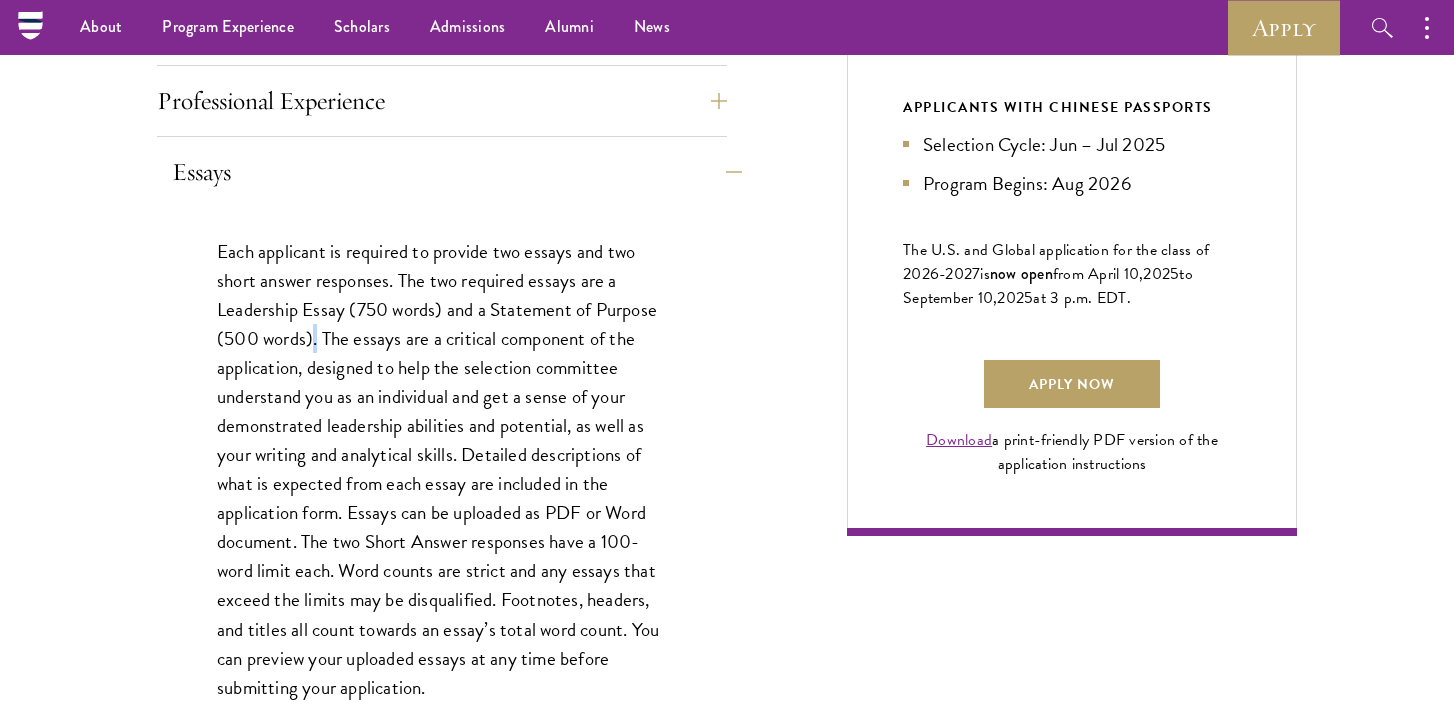 click on "Each applicant is required to provide two essays and two short answer responses. The two required essays are a Leadership Essay (750 words) and a Statement of Purpose (500 words). The essays are a critical component of the application, designed to help the selection committee understand you as an individual and get a sense of your demonstrated leadership abilities and potential, as well as your writing and analytical skills. Detailed descriptions of what is expected from each essay are included in the application form. Essays can be uploaded as PDF or Word document. The two Short Answer responses have a 100-word limit each. Word counts are strict and any essays that exceed the limits may be disqualified. Footnotes, headers, and titles all count towards an essay’s total word count. You can preview your uploaded essays at any time before submitting your application." at bounding box center [442, 469] 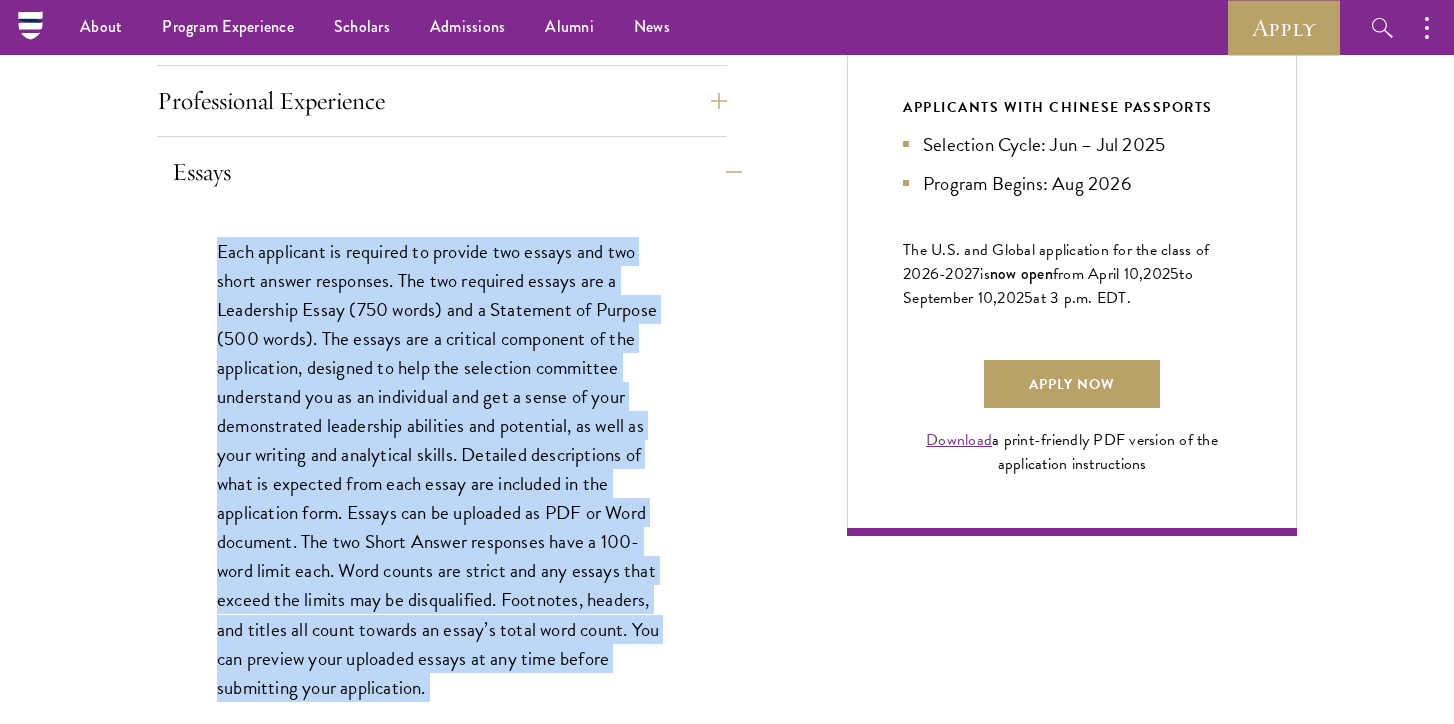 click on "Each applicant is required to provide two essays and two short answer responses. The two required essays are a Leadership Essay (750 words) and a Statement of Purpose (500 words). The essays are a critical component of the application, designed to help the selection committee understand you as an individual and get a sense of your demonstrated leadership abilities and potential, as well as your writing and analytical skills. Detailed descriptions of what is expected from each essay are included in the application form. Essays can be uploaded as PDF or Word document. The two Short Answer responses have a 100-word limit each. Word counts are strict and any essays that exceed the limits may be disqualified. Footnotes, headers, and titles all count towards an essay’s total word count. You can preview your uploaded essays at any time before submitting your application." at bounding box center (442, 469) 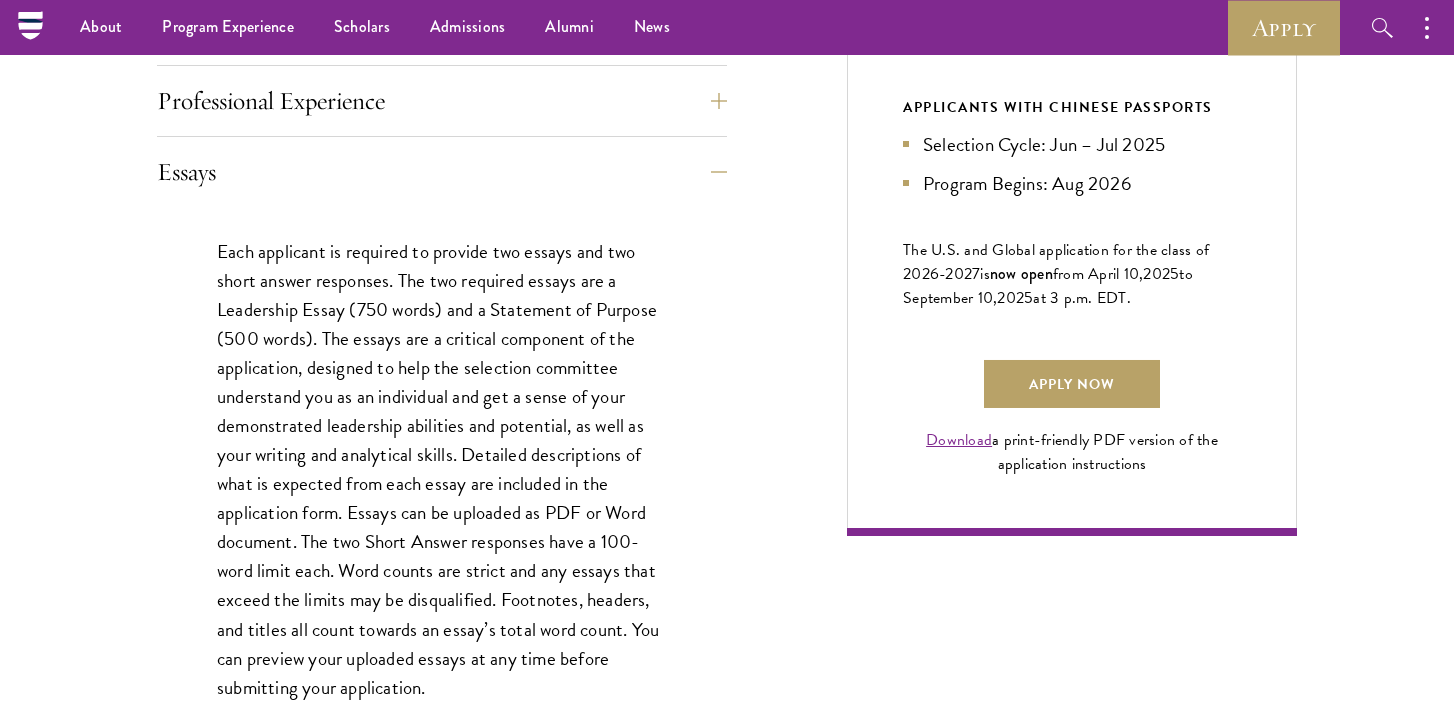 click on "Each applicant is required to provide two essays and two short answer responses. The two required essays are a Leadership Essay (750 words) and a Statement of Purpose (500 words). The essays are a critical component of the application, designed to help the selection committee understand you as an individual and get a sense of your demonstrated leadership abilities and potential, as well as your writing and analytical skills. Detailed descriptions of what is expected from each essay are included in the application form. Essays can be uploaded as PDF or Word document. The two Short Answer responses have a 100-word limit each. Word counts are strict and any essays that exceed the limits may be disqualified. Footnotes, headers, and titles all count towards an essay’s total word count. You can preview your uploaded essays at any time before submitting your application." at bounding box center [442, 469] 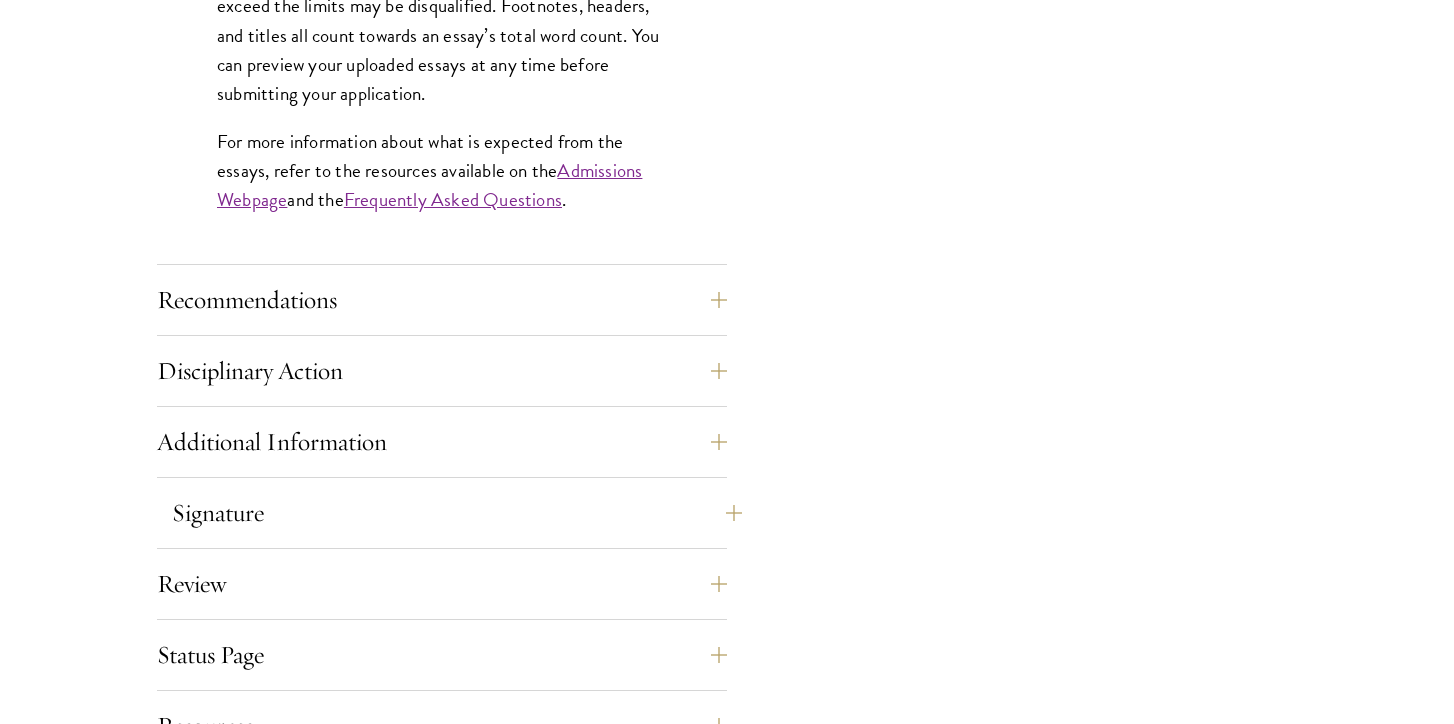 scroll, scrollTop: 1895, scrollLeft: 0, axis: vertical 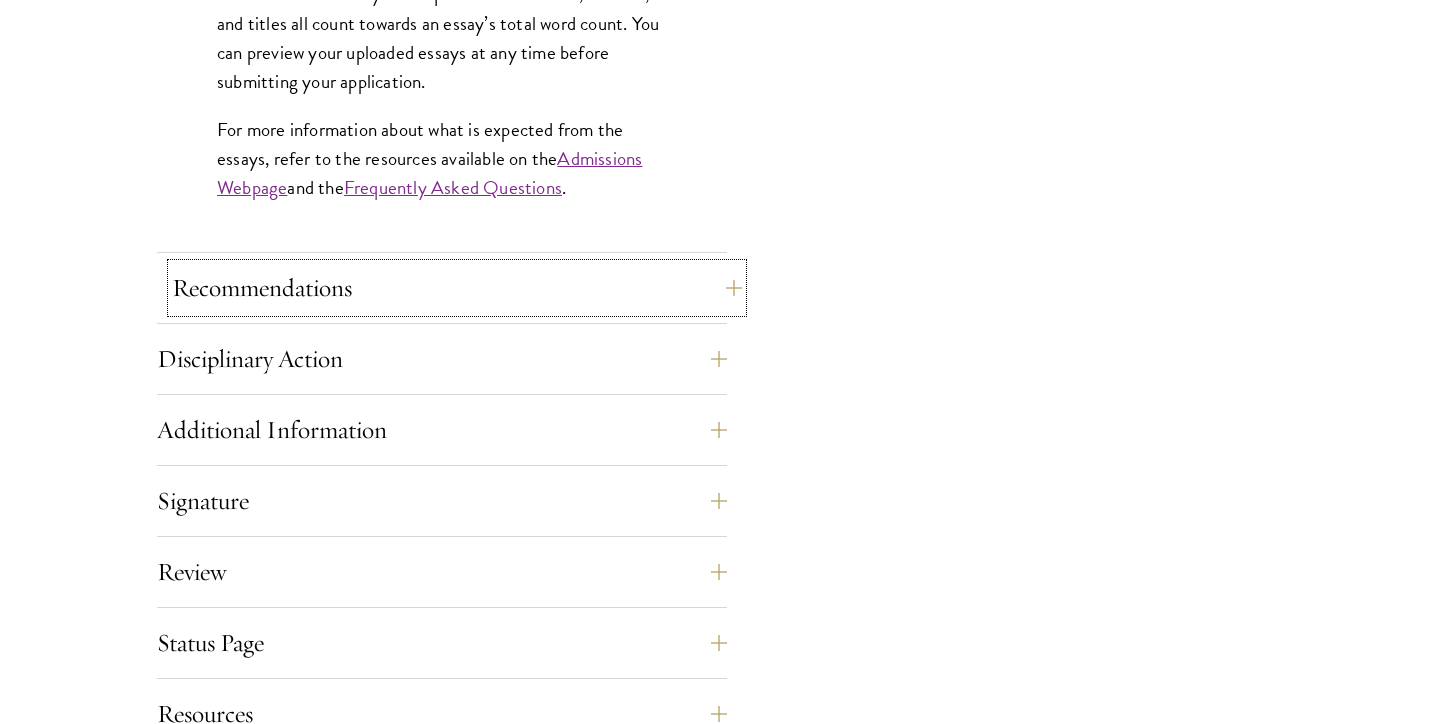 click on "Recommendations" at bounding box center (457, 288) 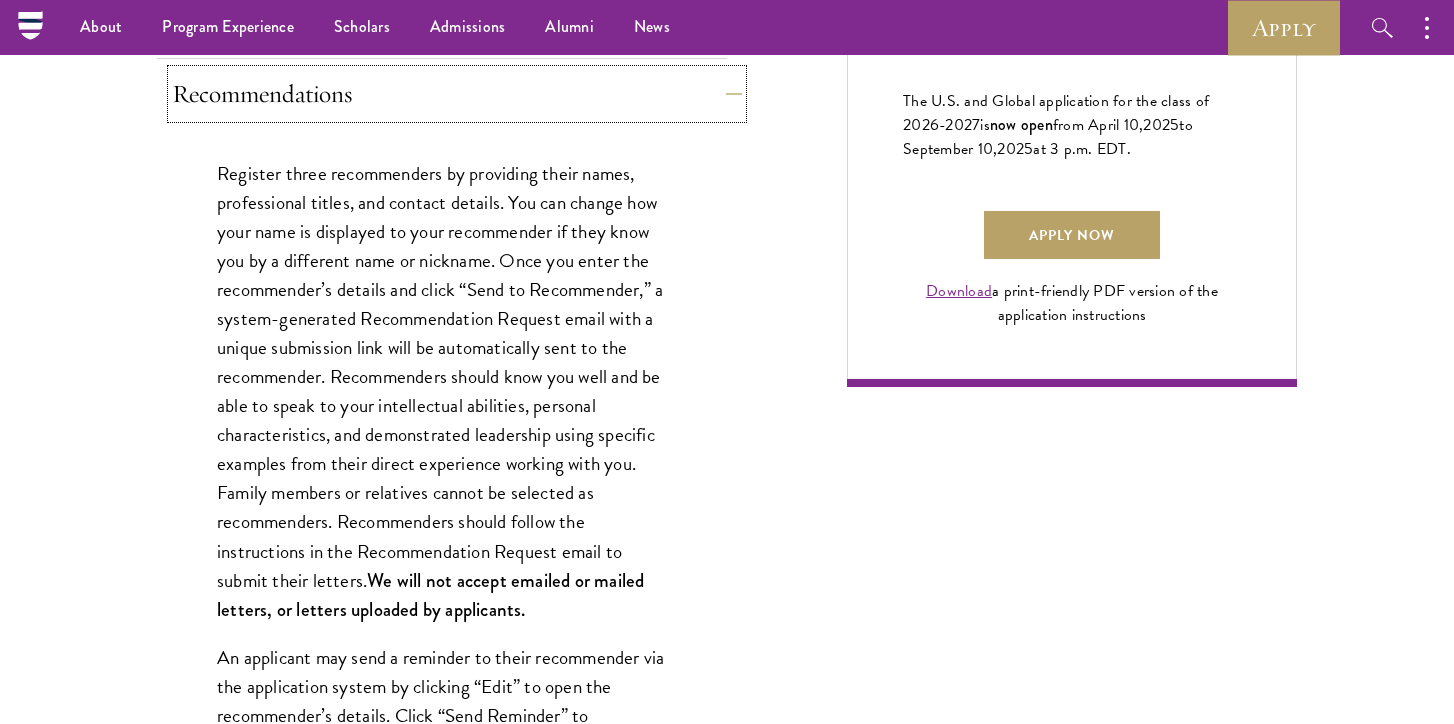 scroll, scrollTop: 1417, scrollLeft: 0, axis: vertical 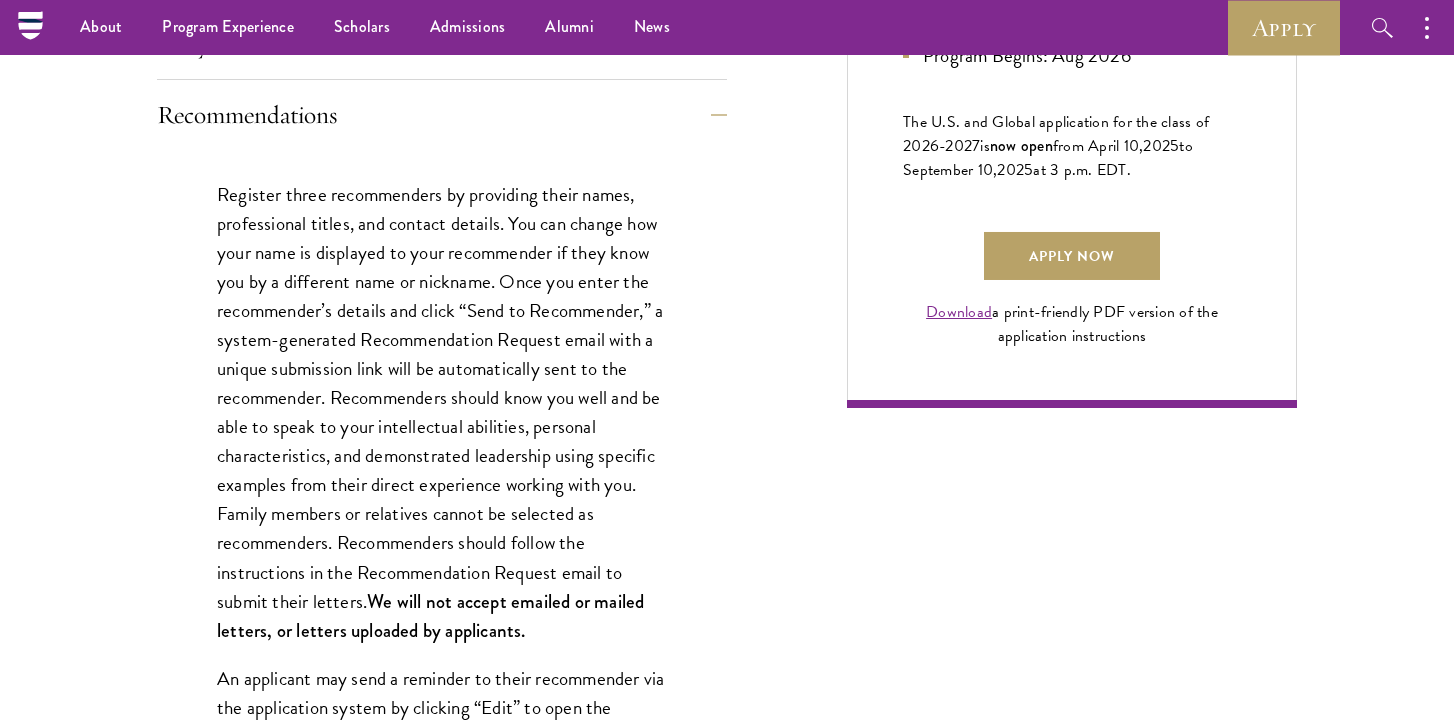click on "Register three recommenders by providing their names, professional titles, and contact details. You can change how your name is displayed to your recommender if they know you by a different name or nickname. Once you enter the recommender’s details and click “Send to Recommender,” a system-generated Recommendation Request email with a unique submission link will be automatically sent to the recommender. Recommenders should know you well and be able to speak to your intellectual abilities, personal characteristics, and demonstrated leadership using specific examples from their direct experience working with you. Family members or relatives cannot be selected as recommenders. Recommenders should follow the instructions in the Recommendation Request email to submit their letters.  We will not accept emailed or mailed letters, or letters uploaded by applicants." at bounding box center [442, 412] 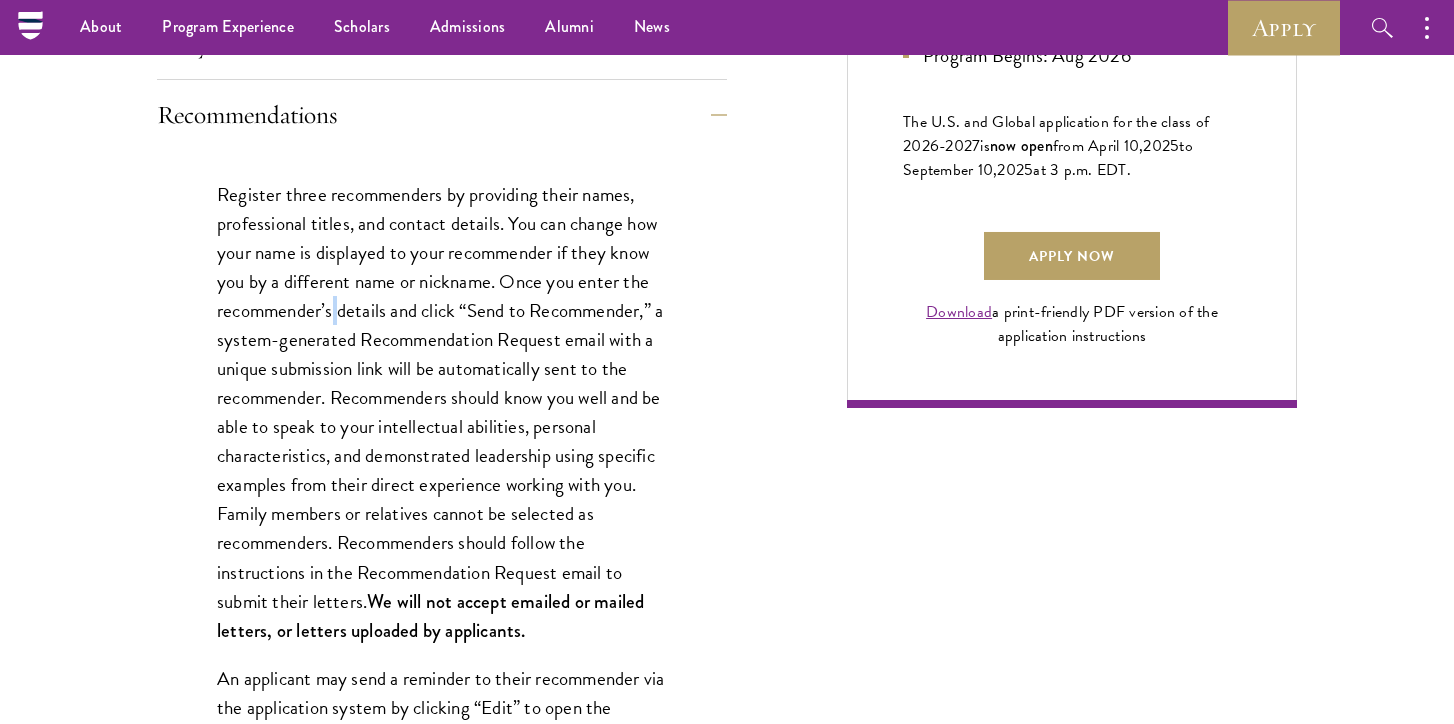 click on "Register three recommenders by providing their names, professional titles, and contact details. You can change how your name is displayed to your recommender if they know you by a different name or nickname. Once you enter the recommender’s details and click “Send to Recommender,” a system-generated Recommendation Request email with a unique submission link will be automatically sent to the recommender. Recommenders should know you well and be able to speak to your intellectual abilities, personal characteristics, and demonstrated leadership using specific examples from their direct experience working with you. Family members or relatives cannot be selected as recommenders. Recommenders should follow the instructions in the Recommendation Request email to submit their letters.  We will not accept emailed or mailed letters, or letters uploaded by applicants." at bounding box center [442, 412] 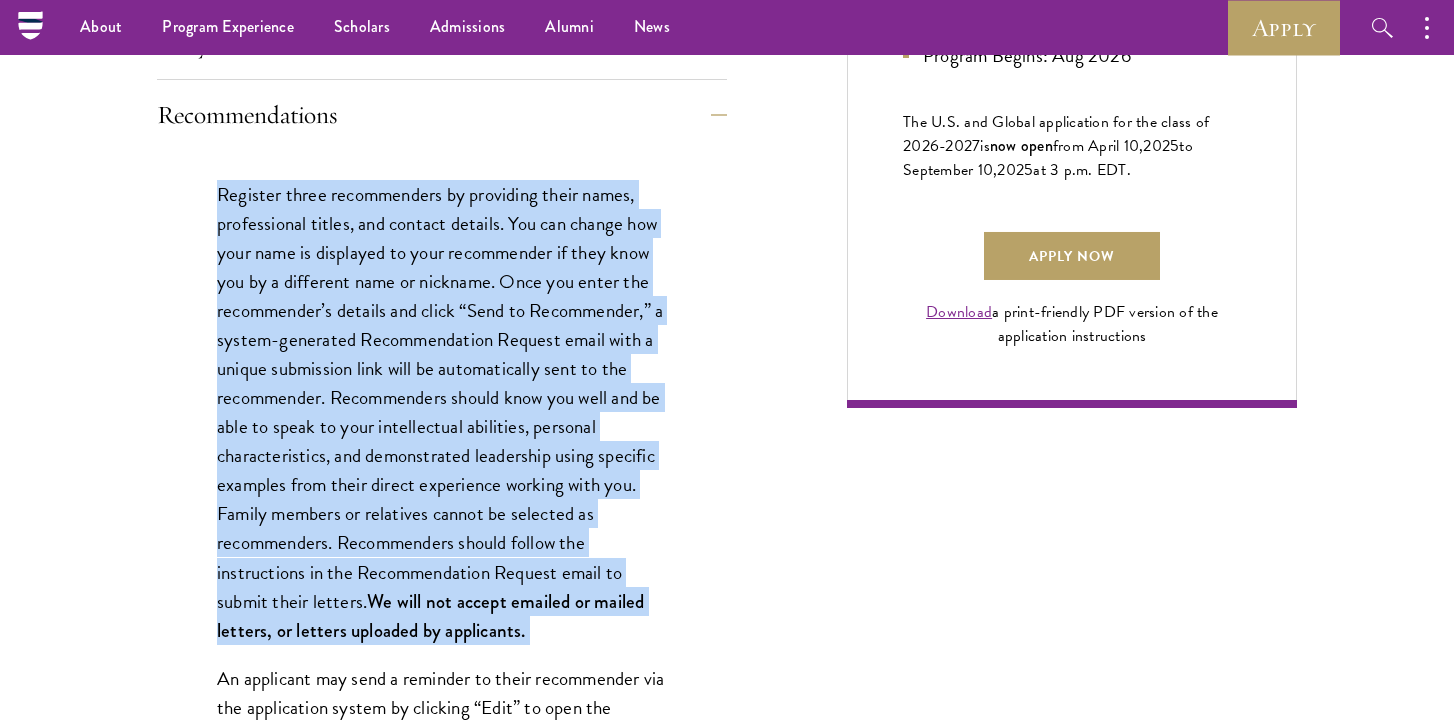 click on "Register three recommenders by providing their names, professional titles, and contact details. You can change how your name is displayed to your recommender if they know you by a different name or nickname. Once you enter the recommender’s details and click “Send to Recommender,” a system-generated Recommendation Request email with a unique submission link will be automatically sent to the recommender. Recommenders should know you well and be able to speak to your intellectual abilities, personal characteristics, and demonstrated leadership using specific examples from their direct experience working with you. Family members or relatives cannot be selected as recommenders. Recommenders should follow the instructions in the Recommendation Request email to submit their letters.  We will not accept emailed or mailed letters, or letters uploaded by applicants." at bounding box center [442, 412] 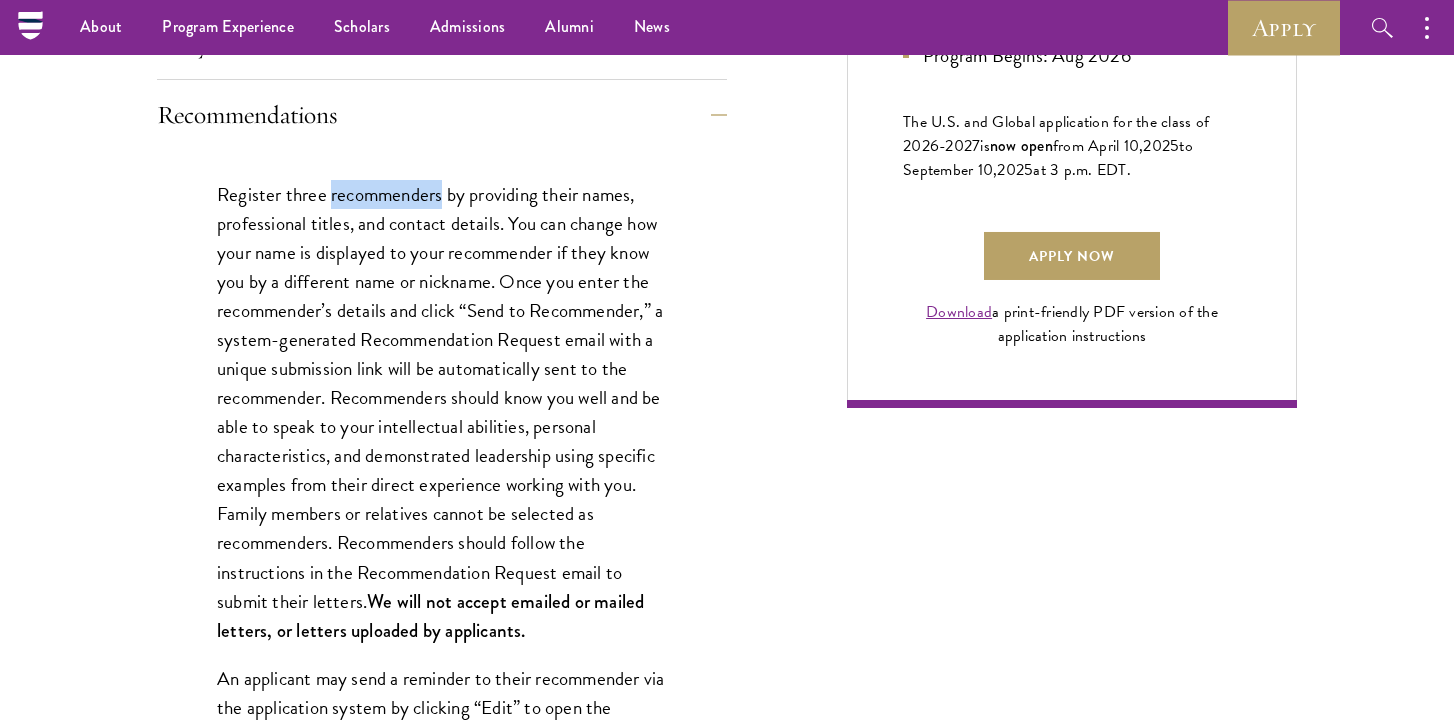 click on "Register three recommenders by providing their names, professional titles, and contact details. You can change how your name is displayed to your recommender if they know you by a different name or nickname. Once you enter the recommender’s details and click “Send to Recommender,” a system-generated Recommendation Request email with a unique submission link will be automatically sent to the recommender. Recommenders should know you well and be able to speak to your intellectual abilities, personal characteristics, and demonstrated leadership using specific examples from their direct experience working with you. Family members or relatives cannot be selected as recommenders. Recommenders should follow the instructions in the Recommendation Request email to submit their letters.  We will not accept emailed or mailed letters, or letters uploaded by applicants." at bounding box center (442, 412) 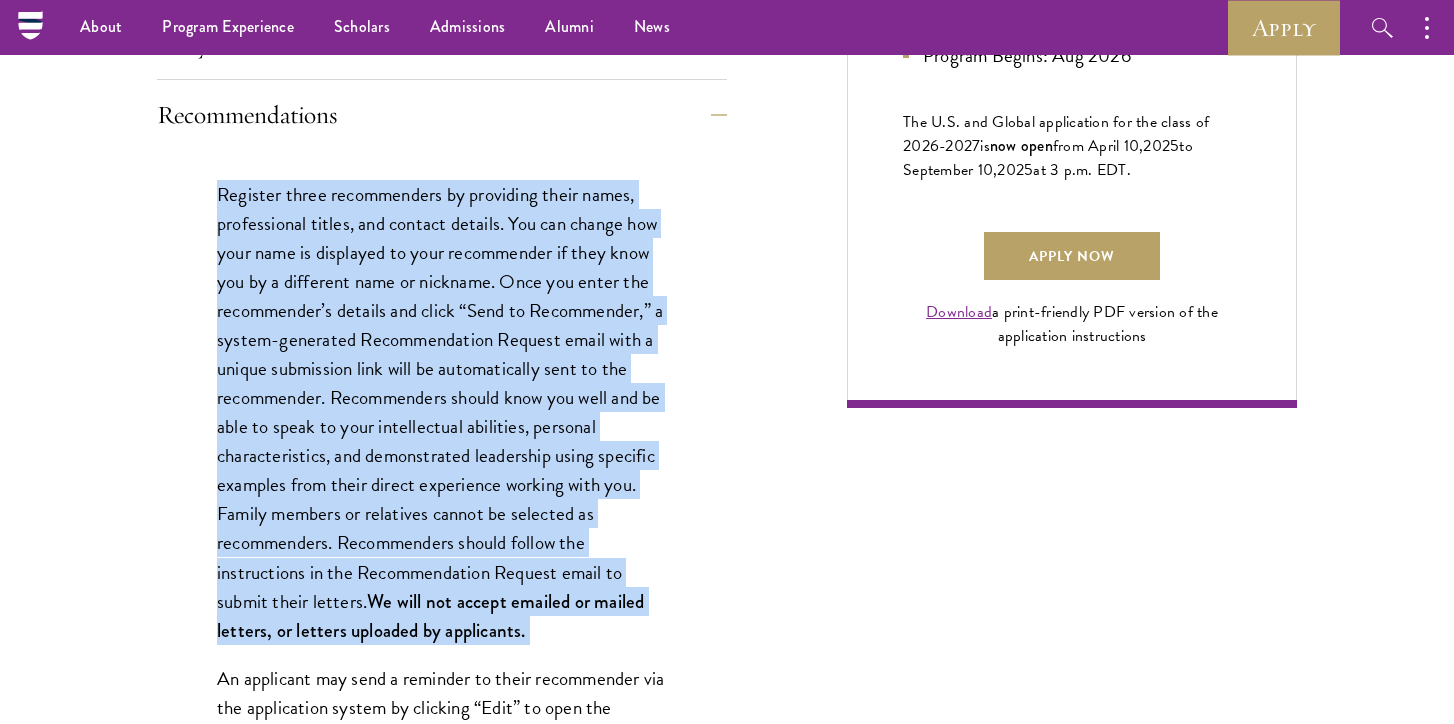 click on "Register three recommenders by providing their names, professional titles, and contact details. You can change how your name is displayed to your recommender if they know you by a different name or nickname. Once you enter the recommender’s details and click “Send to Recommender,” a system-generated Recommendation Request email with a unique submission link will be automatically sent to the recommender. Recommenders should know you well and be able to speak to your intellectual abilities, personal characteristics, and demonstrated leadership using specific examples from their direct experience working with you. Family members or relatives cannot be selected as recommenders. Recommenders should follow the instructions in the Recommendation Request email to submit their letters.  We will not accept emailed or mailed letters, or letters uploaded by applicants." at bounding box center (442, 412) 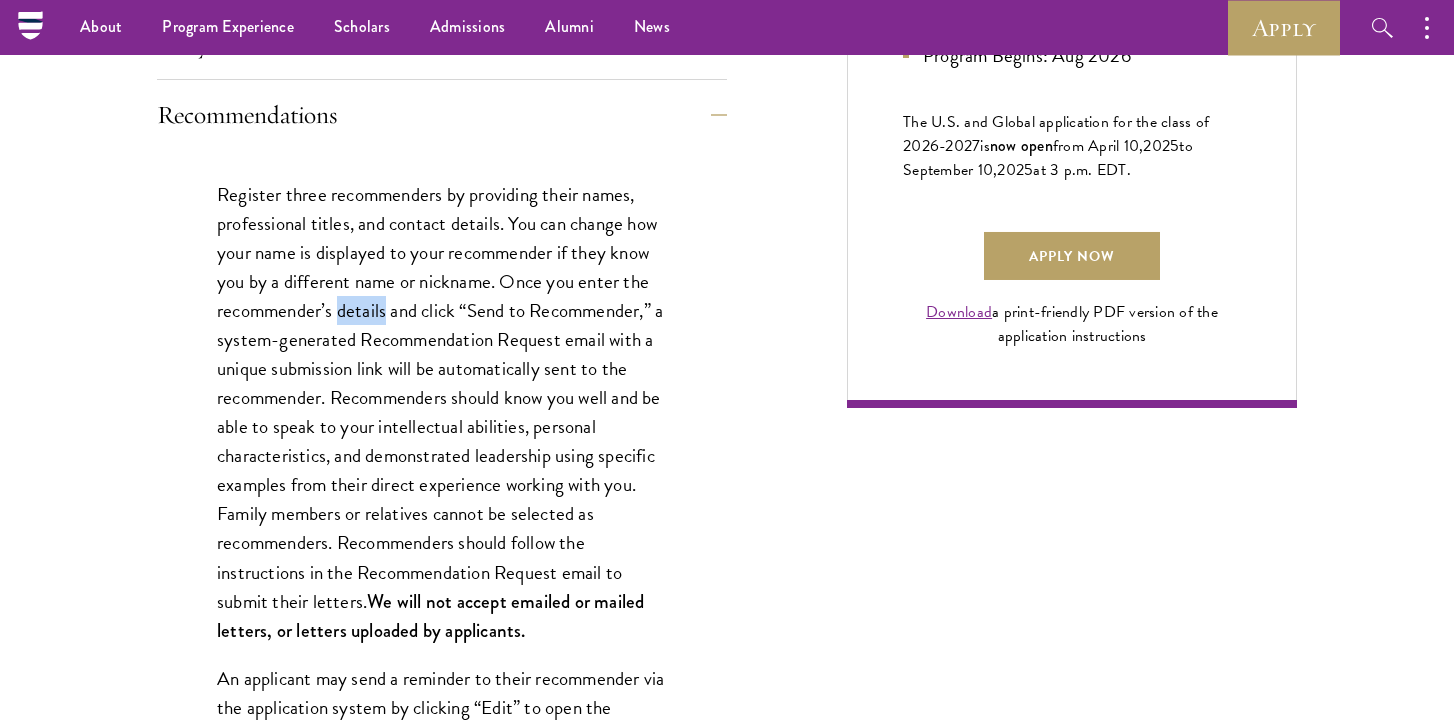 click on "Register three recommenders by providing their names, professional titles, and contact details. You can change how your name is displayed to your recommender if they know you by a different name or nickname. Once you enter the recommender’s details and click “Send to Recommender,” a system-generated Recommendation Request email with a unique submission link will be automatically sent to the recommender. Recommenders should know you well and be able to speak to your intellectual abilities, personal characteristics, and demonstrated leadership using specific examples from their direct experience working with you. Family members or relatives cannot be selected as recommenders. Recommenders should follow the instructions in the Recommendation Request email to submit their letters.  We will not accept emailed or mailed letters, or letters uploaded by applicants." at bounding box center (442, 412) 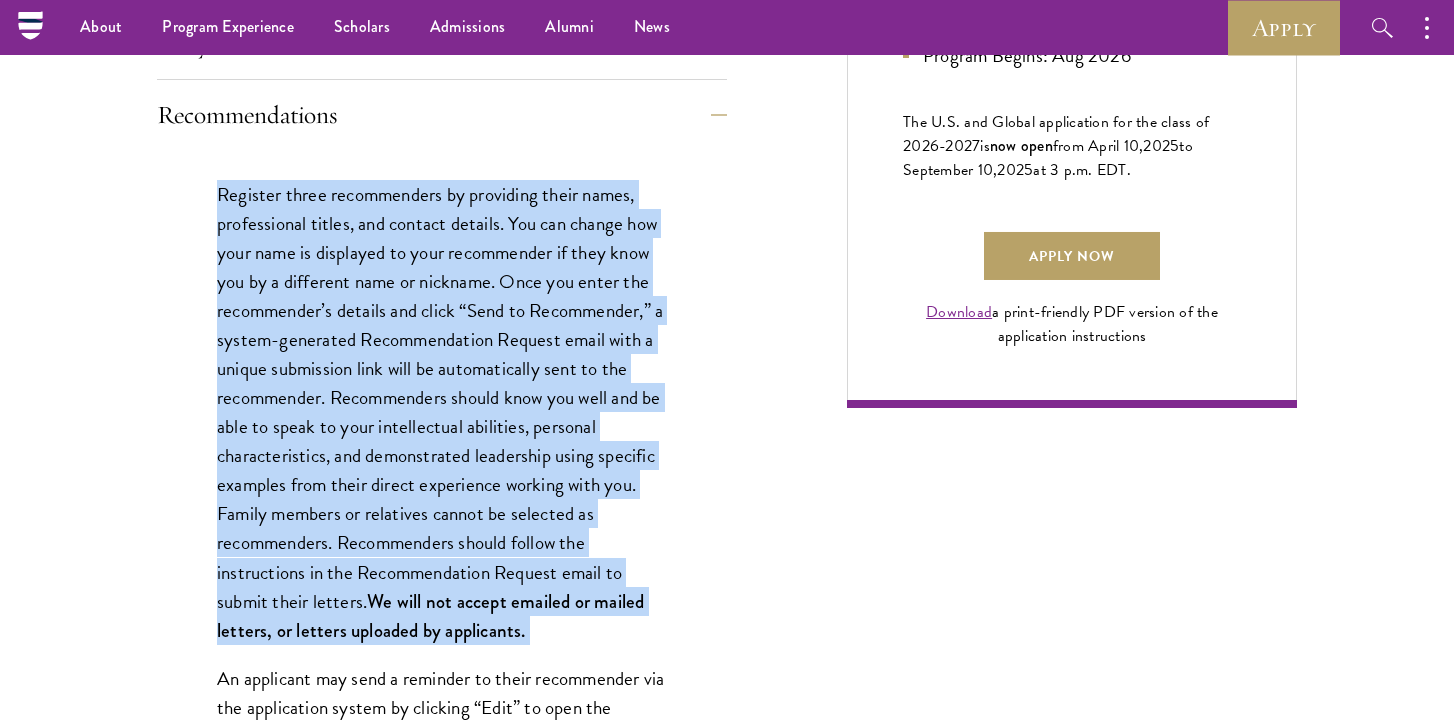 click on "Register three recommenders by providing their names, professional titles, and contact details. You can change how your name is displayed to your recommender if they know you by a different name or nickname. Once you enter the recommender’s details and click “Send to Recommender,” a system-generated Recommendation Request email with a unique submission link will be automatically sent to the recommender. Recommenders should know you well and be able to speak to your intellectual abilities, personal characteristics, and demonstrated leadership using specific examples from their direct experience working with you. Family members or relatives cannot be selected as recommenders. Recommenders should follow the instructions in the Recommendation Request email to submit their letters.  We will not accept emailed or mailed letters, or letters uploaded by applicants." at bounding box center [442, 412] 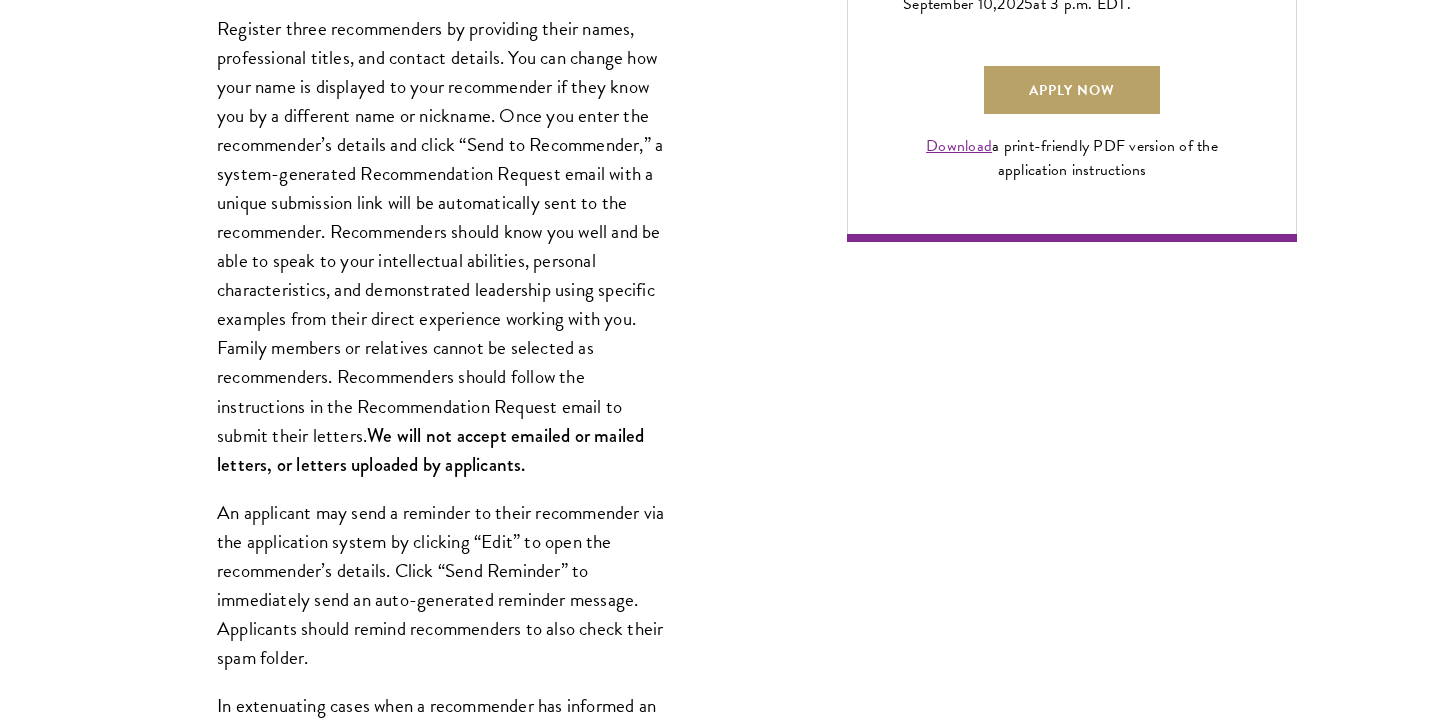 scroll, scrollTop: 1626, scrollLeft: 0, axis: vertical 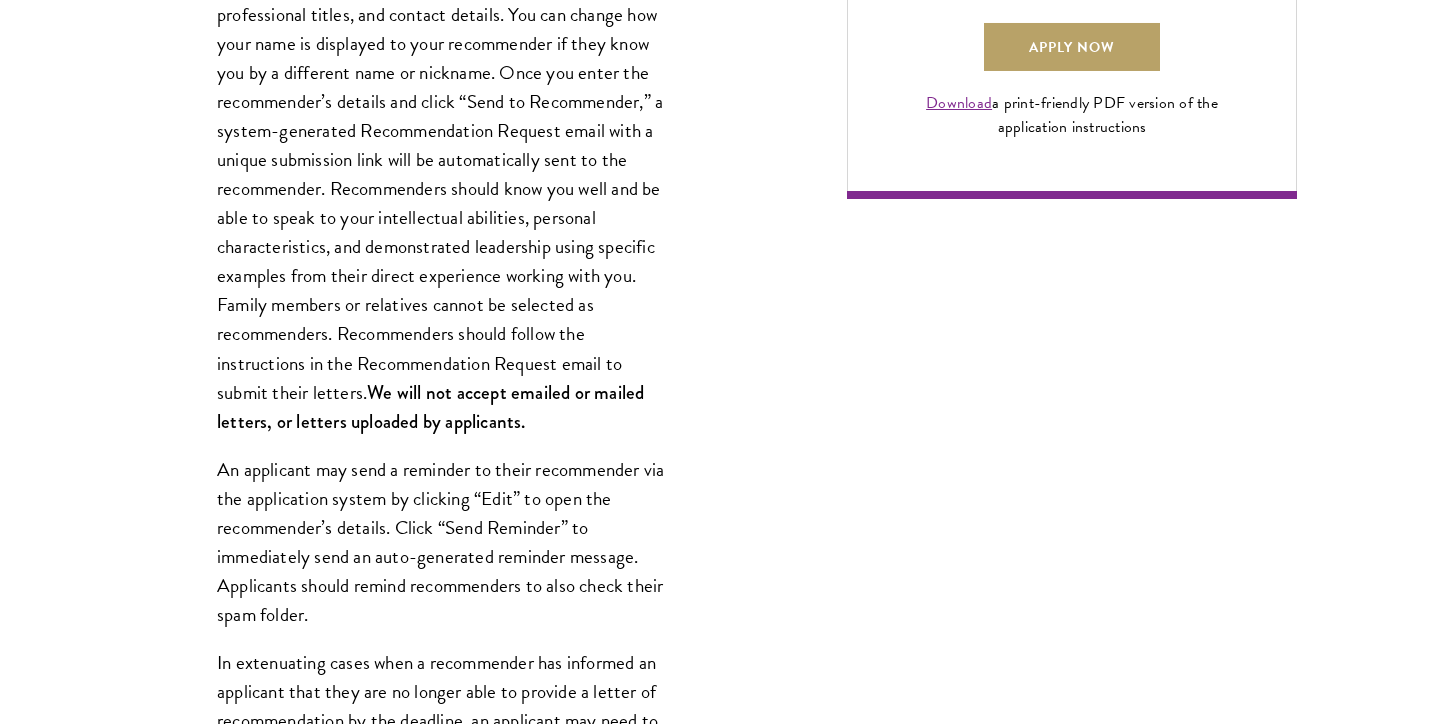 click on "An applicant may send a reminder to their recommender via the application system by clicking “Edit” to open the recommender’s details. Click “Send Reminder” to immediately send an auto-generated reminder message. Applicants should remind recommenders to also check their spam folder." at bounding box center [442, 542] 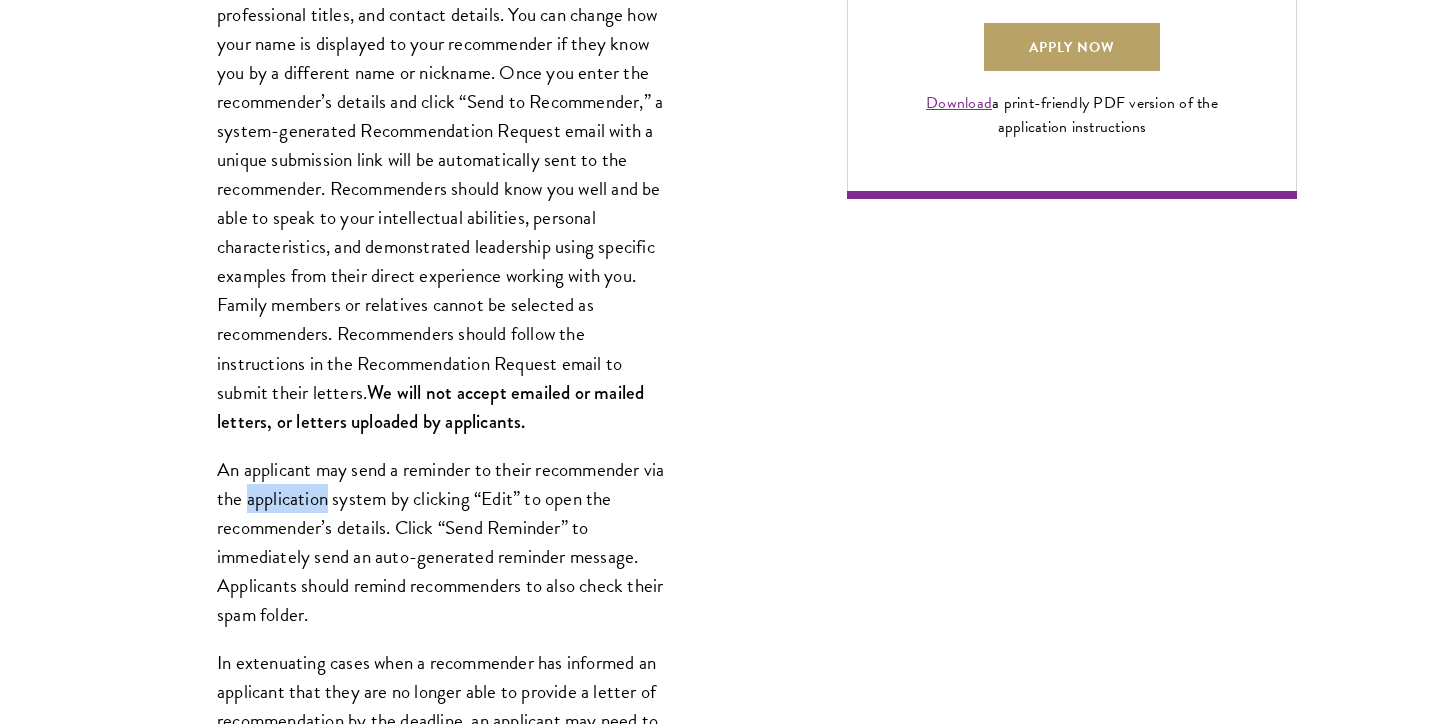 click on "An applicant may send a reminder to their recommender via the application system by clicking “Edit” to open the recommender’s details. Click “Send Reminder” to immediately send an auto-generated reminder message. Applicants should remind recommenders to also check their spam folder." at bounding box center [442, 542] 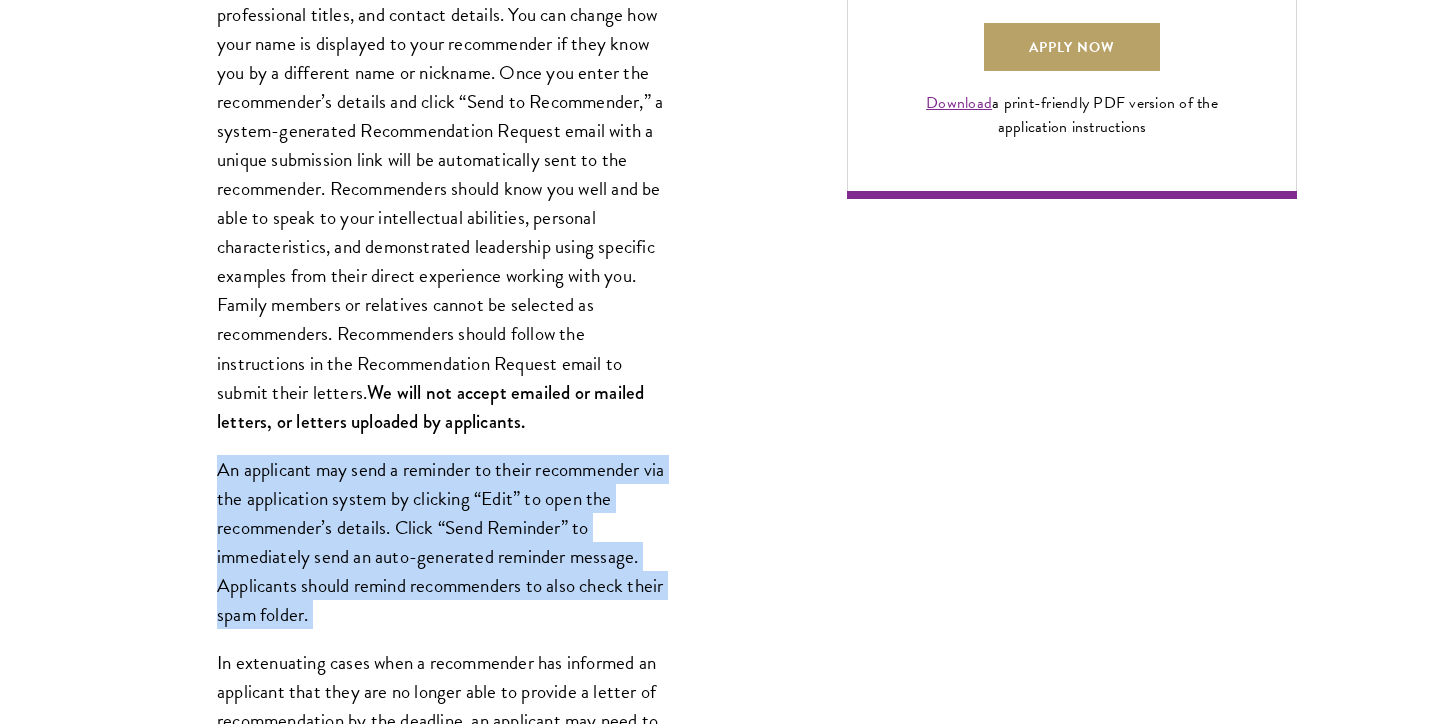 click on "An applicant may send a reminder to their recommender via the application system by clicking “Edit” to open the recommender’s details. Click “Send Reminder” to immediately send an auto-generated reminder message. Applicants should remind recommenders to also check their spam folder." at bounding box center (442, 542) 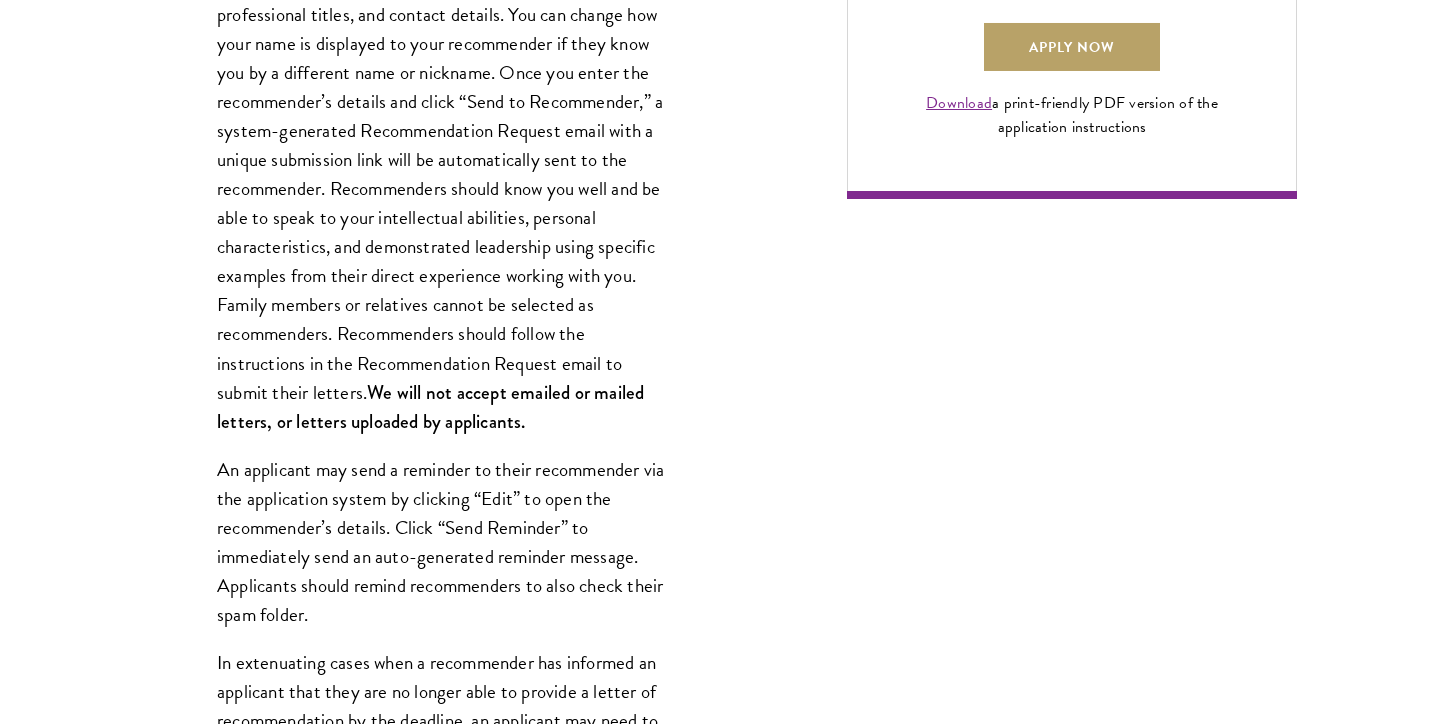 click on "We will not accept emailed or mailed letters, or letters uploaded by applicants." at bounding box center (430, 407) 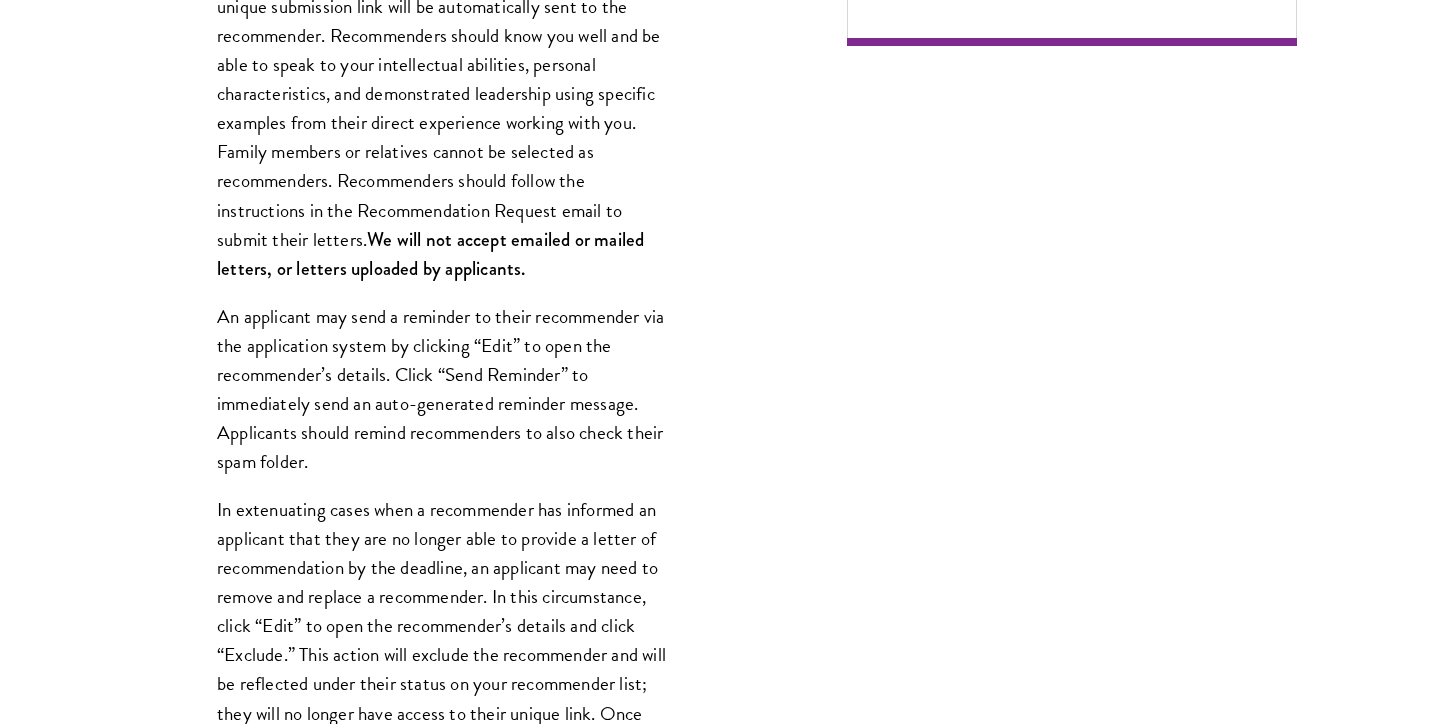 scroll, scrollTop: 1915, scrollLeft: 0, axis: vertical 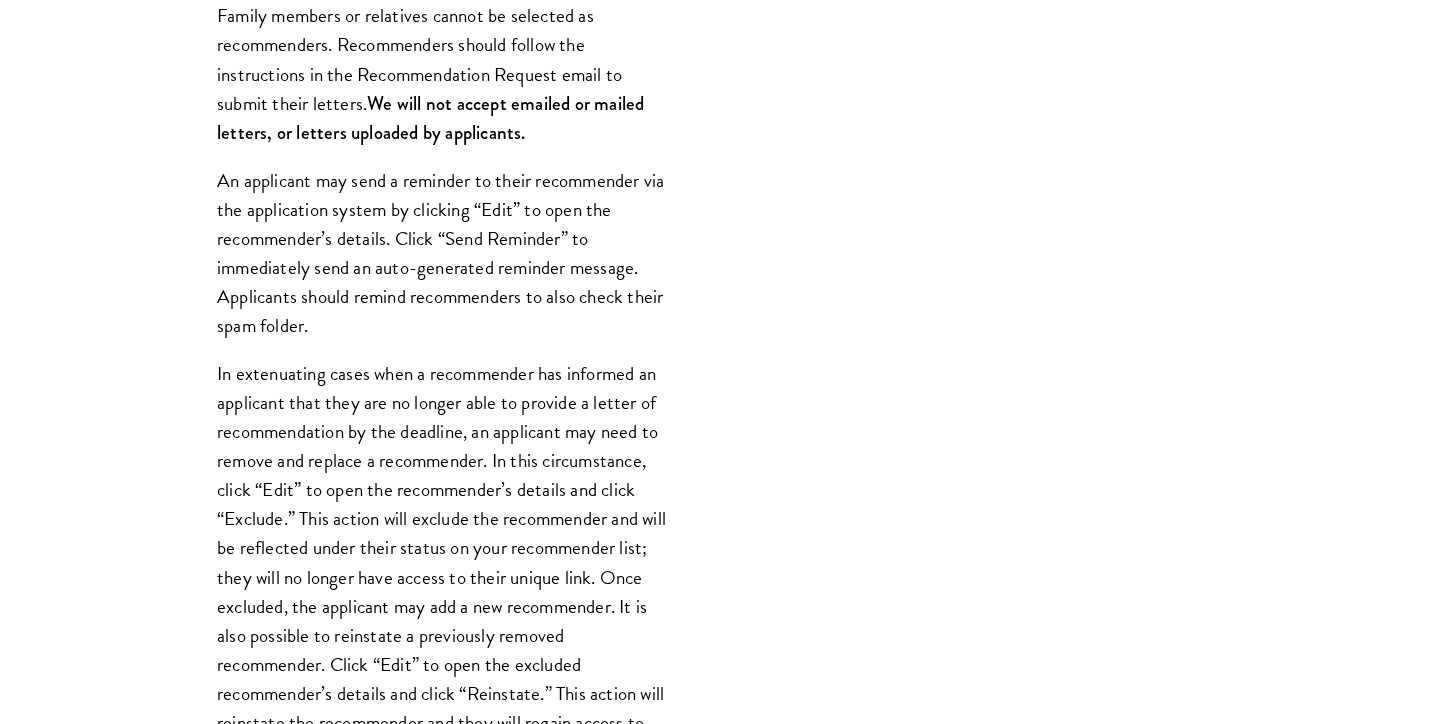 click on "In extenuating cases when a recommender has informed an applicant that they are no longer able to provide a letter of recommendation by the deadline, an applicant may need to remove and replace a recommender. In this circumstance, click “Edit” to open the recommender’s details and click “Exclude.” This action will exclude the recommender and will be reflected under their status on your recommender list; they will no longer have access to their unique link. Once excluded, the applicant may add a new recommender. It is also possible to reinstate a previously removed recommender. Click “Edit” to open the excluded recommender’s details and click “Reinstate.” This action will reinstate the recommender and they will regain access to their unique link. It is the applicant’s responsibility to inform your recommender(s) of any changes to their status." at bounding box center (442, 577) 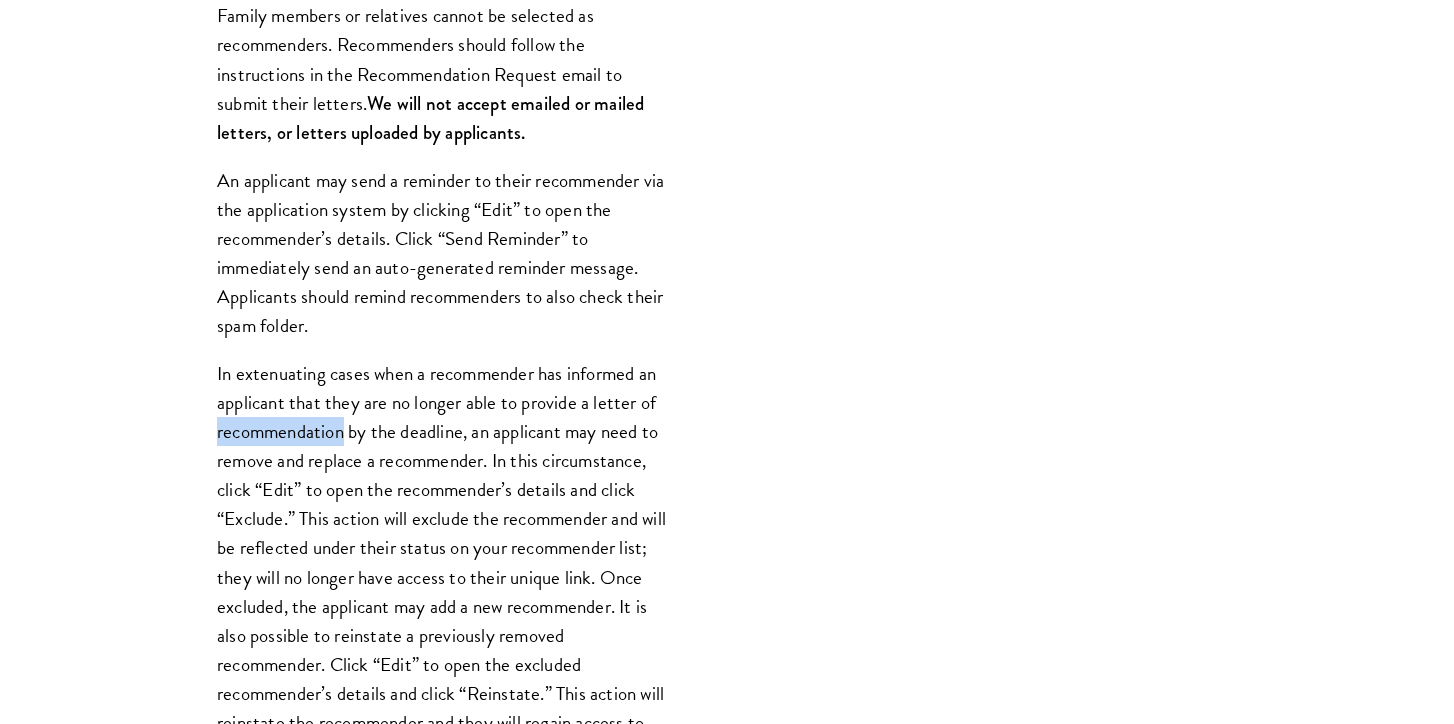 click on "In extenuating cases when a recommender has informed an applicant that they are no longer able to provide a letter of recommendation by the deadline, an applicant may need to remove and replace a recommender. In this circumstance, click “Edit” to open the recommender’s details and click “Exclude.” This action will exclude the recommender and will be reflected under their status on your recommender list; they will no longer have access to their unique link. Once excluded, the applicant may add a new recommender. It is also possible to reinstate a previously removed recommender. Click “Edit” to open the excluded recommender’s details and click “Reinstate.” This action will reinstate the recommender and they will regain access to their unique link. It is the applicant’s responsibility to inform your recommender(s) of any changes to their status." at bounding box center [442, 577] 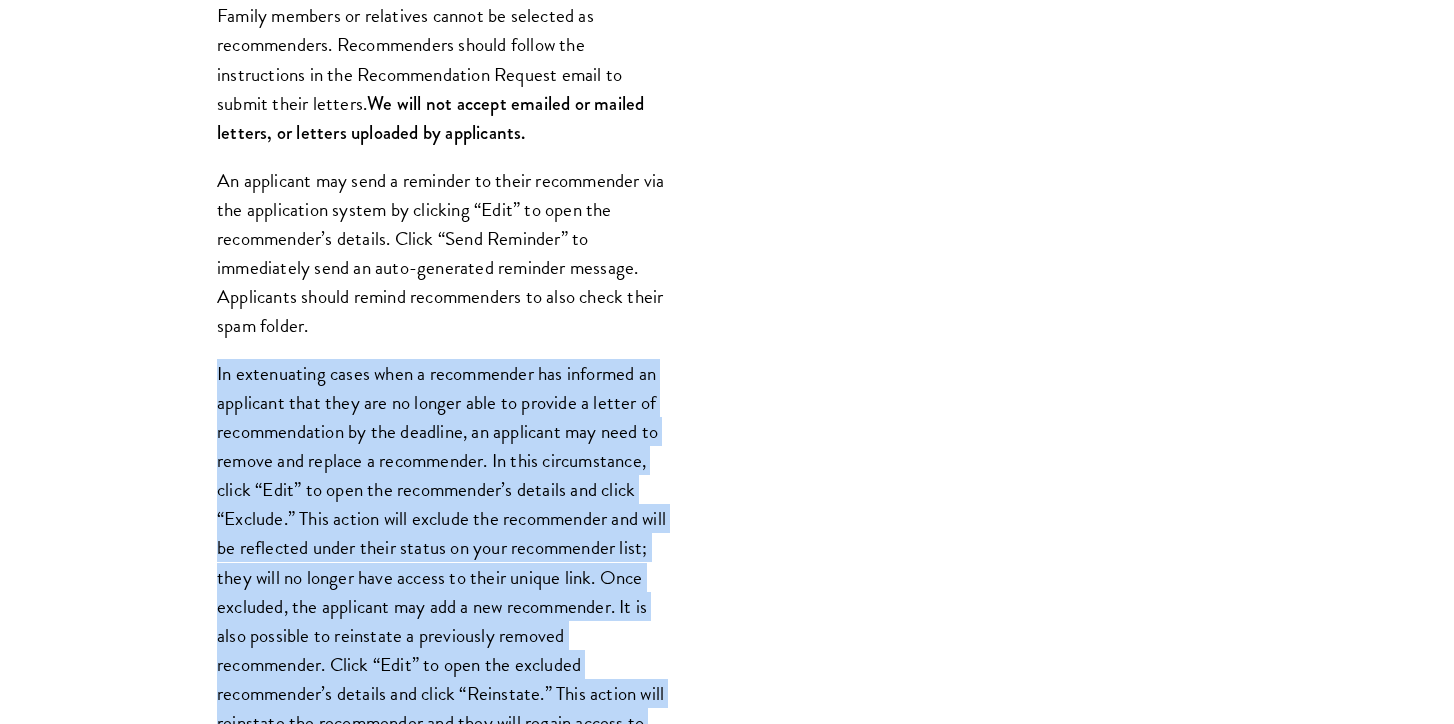 click on "In extenuating cases when a recommender has informed an applicant that they are no longer able to provide a letter of recommendation by the deadline, an applicant may need to remove and replace a recommender. In this circumstance, click “Edit” to open the recommender’s details and click “Exclude.” This action will exclude the recommender and will be reflected under their status on your recommender list; they will no longer have access to their unique link. Once excluded, the applicant may add a new recommender. It is also possible to reinstate a previously removed recommender. Click “Edit” to open the excluded recommender’s details and click “Reinstate.” This action will reinstate the recommender and they will regain access to their unique link. It is the applicant’s responsibility to inform your recommender(s) of any changes to their status." at bounding box center (442, 577) 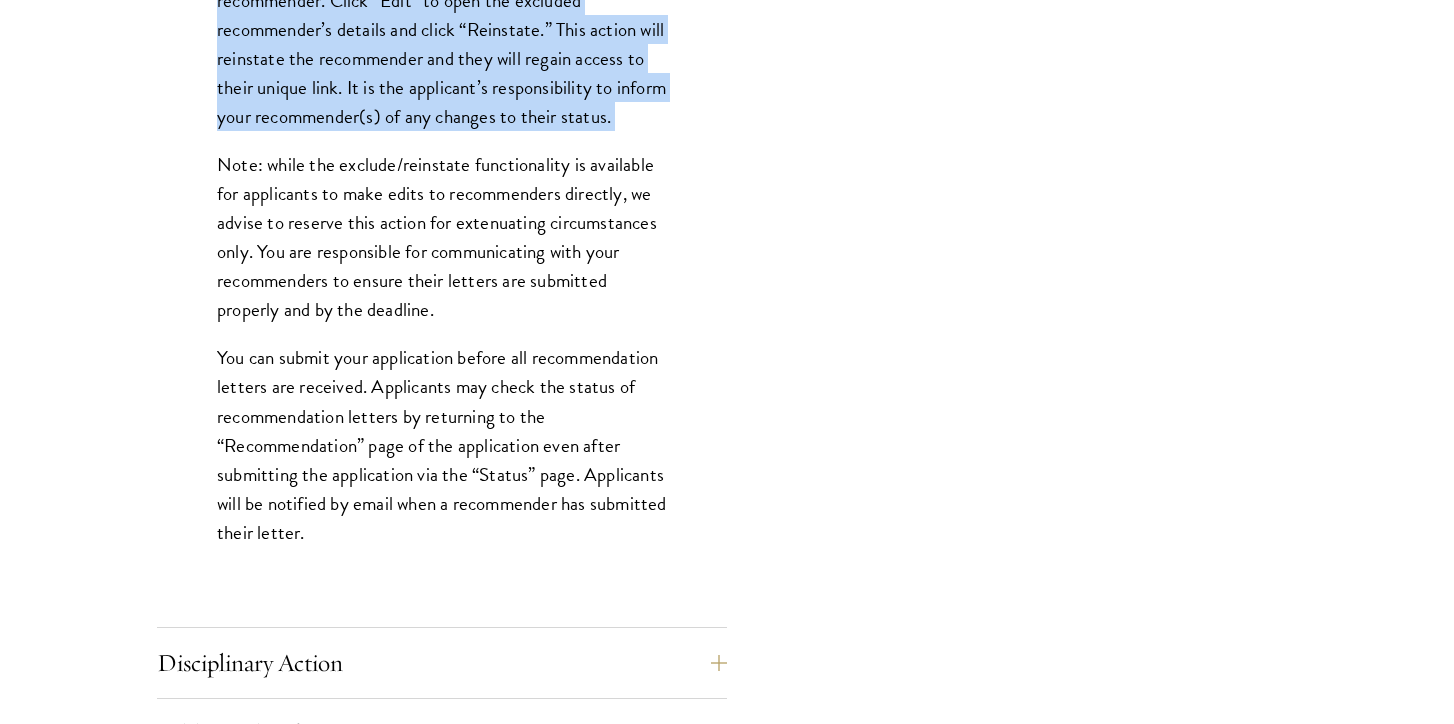 scroll, scrollTop: 2596, scrollLeft: 0, axis: vertical 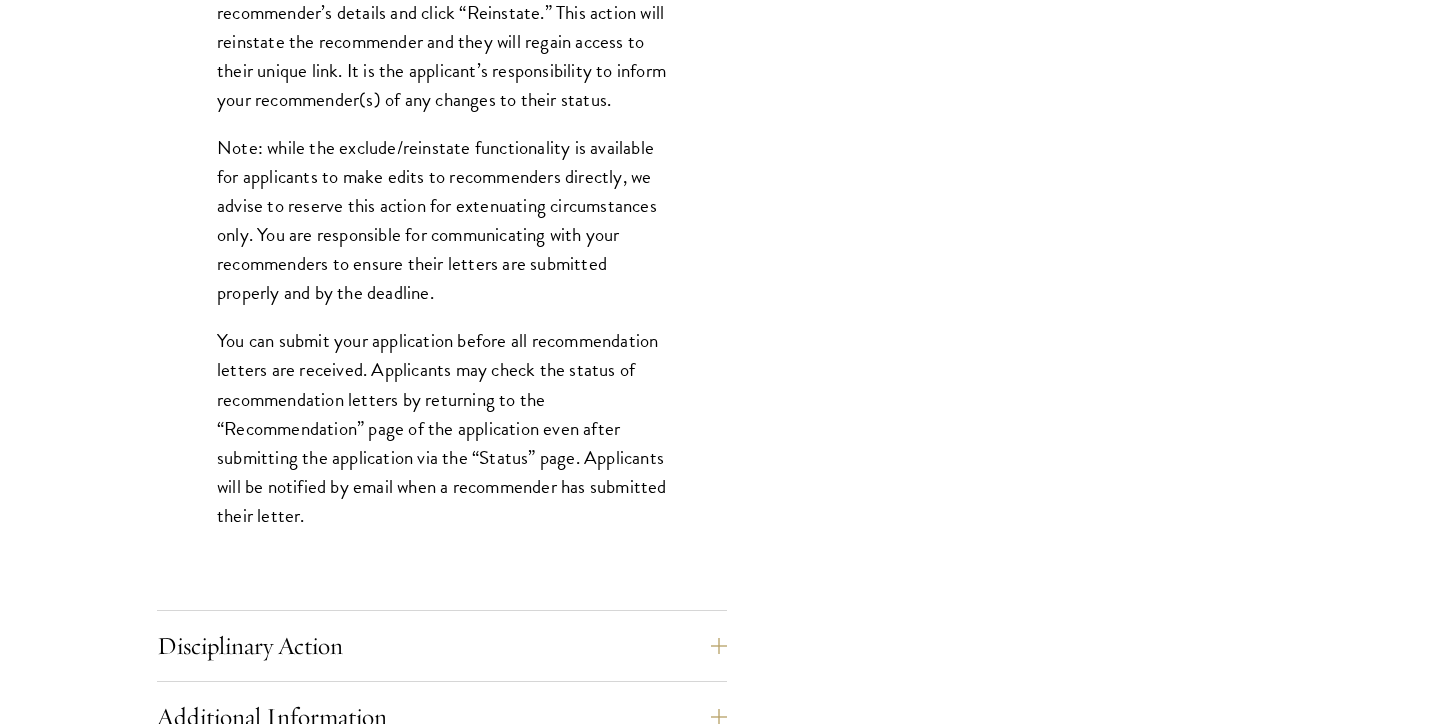 click on "Note: while the exclude/reinstate functionality is available for applicants to make edits to recommenders directly, we advise to reserve this action for extenuating circumstances only. You are responsible for communicating with your recommenders to ensure their letters are submitted properly and by the deadline." at bounding box center [442, 220] 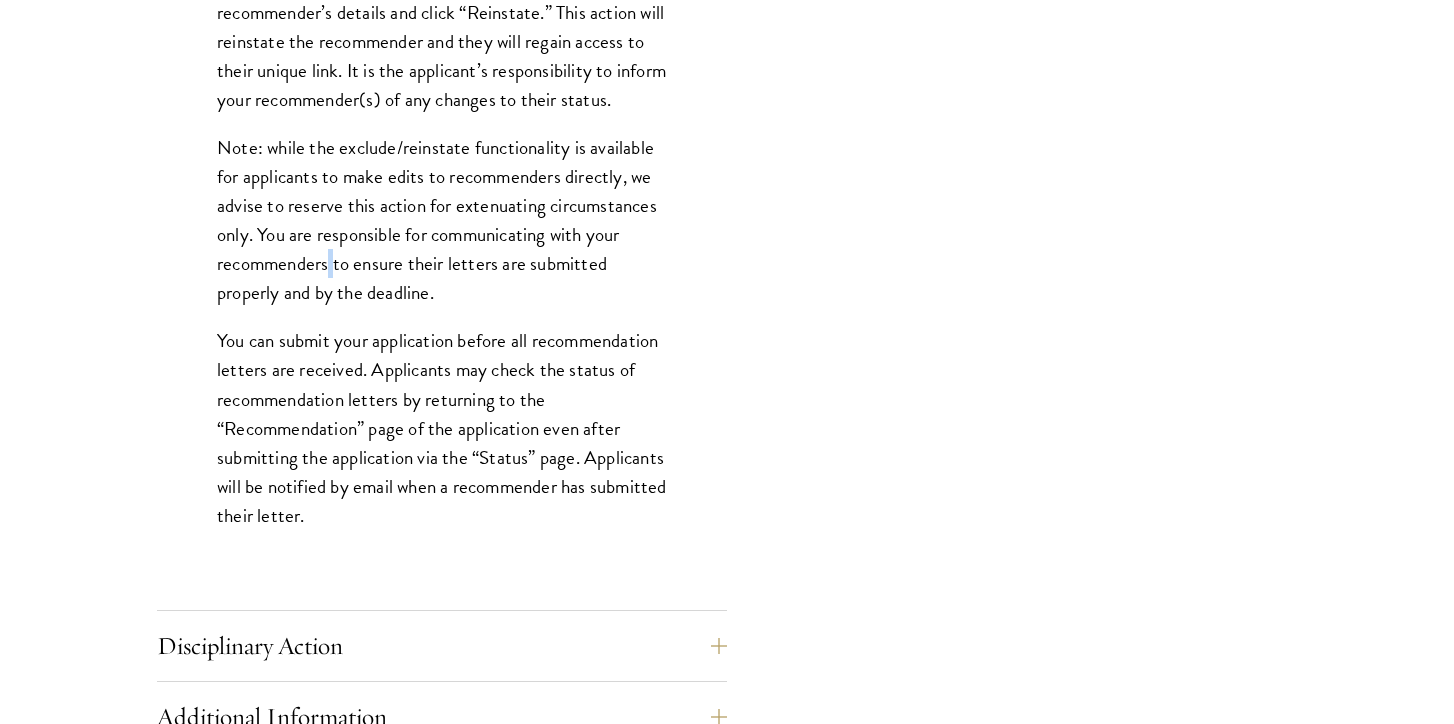 click on "Note: while the exclude/reinstate functionality is available for applicants to make edits to recommenders directly, we advise to reserve this action for extenuating circumstances only. You are responsible for communicating with your recommenders to ensure their letters are submitted properly and by the deadline." at bounding box center (442, 220) 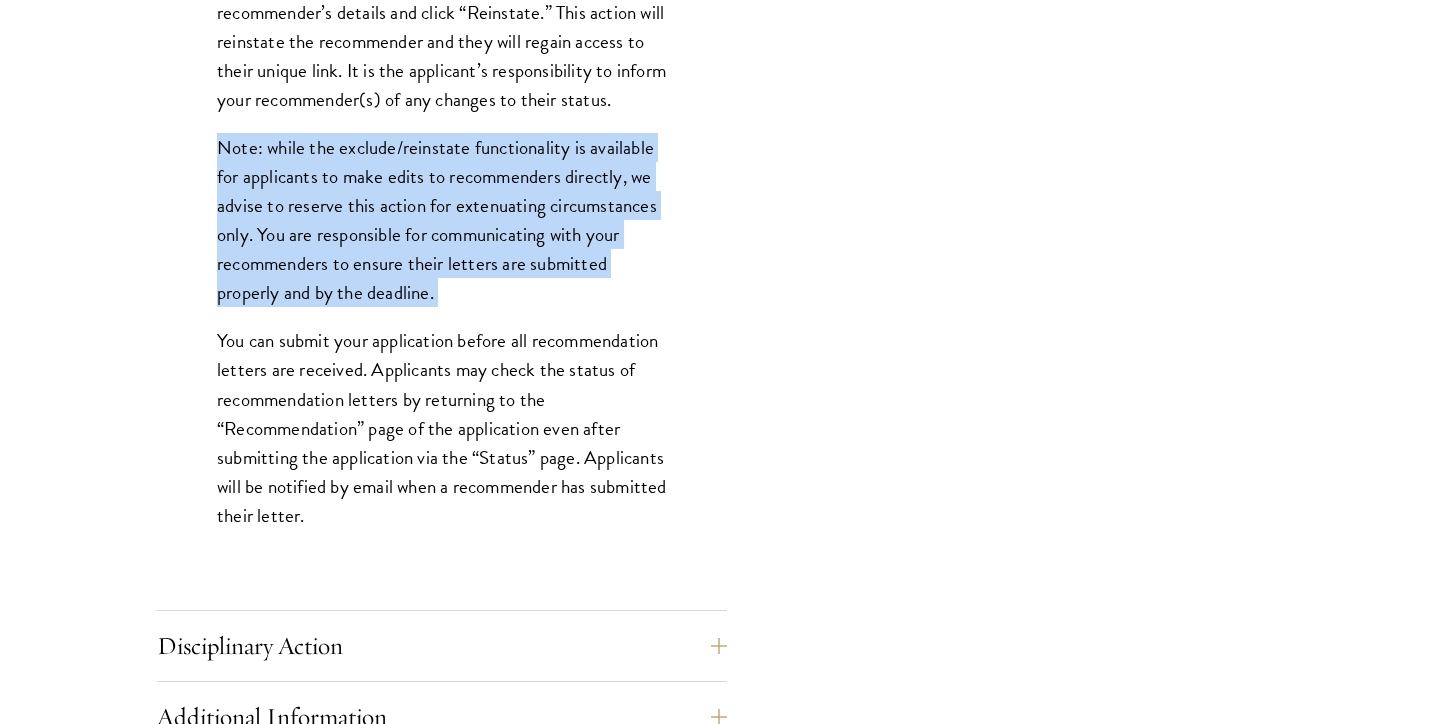 click on "Note: while the exclude/reinstate functionality is available for applicants to make edits to recommenders directly, we advise to reserve this action for extenuating circumstances only. You are responsible for communicating with your recommenders to ensure their letters are submitted properly and by the deadline." at bounding box center (442, 220) 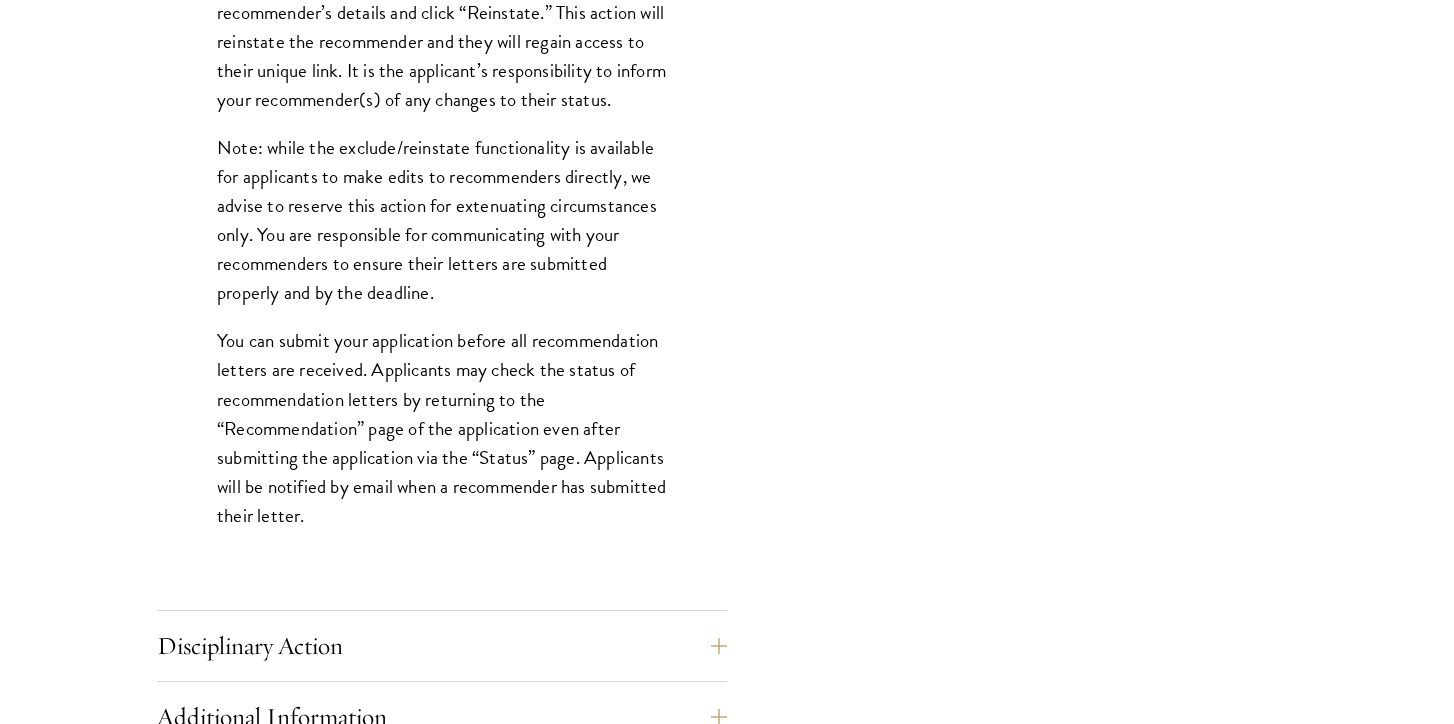click on "You can submit your application before all recommendation letters are received. Applicants may check the status of recommendation letters by returning to the “Recommendation” page of the application even after submitting the application via the “Status” page. Applicants will be notified by email when a recommender has submitted their letter." at bounding box center [442, 427] 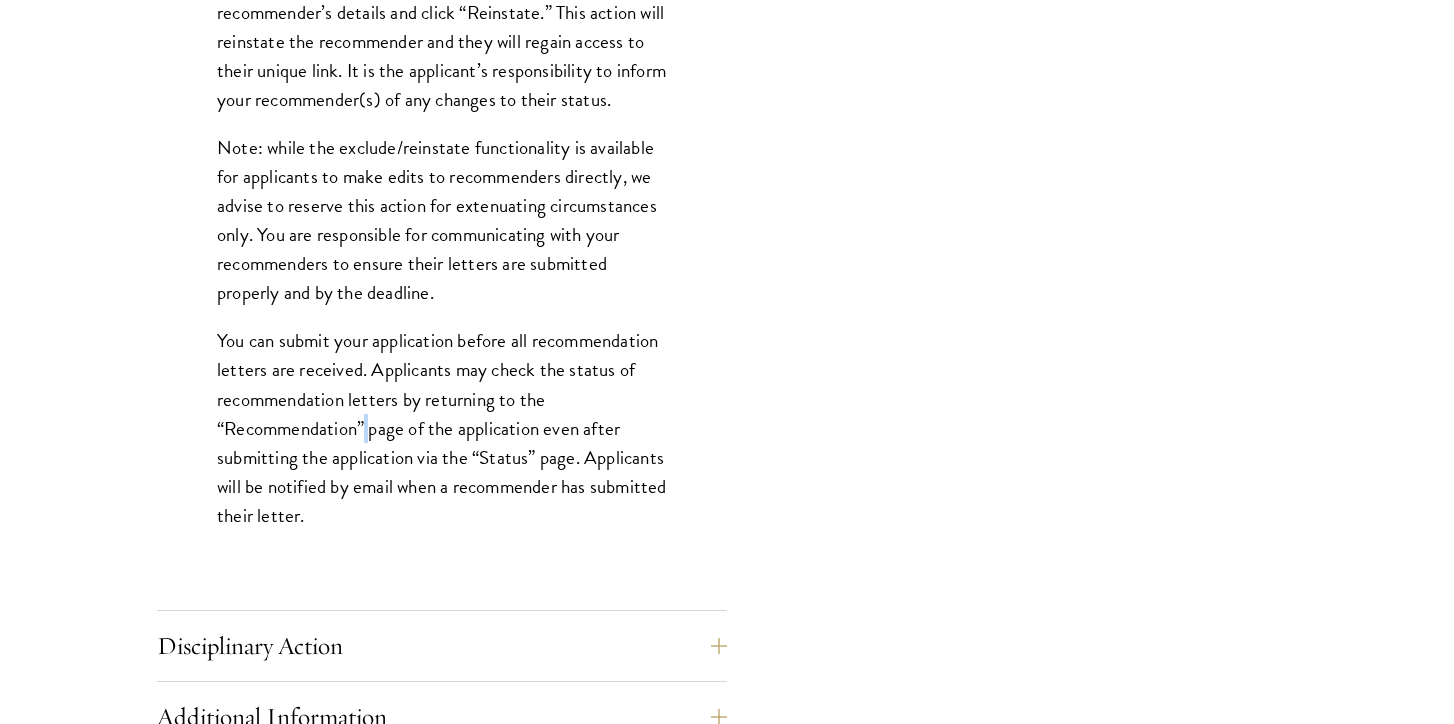 click on "You can submit your application before all recommendation letters are received. Applicants may check the status of recommendation letters by returning to the “Recommendation” page of the application even after submitting the application via the “Status” page. Applicants will be notified by email when a recommender has submitted their letter." at bounding box center (442, 427) 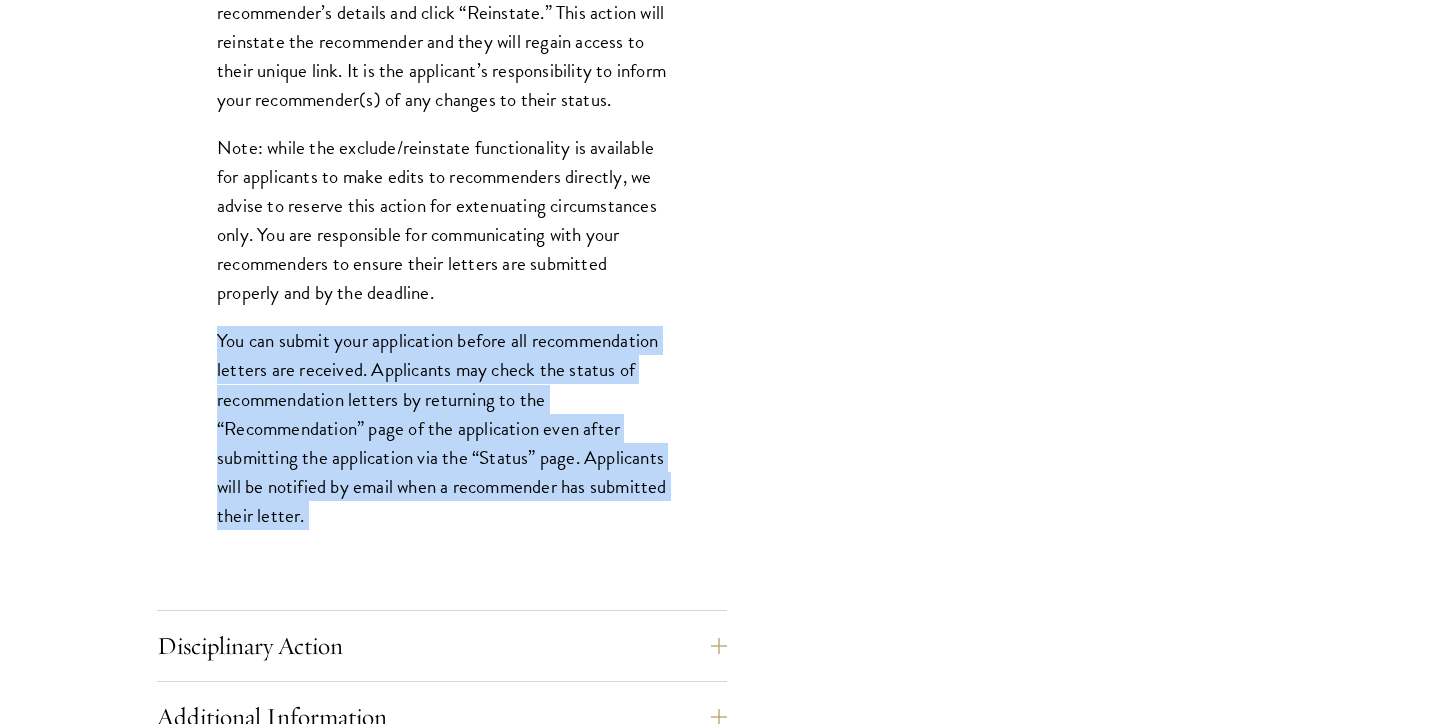 click on "You can submit your application before all recommendation letters are received. Applicants may check the status of recommendation letters by returning to the “Recommendation” page of the application even after submitting the application via the “Status” page. Applicants will be notified by email when a recommender has submitted their letter." at bounding box center (442, 427) 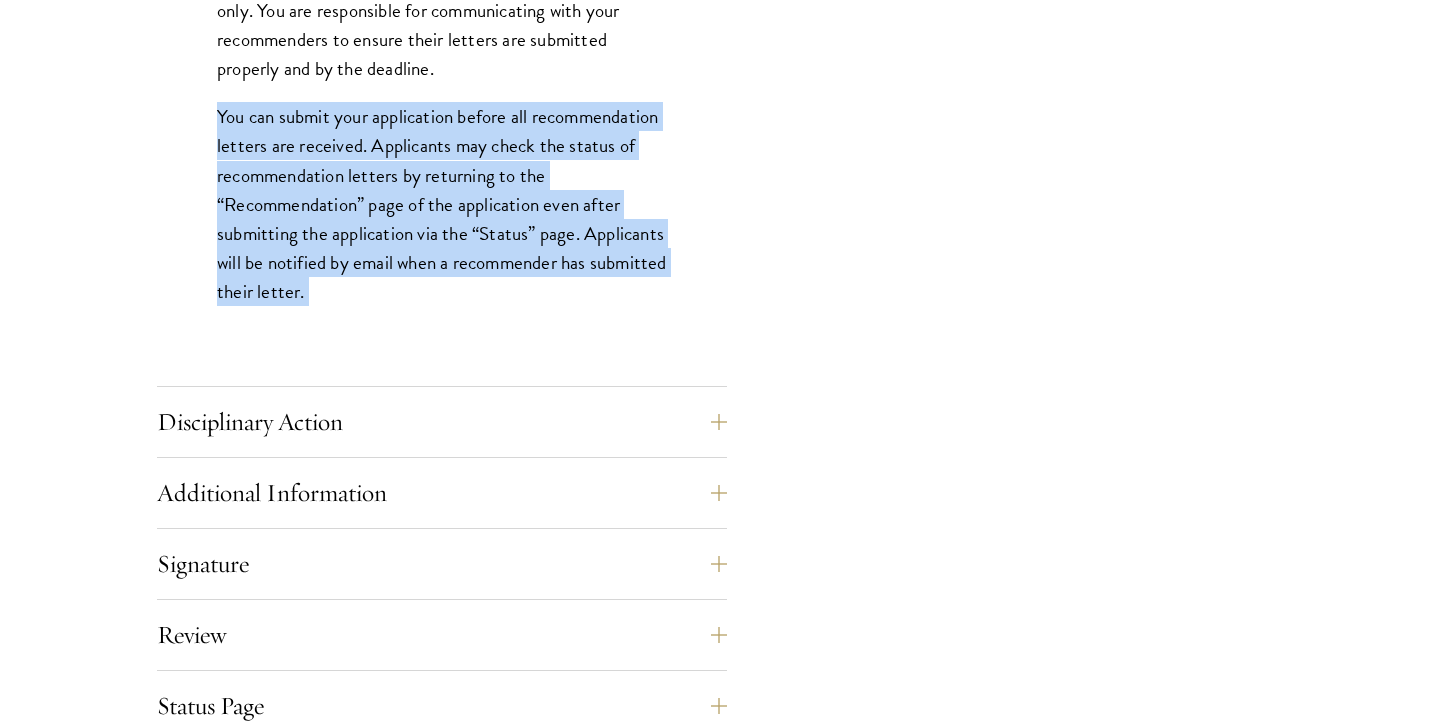 scroll, scrollTop: 2864, scrollLeft: 0, axis: vertical 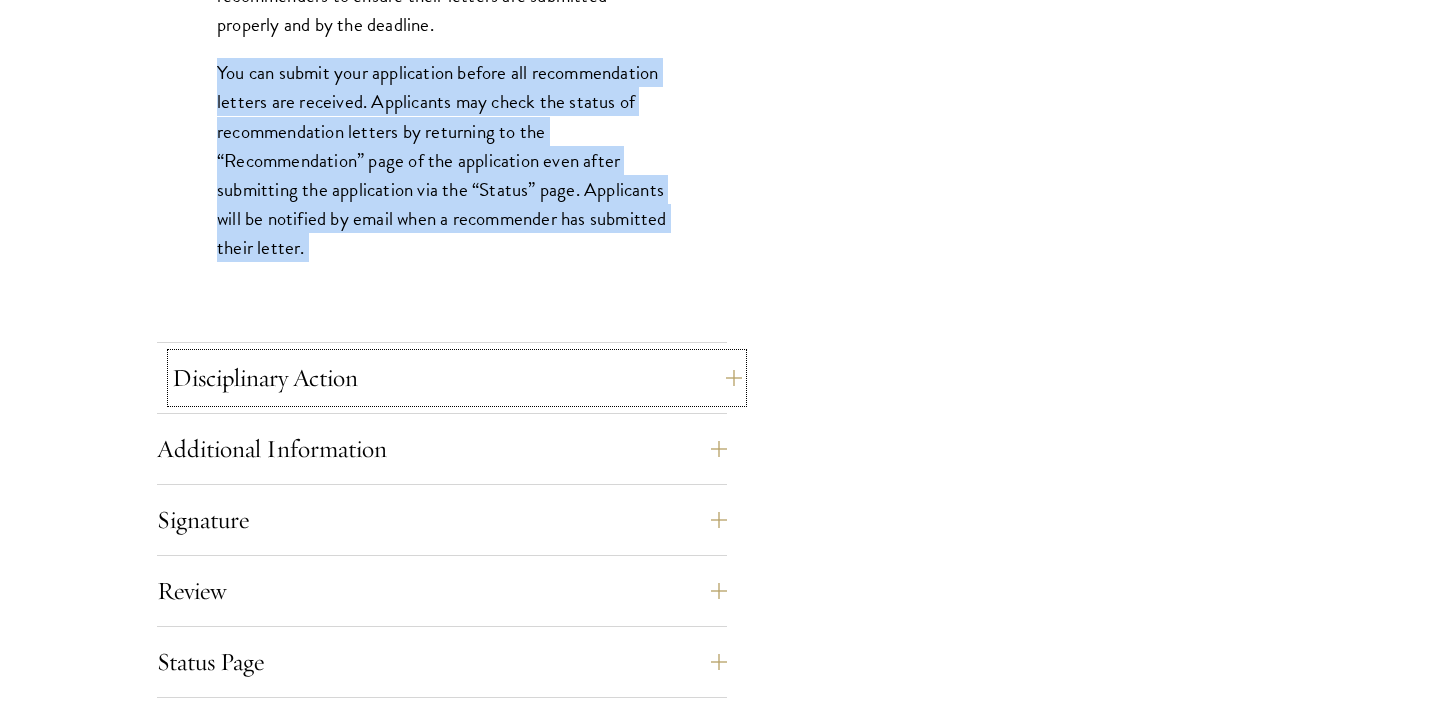 click on "Disciplinary Action" at bounding box center (457, 378) 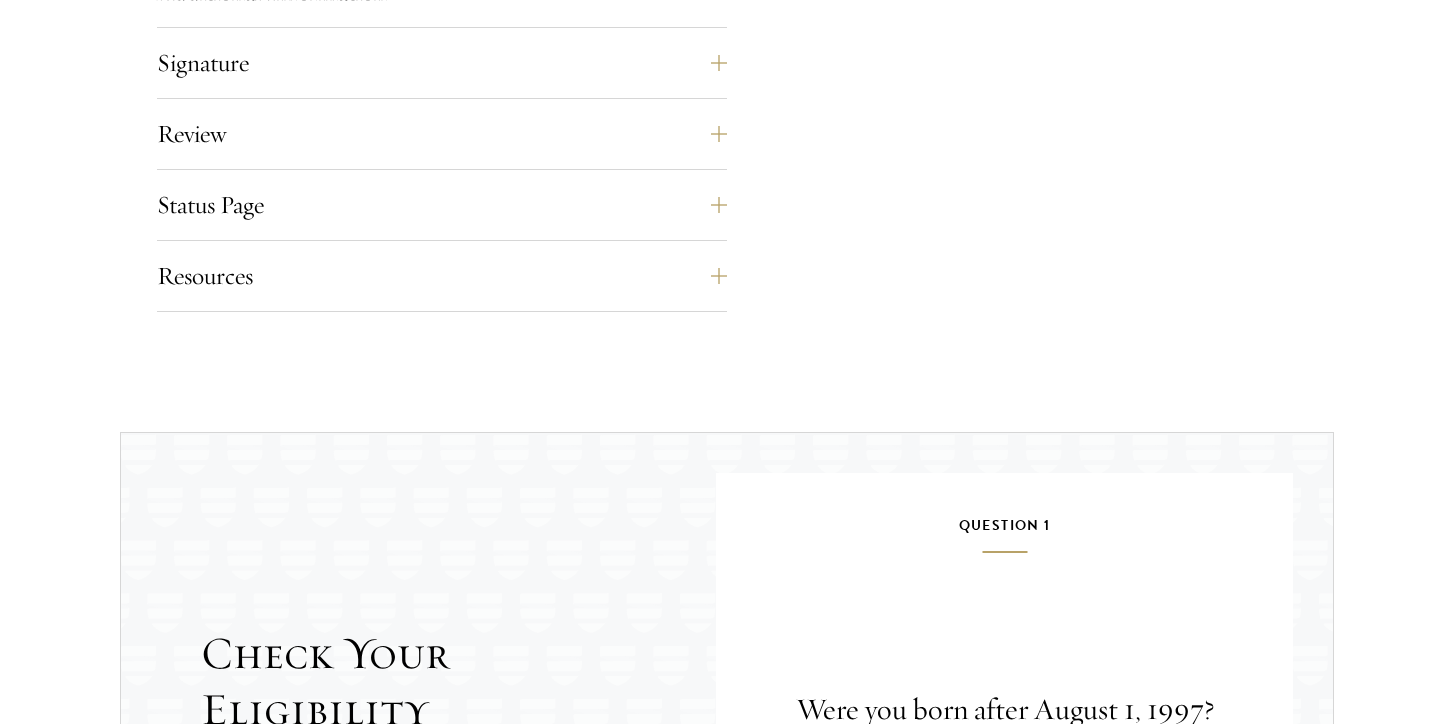 scroll, scrollTop: 2251, scrollLeft: 0, axis: vertical 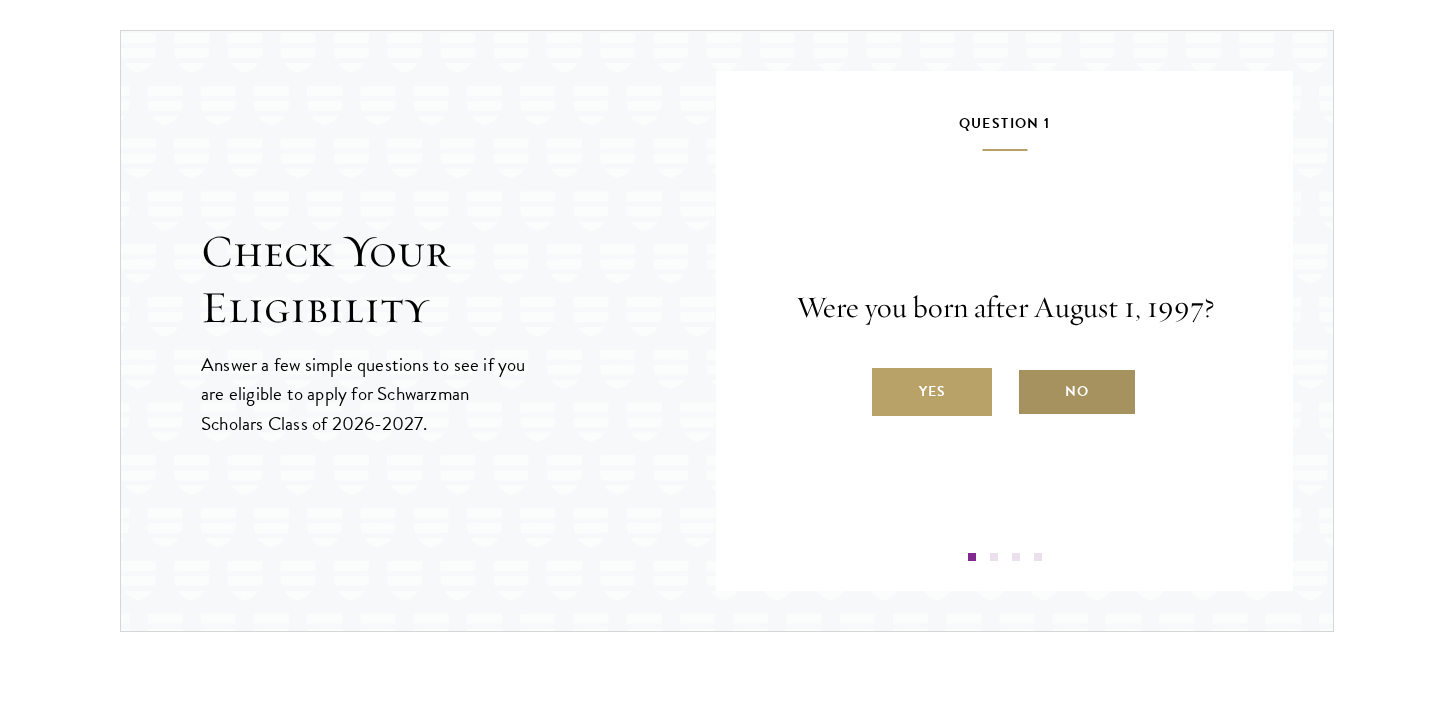 click on "No" at bounding box center [1077, 392] 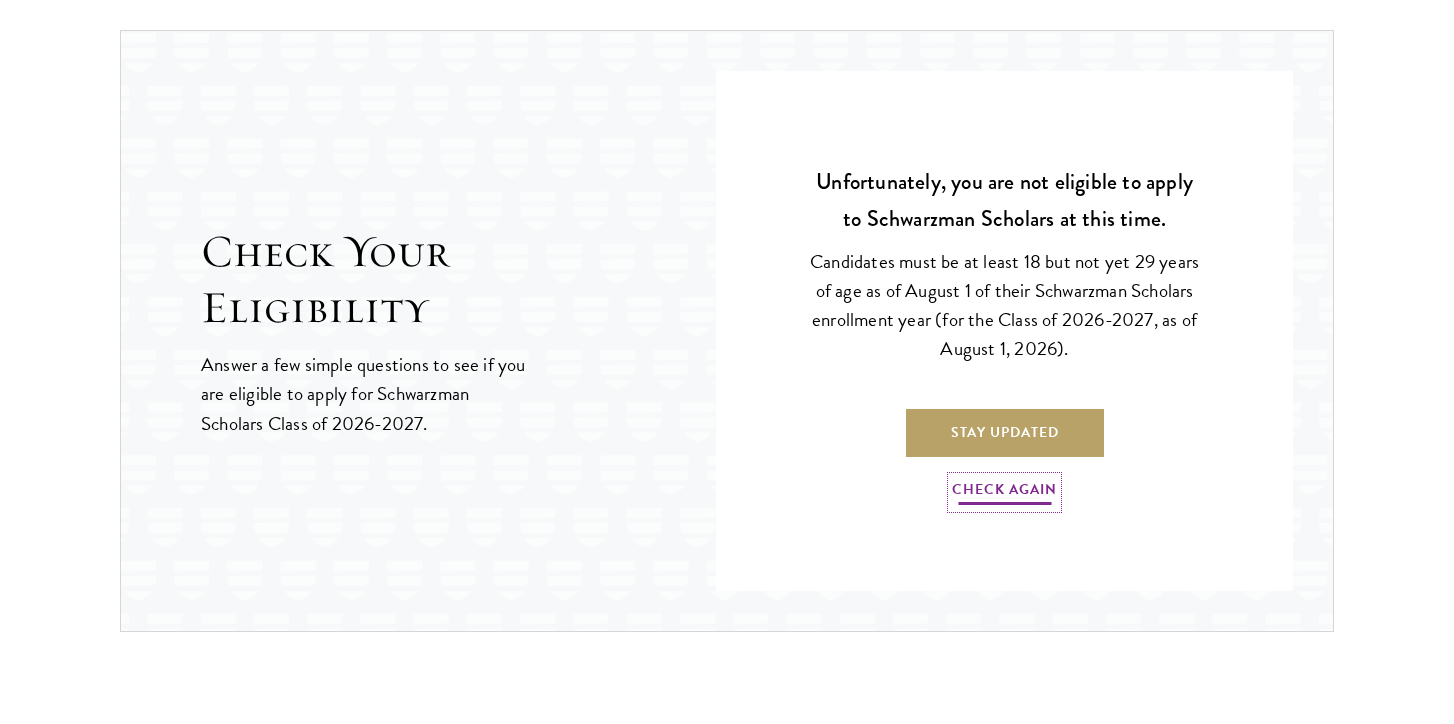 click on "Check Again" at bounding box center (1004, 492) 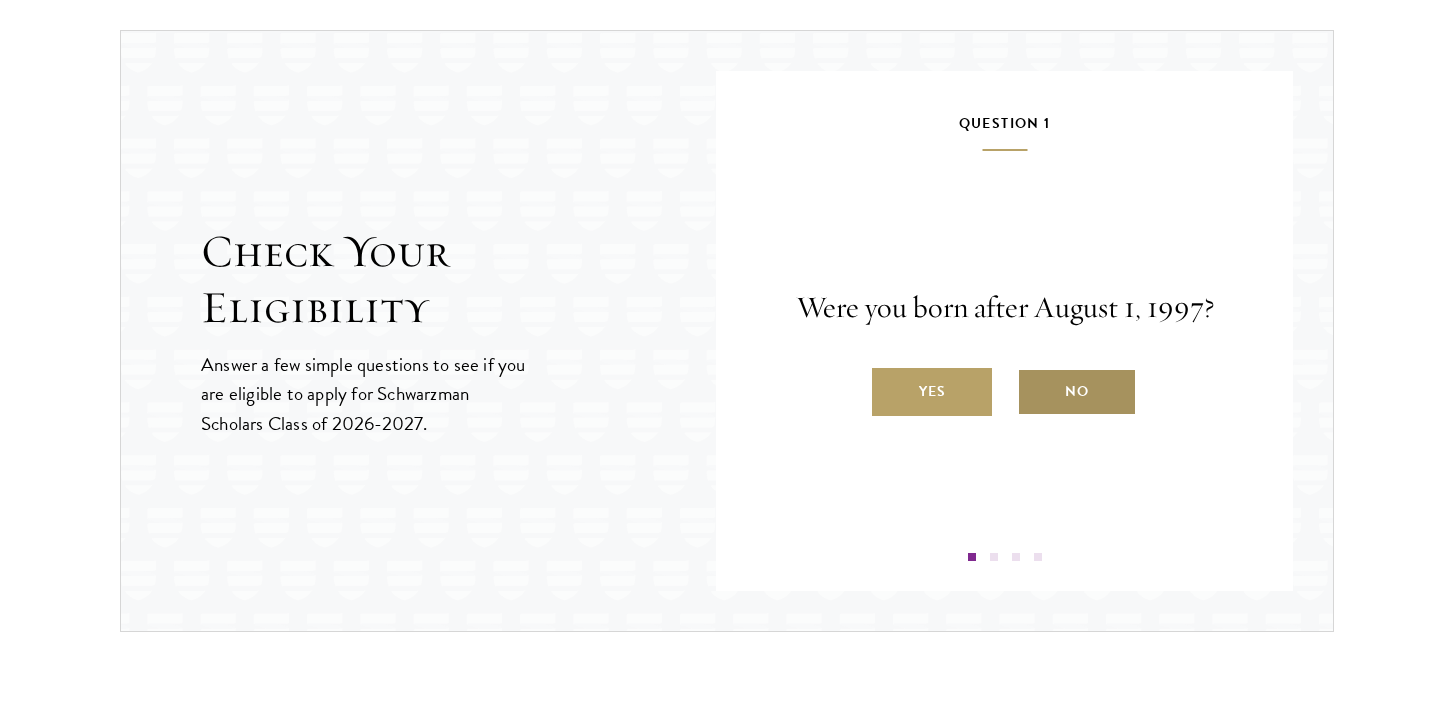 click on "No" at bounding box center (1077, 392) 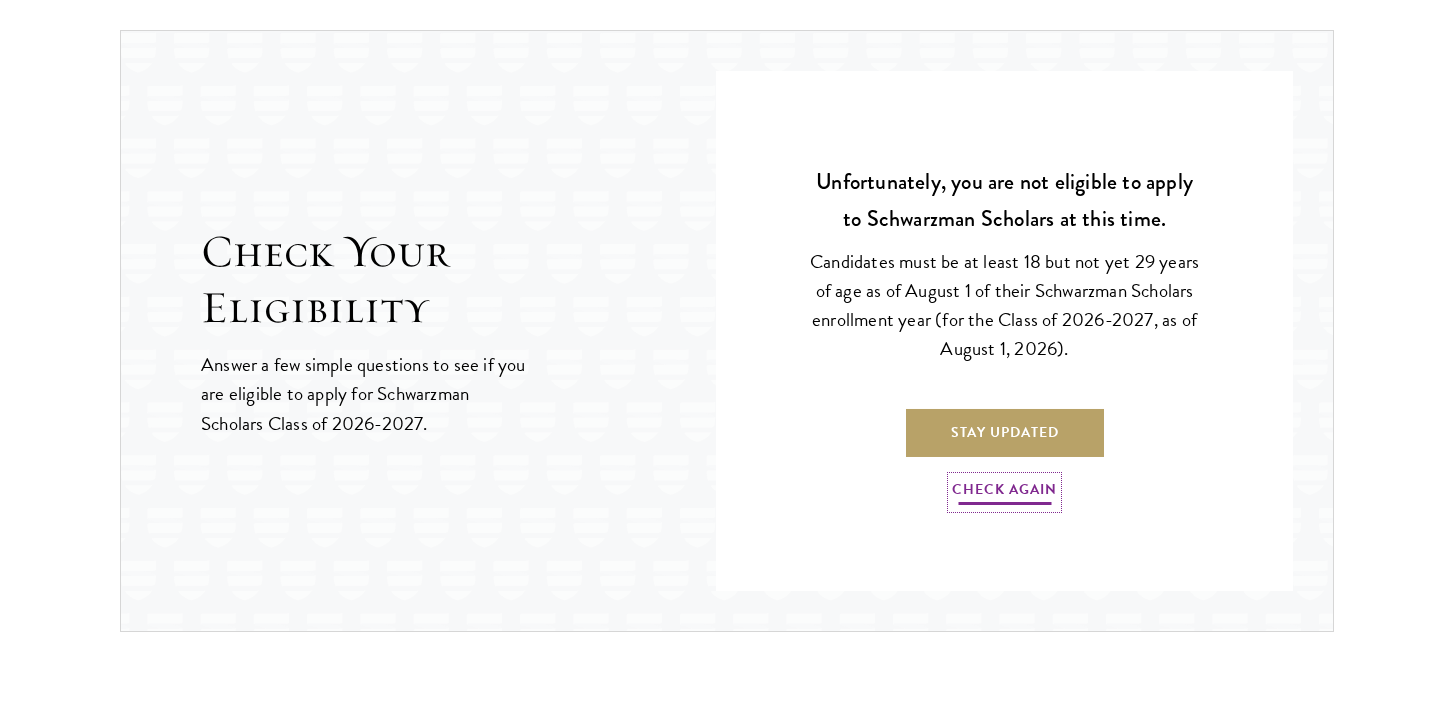 click on "Check Again" at bounding box center (1004, 492) 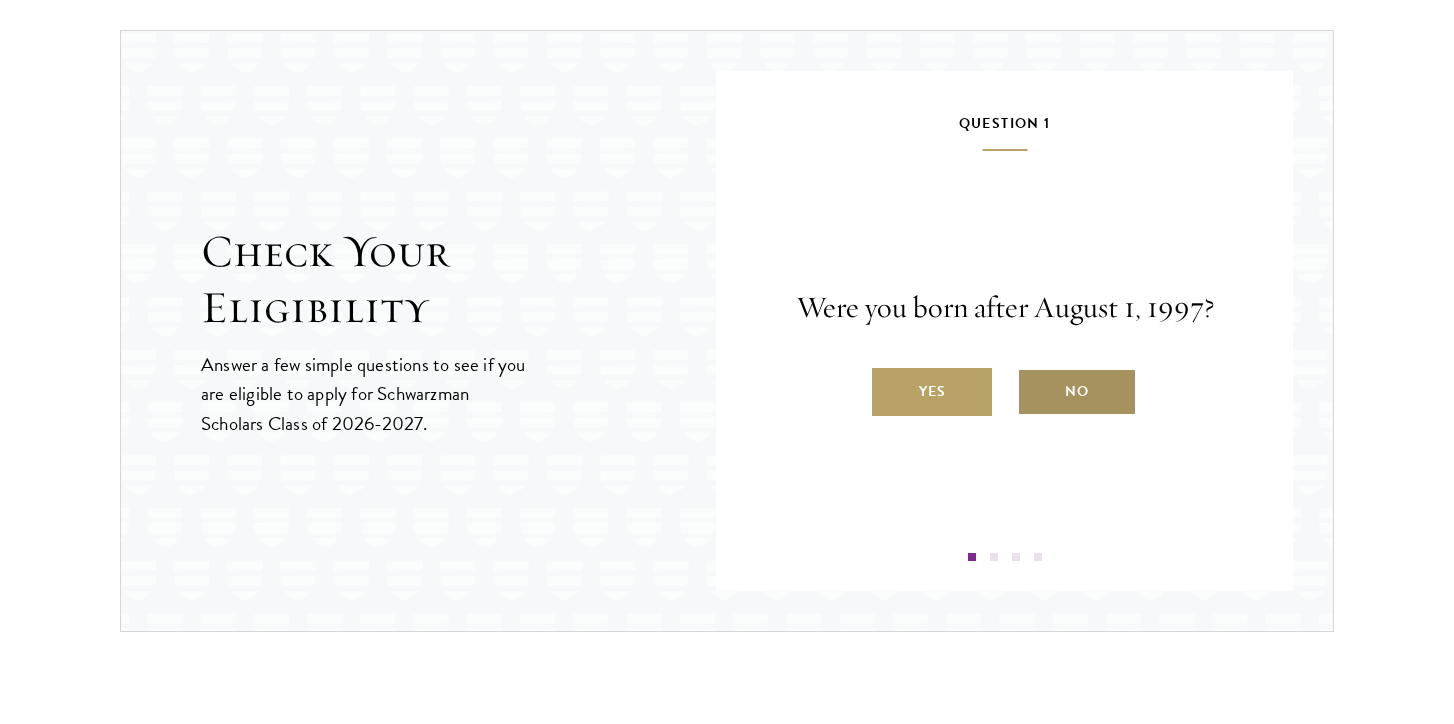 click on "No" at bounding box center [1077, 392] 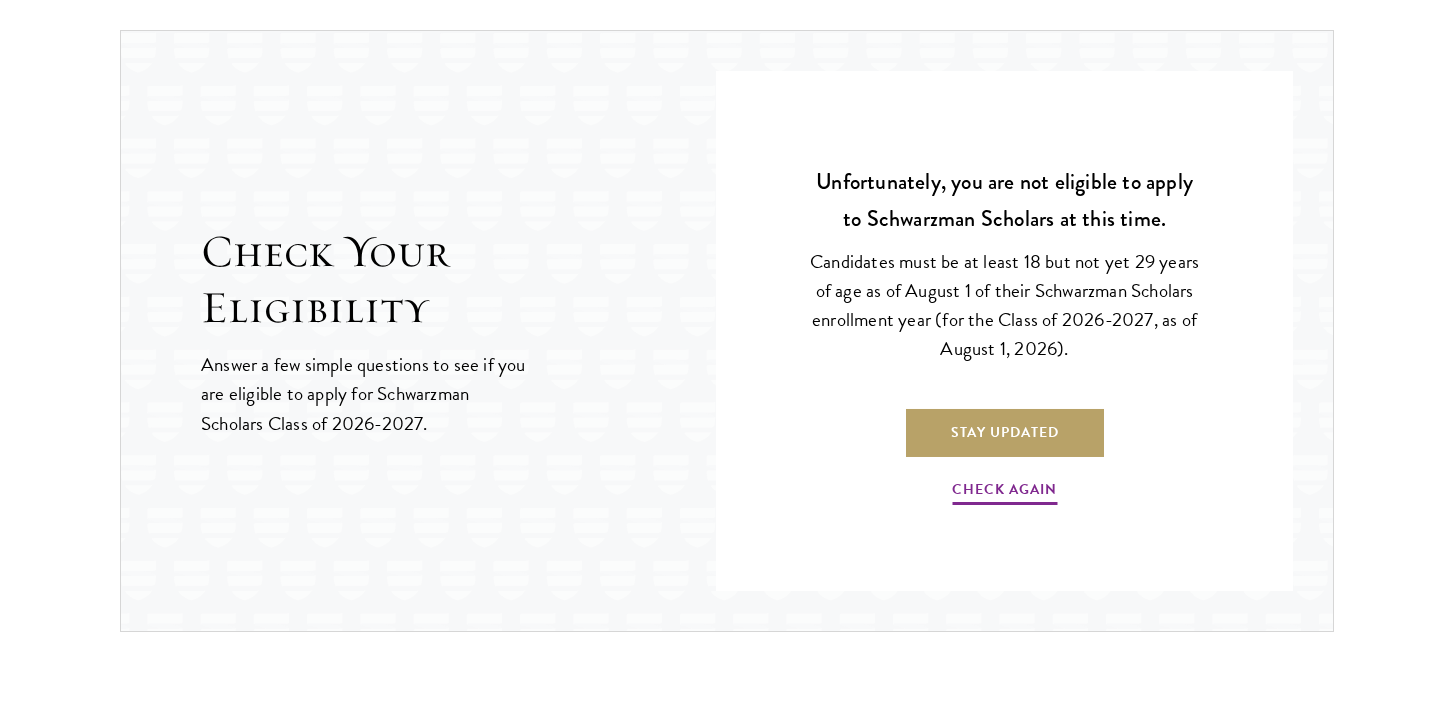 click on "Candidates must be at least 18 but not yet 29 years of age as of August 1 of their Schwarzman Scholars enrollment year (for the Class of 2026-2027, as of August 1, 2026)." at bounding box center [1004, 305] 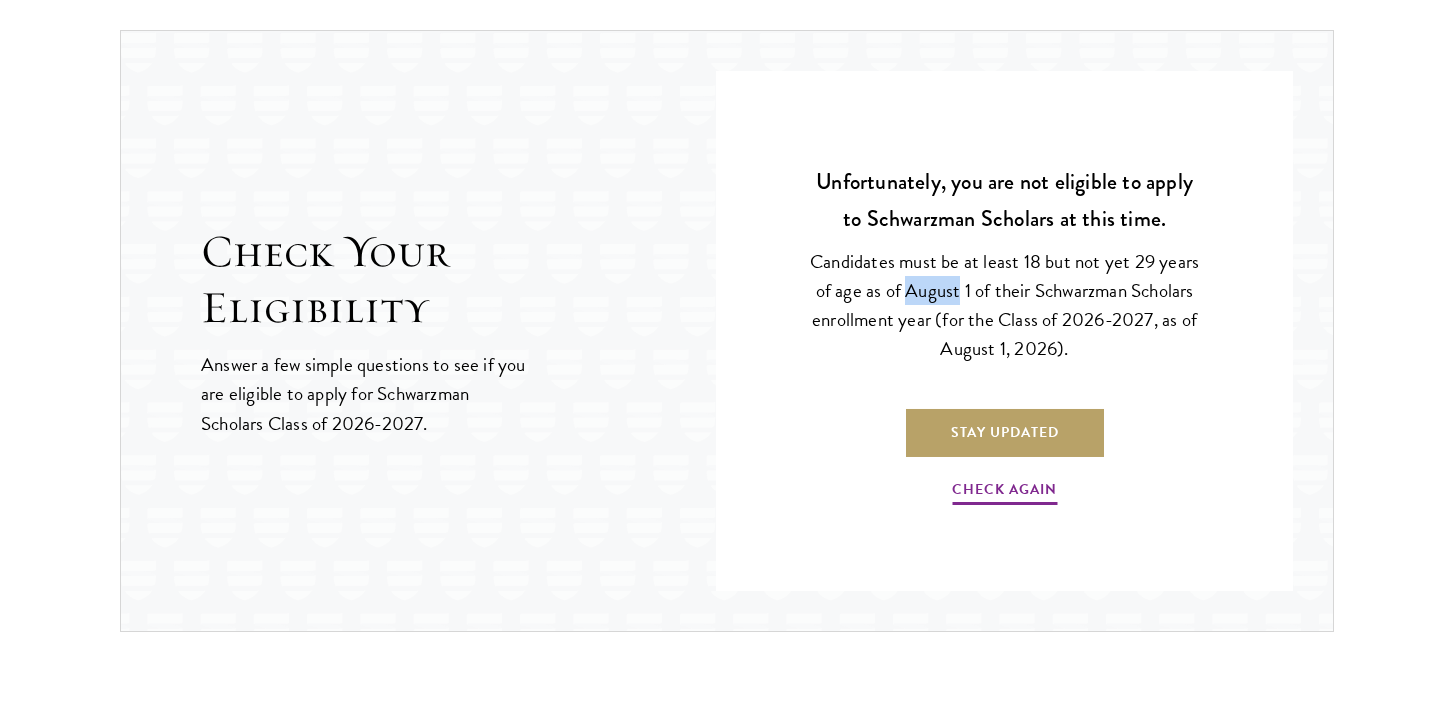 click on "Candidates must be at least 18 but not yet 29 years of age as of August 1 of their Schwarzman Scholars enrollment year (for the Class of 2026-2027, as of August 1, 2026)." at bounding box center (1004, 305) 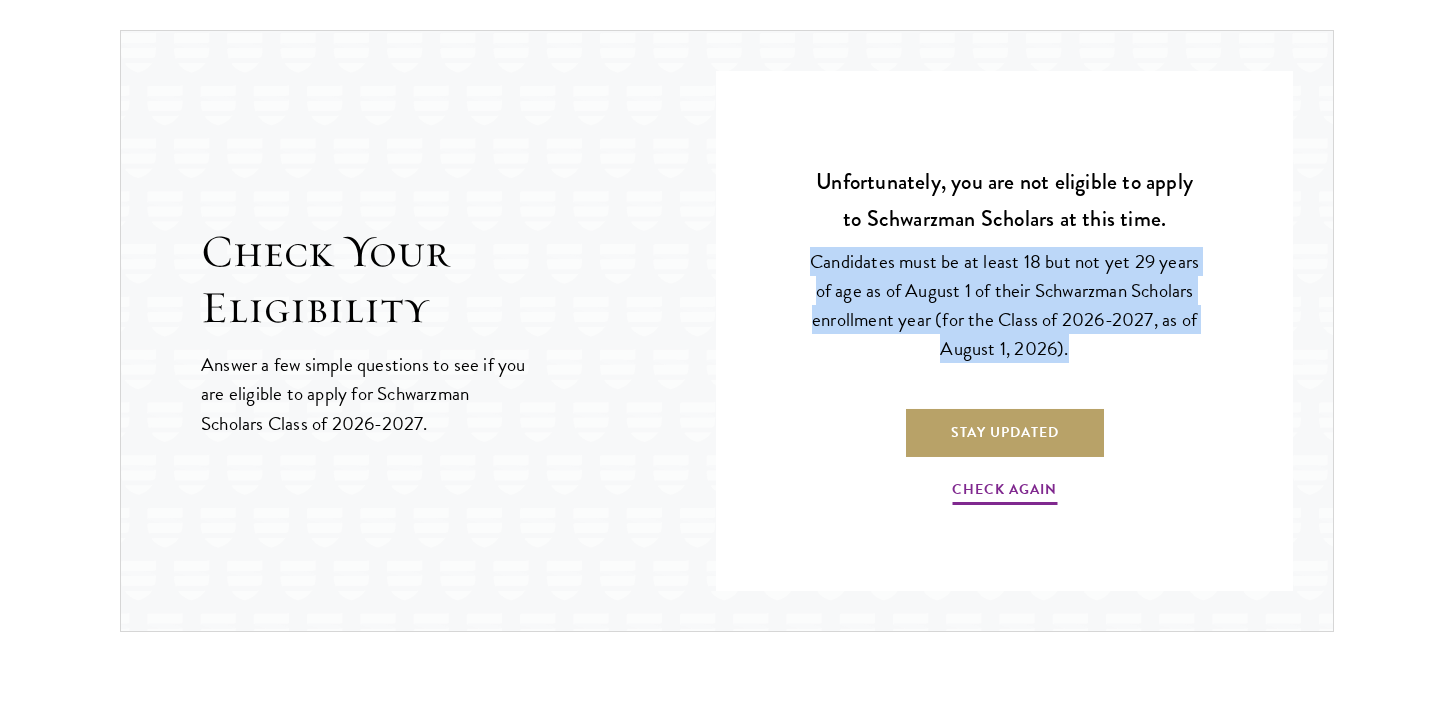 click on "Candidates must be at least 18 but not yet 29 years of age as of August 1 of their Schwarzman Scholars enrollment year (for the Class of 2026-2027, as of August 1, 2026)." at bounding box center [1004, 305] 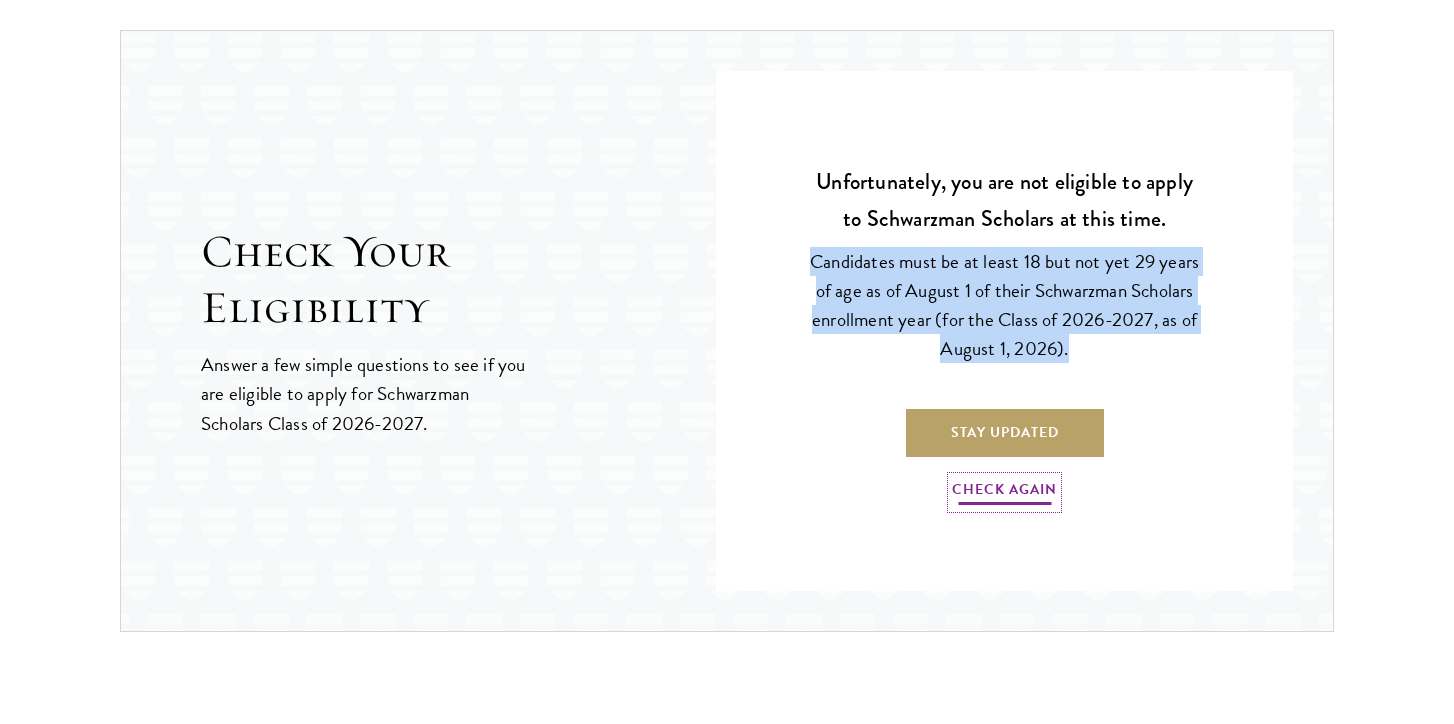 click on "Check Again" at bounding box center [1004, 492] 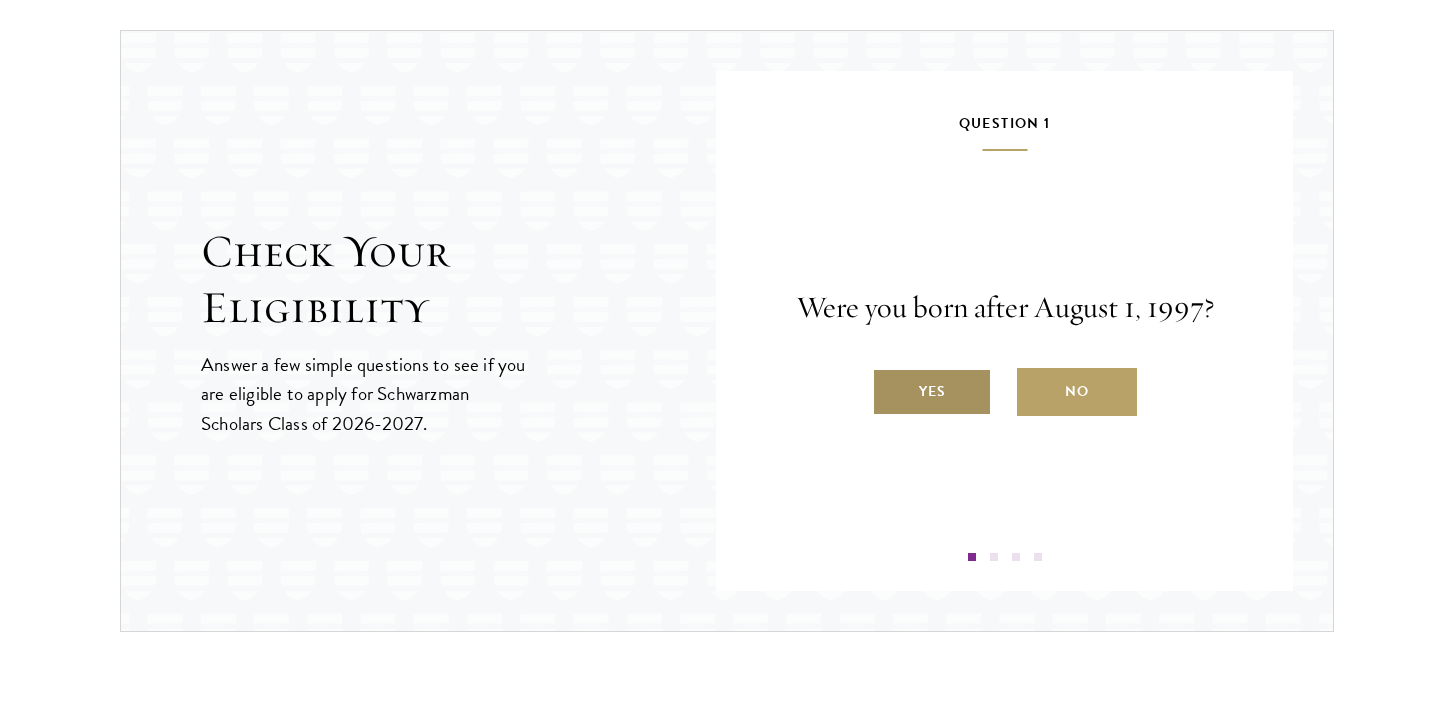click on "Yes" at bounding box center [932, 392] 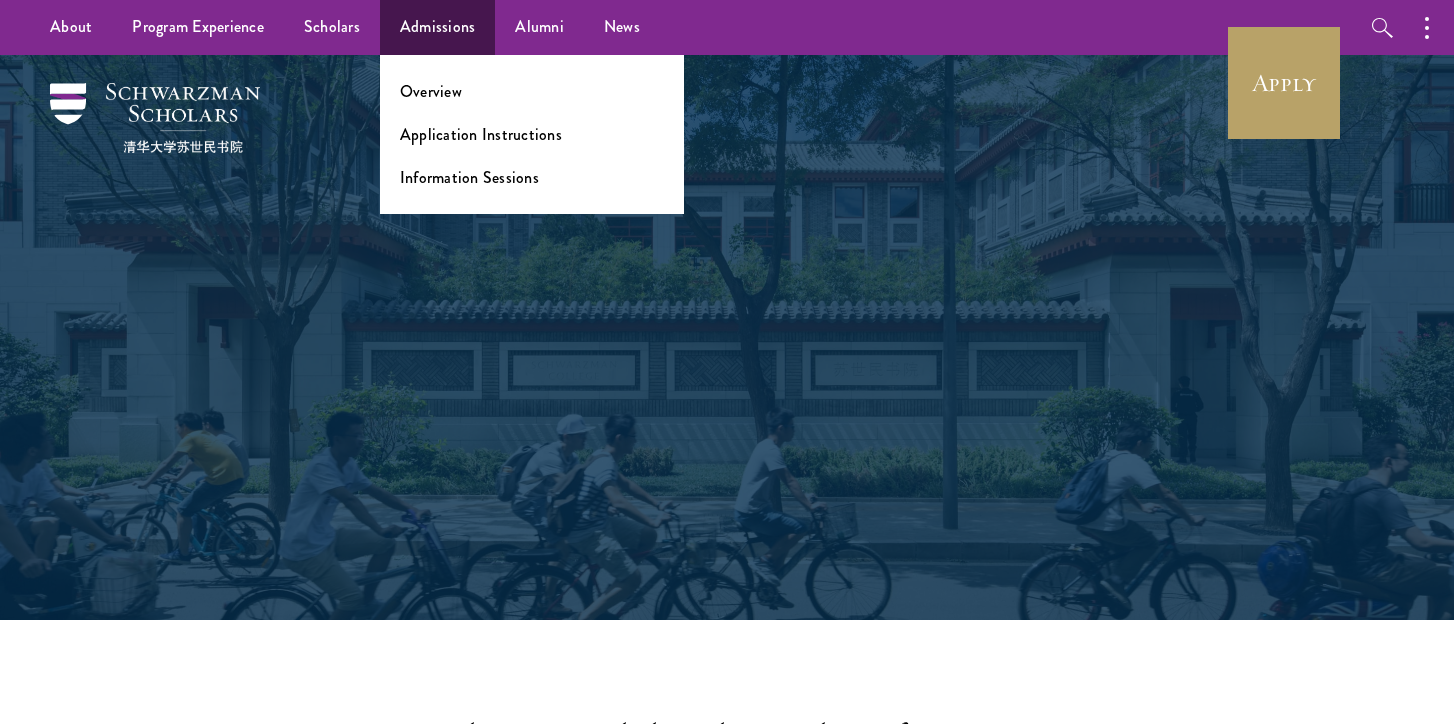 scroll, scrollTop: 0, scrollLeft: 0, axis: both 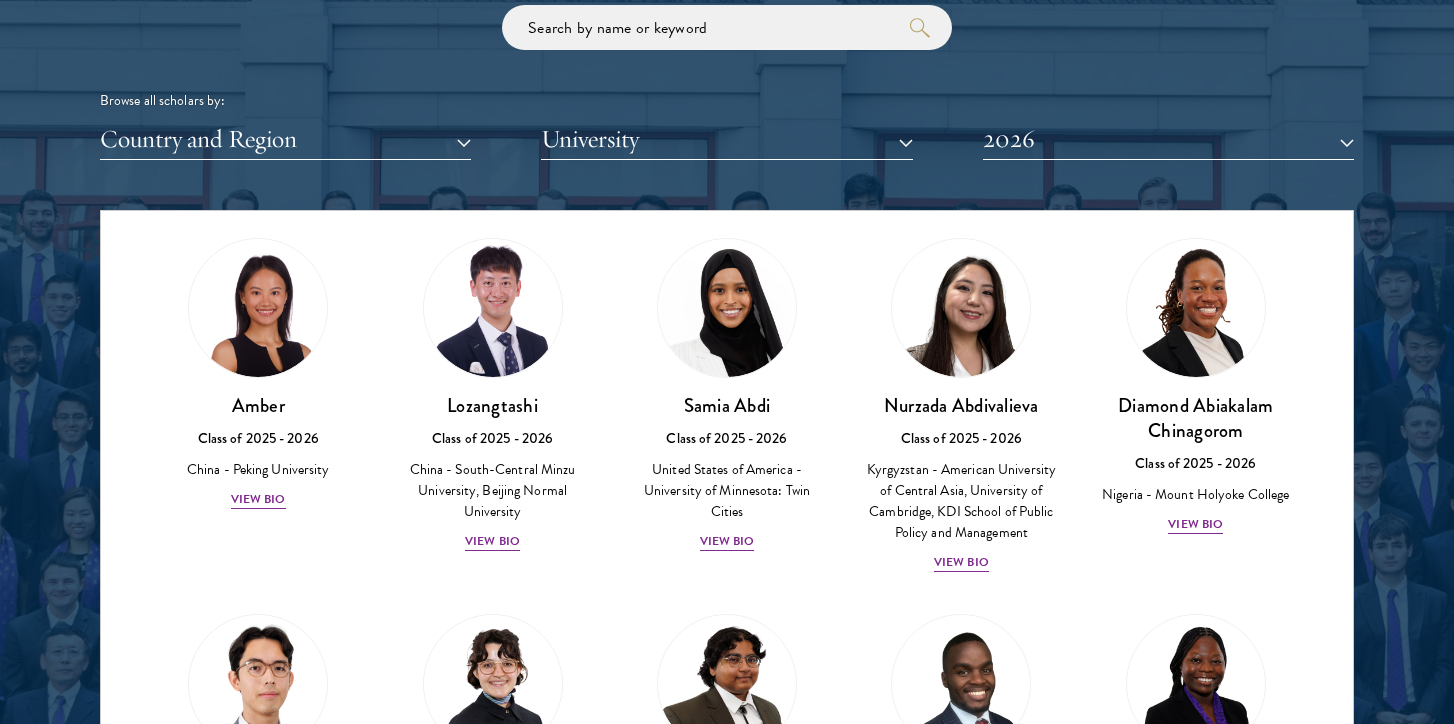 click on "[FIRST]
Class of 2025 - 2026
[COUNTRY] - [UNIVERSITY]
View Bio" at bounding box center [727, 301] 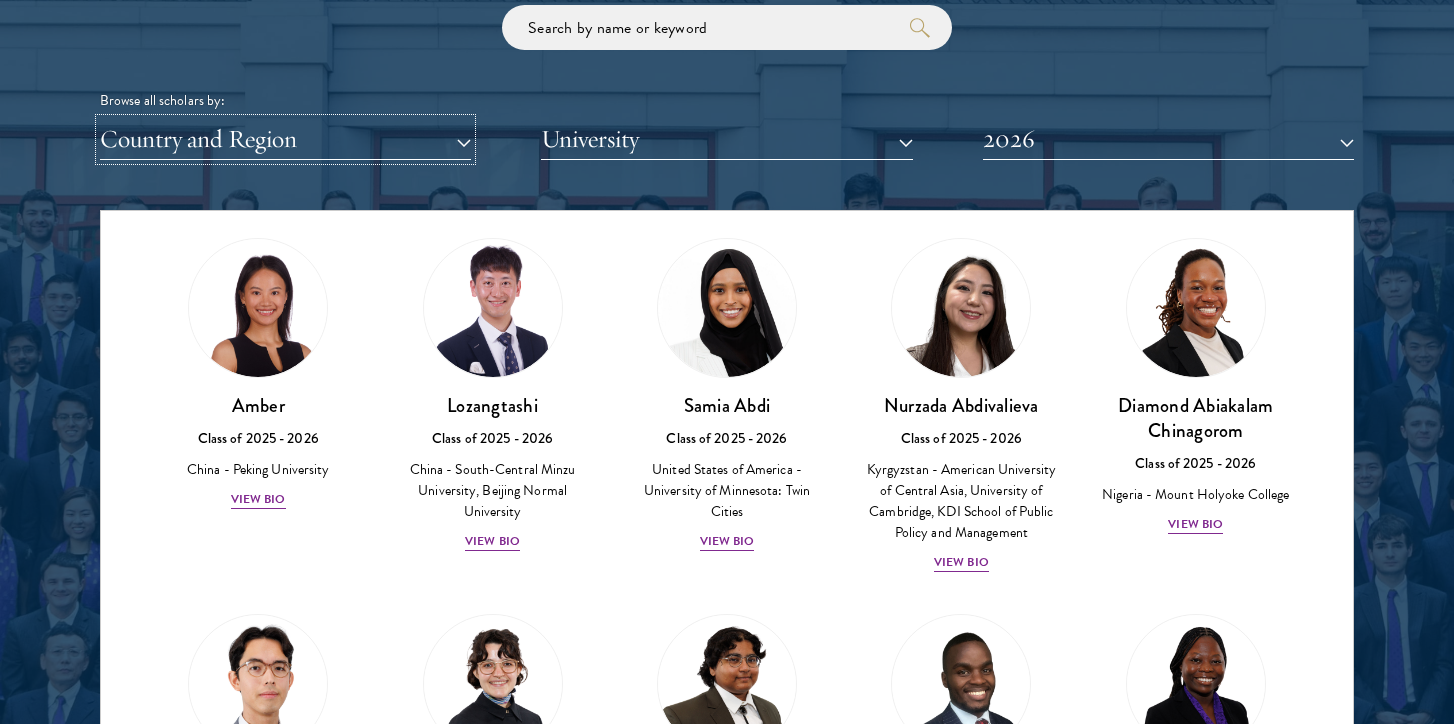 click on "Country and Region" at bounding box center [285, 139] 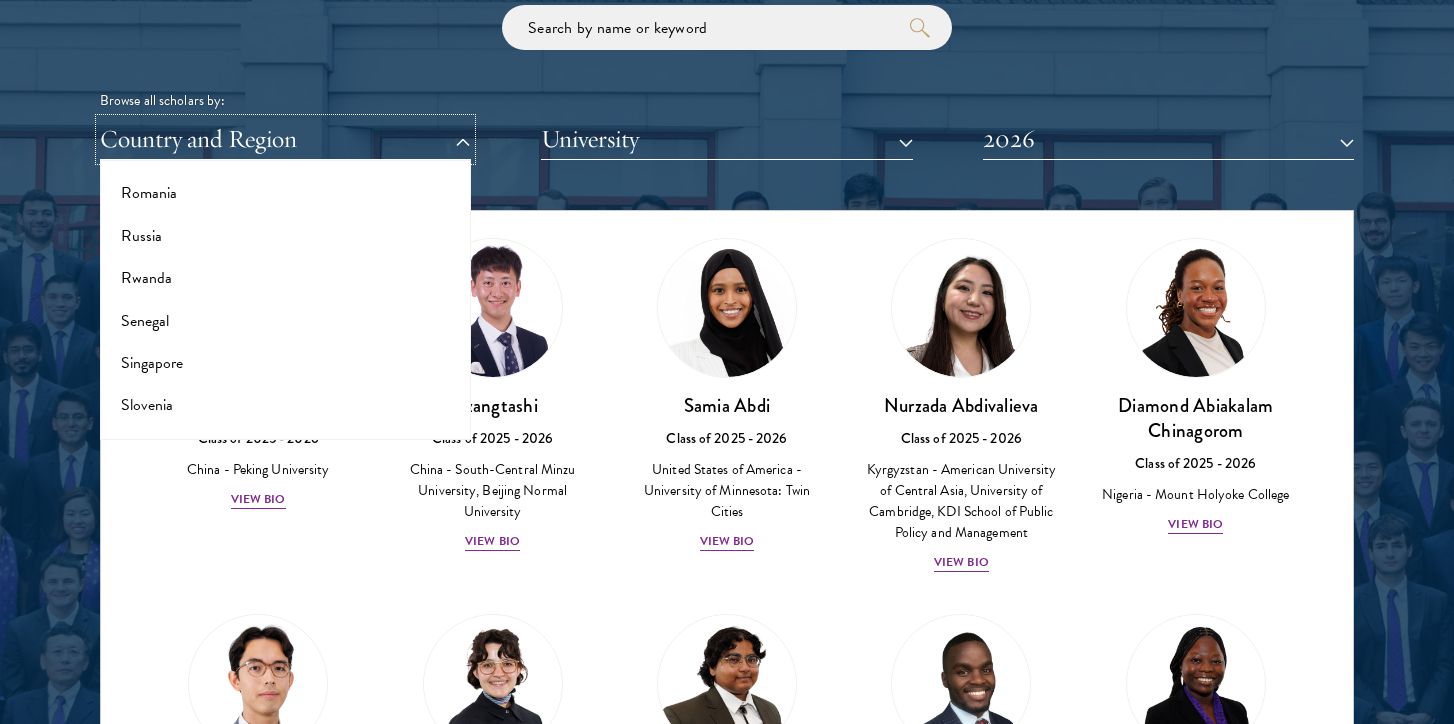 scroll, scrollTop: 3173, scrollLeft: 0, axis: vertical 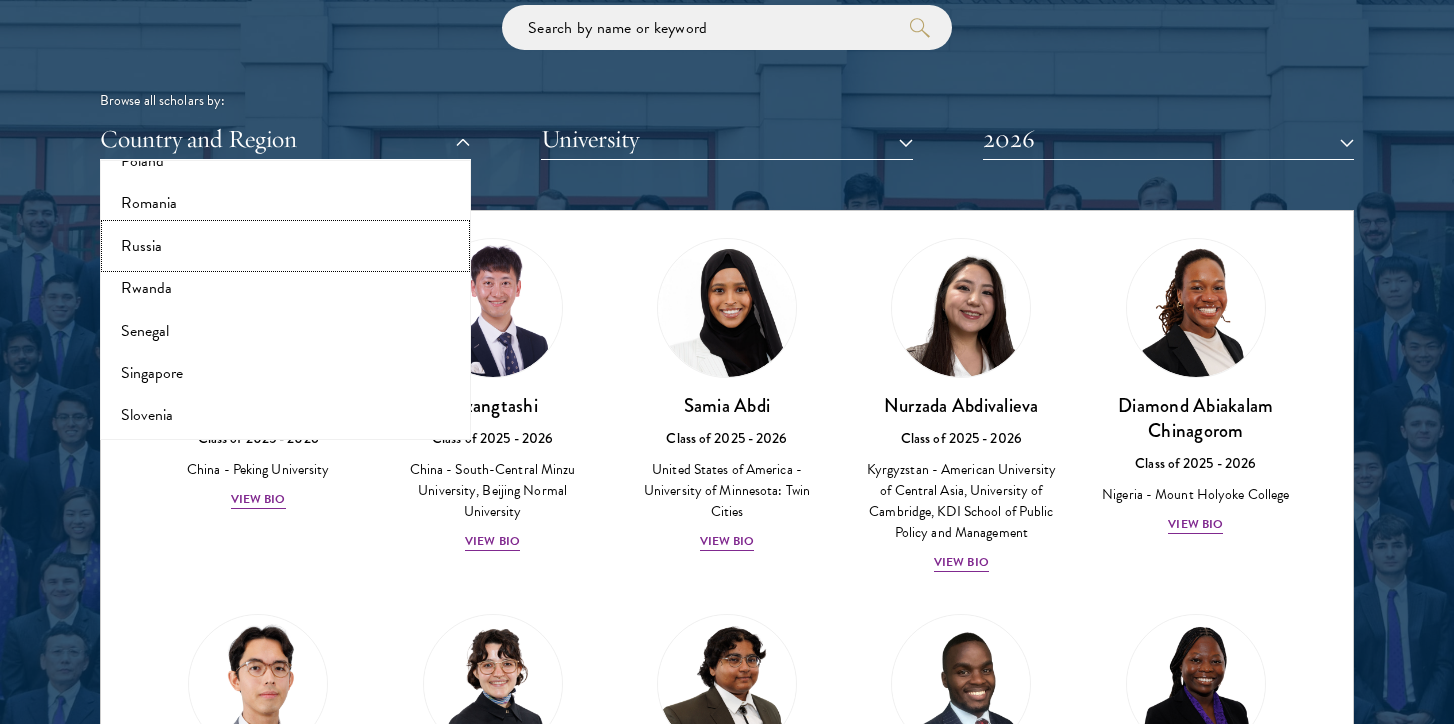click on "Russia" at bounding box center [285, 246] 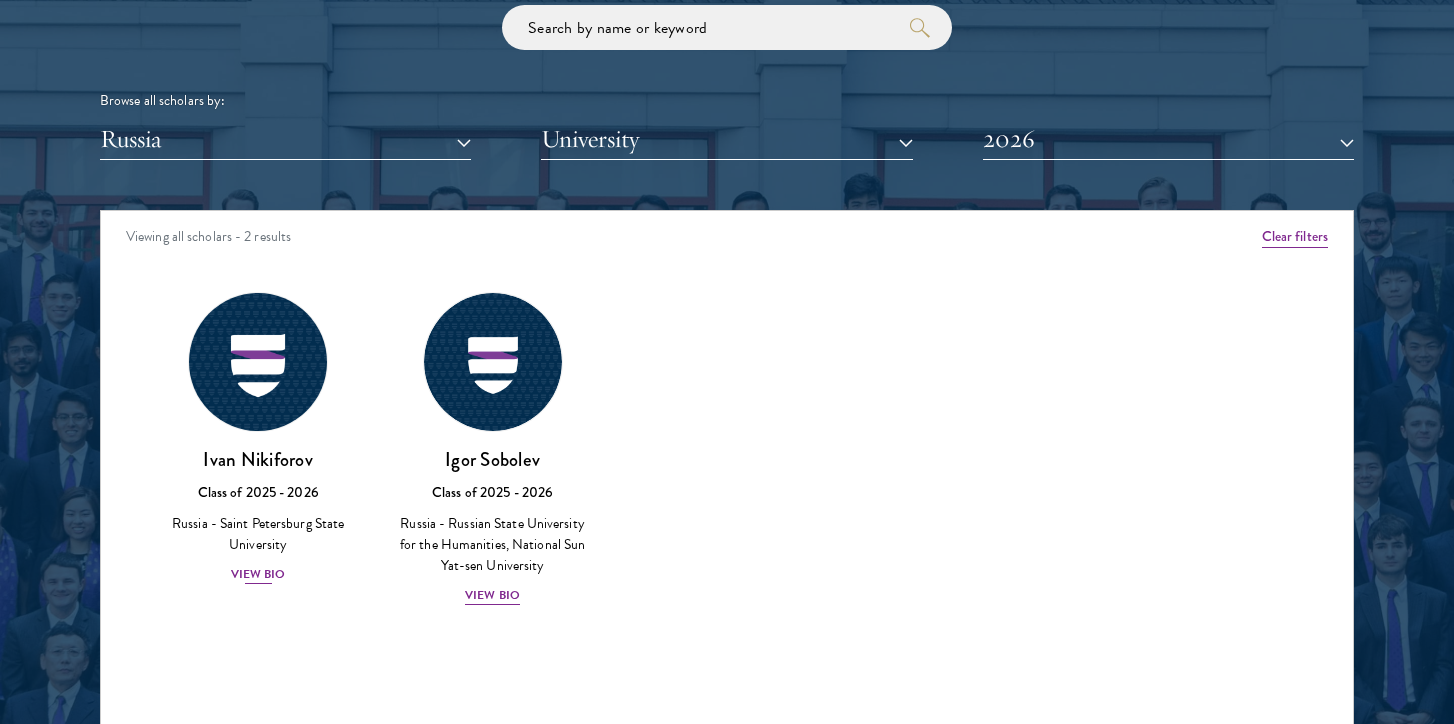scroll, scrollTop: 0, scrollLeft: 0, axis: both 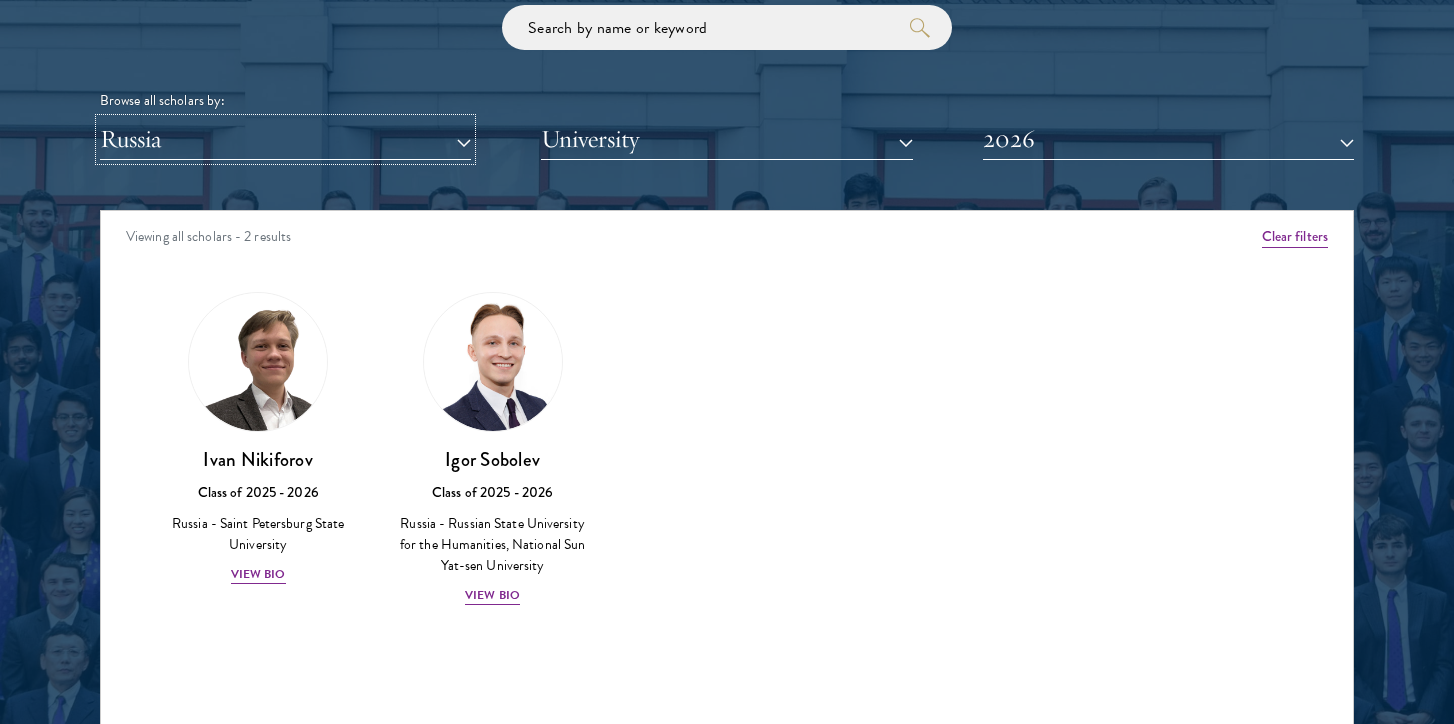 click on "Russia" at bounding box center (285, 139) 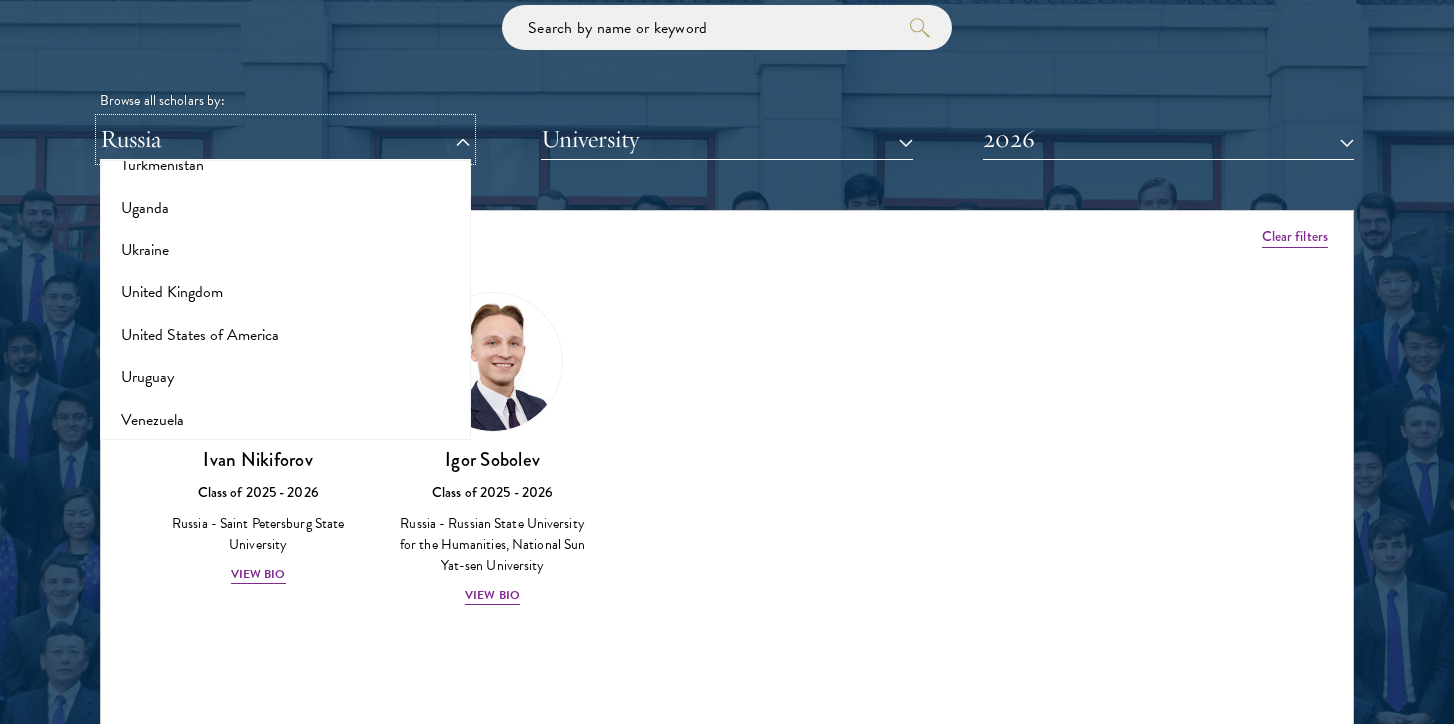 scroll, scrollTop: 4194, scrollLeft: 0, axis: vertical 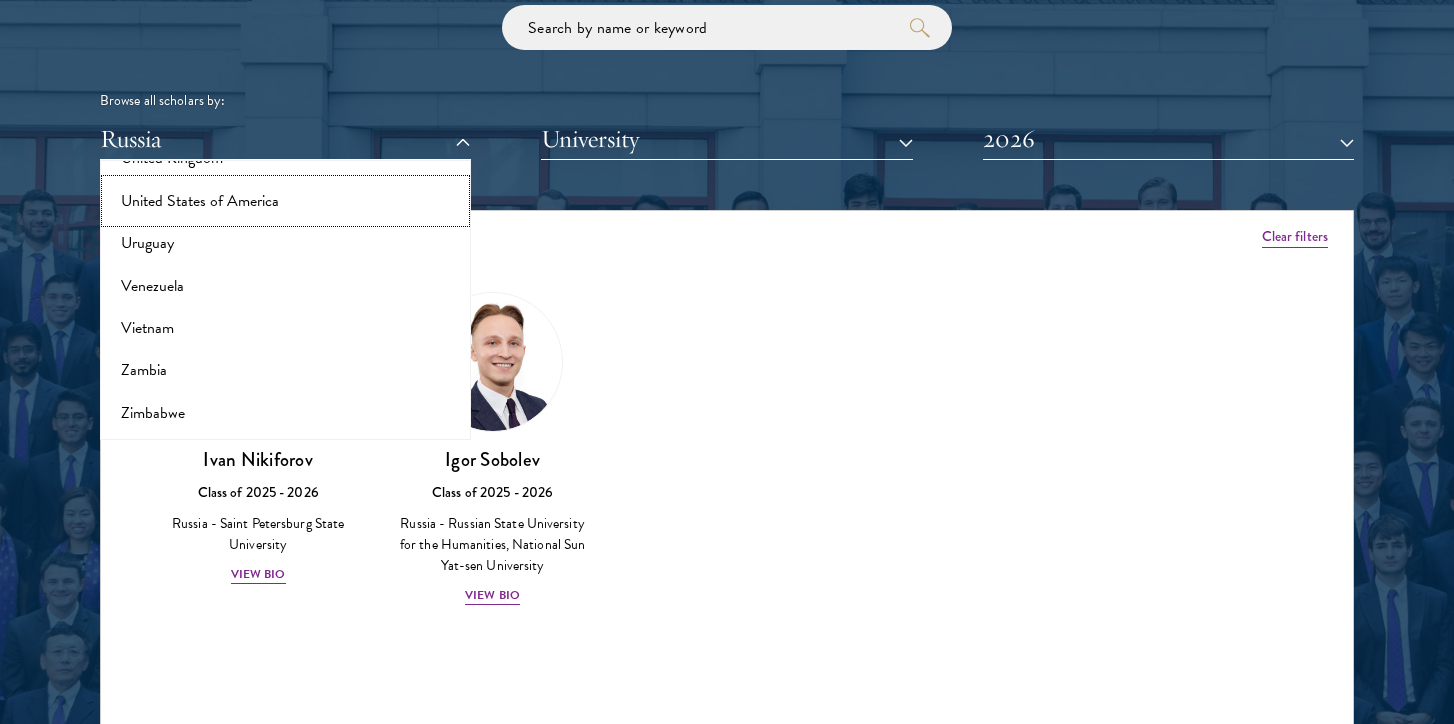 click on "United States of America" at bounding box center [285, 201] 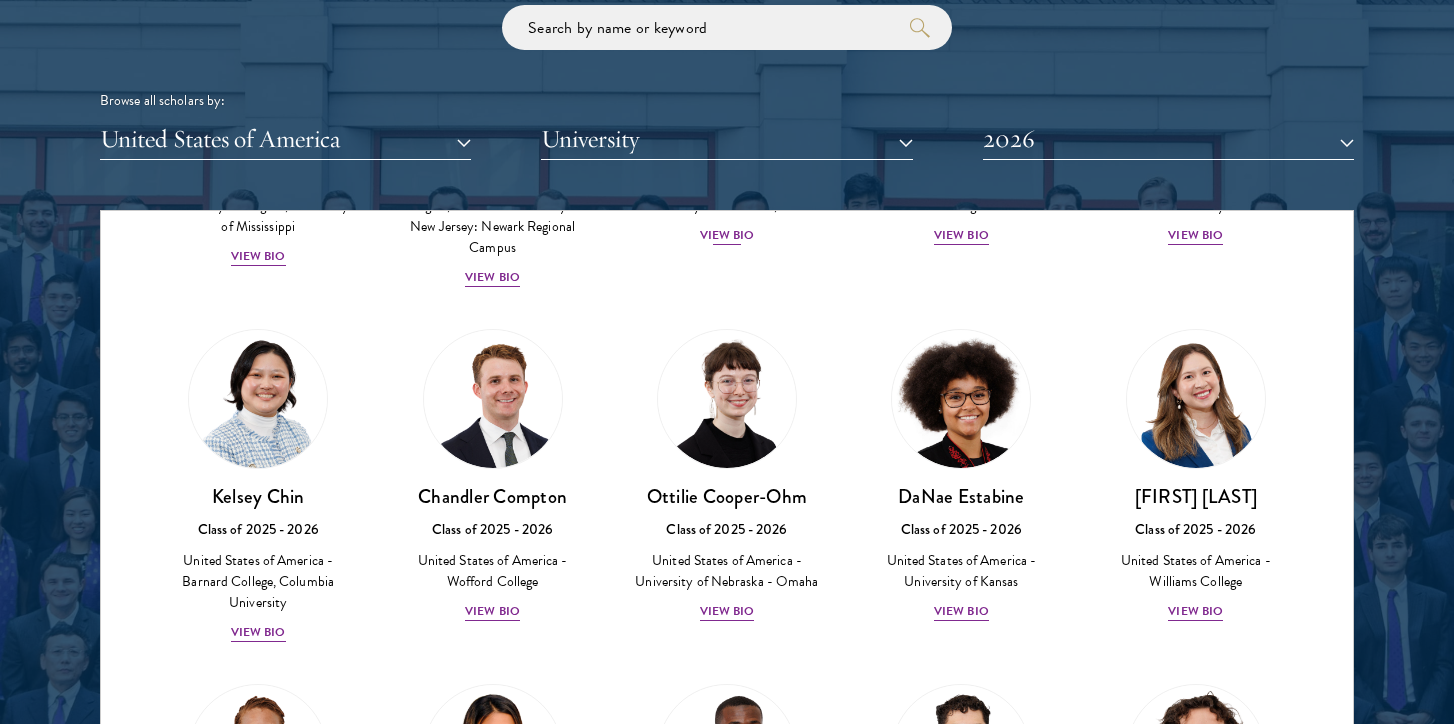 scroll, scrollTop: 1517, scrollLeft: 0, axis: vertical 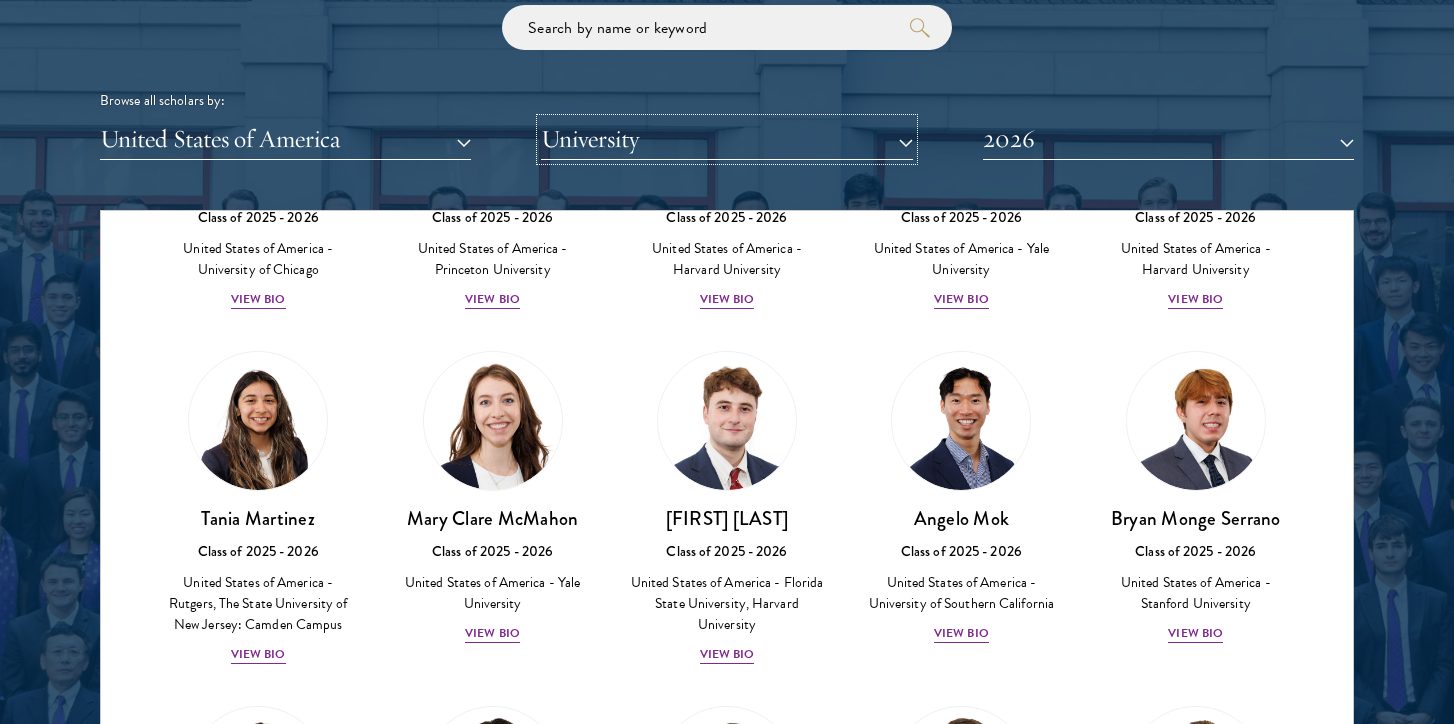 click on "University" at bounding box center (726, 139) 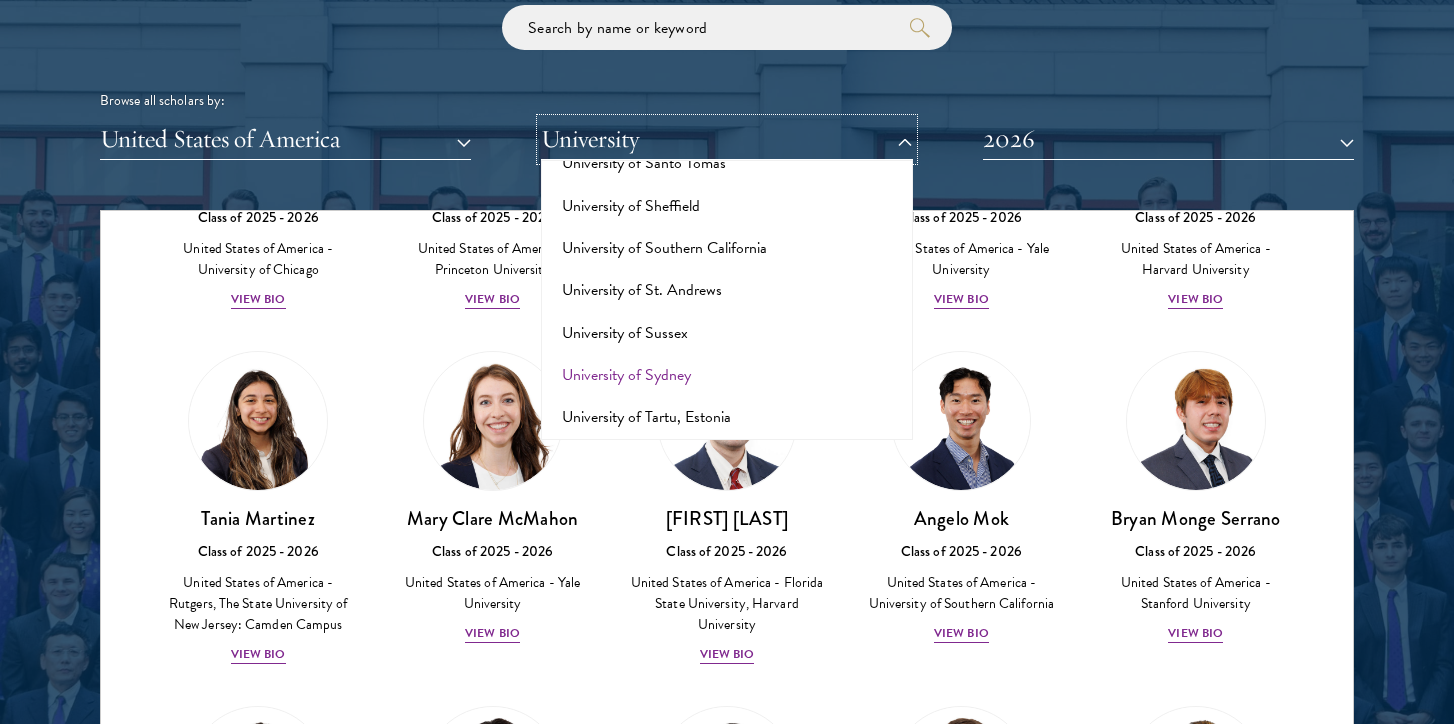 scroll, scrollTop: 17549, scrollLeft: 0, axis: vertical 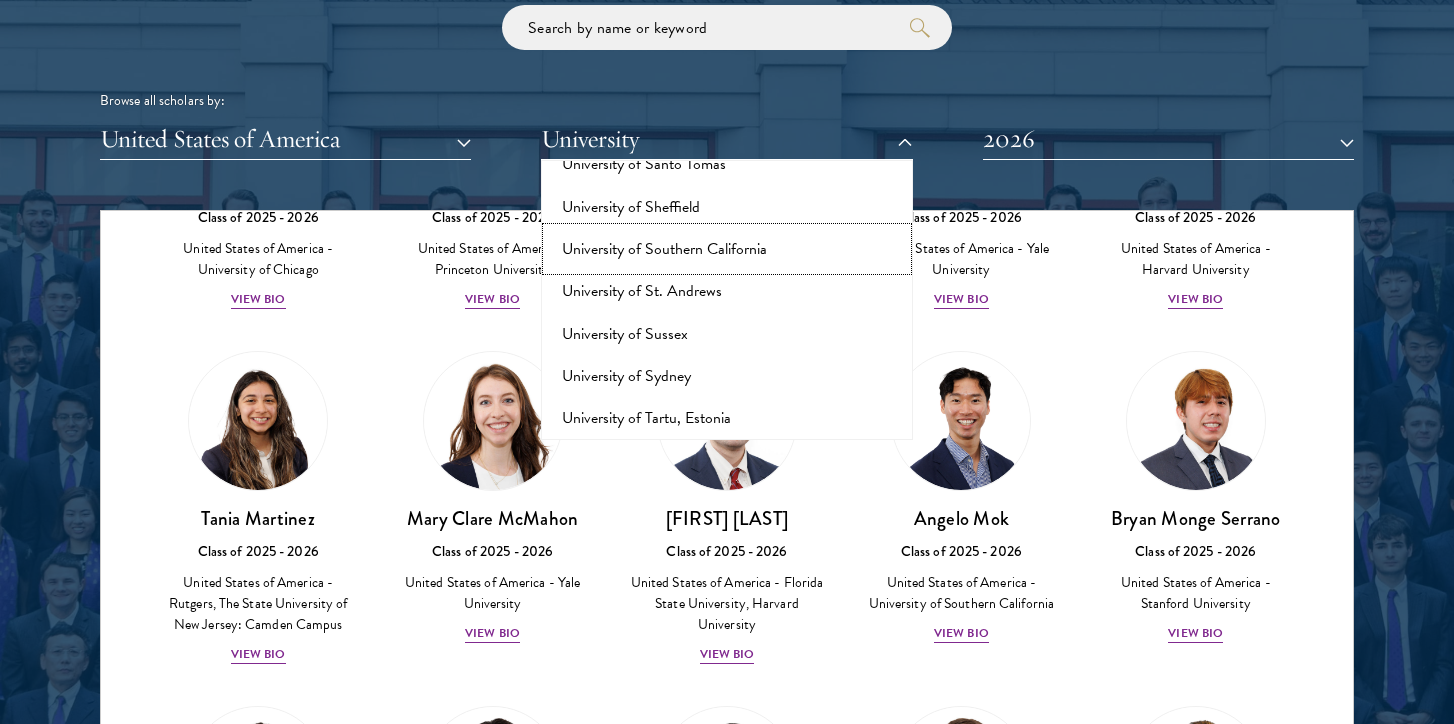 click on "University of Southern California" at bounding box center (726, 249) 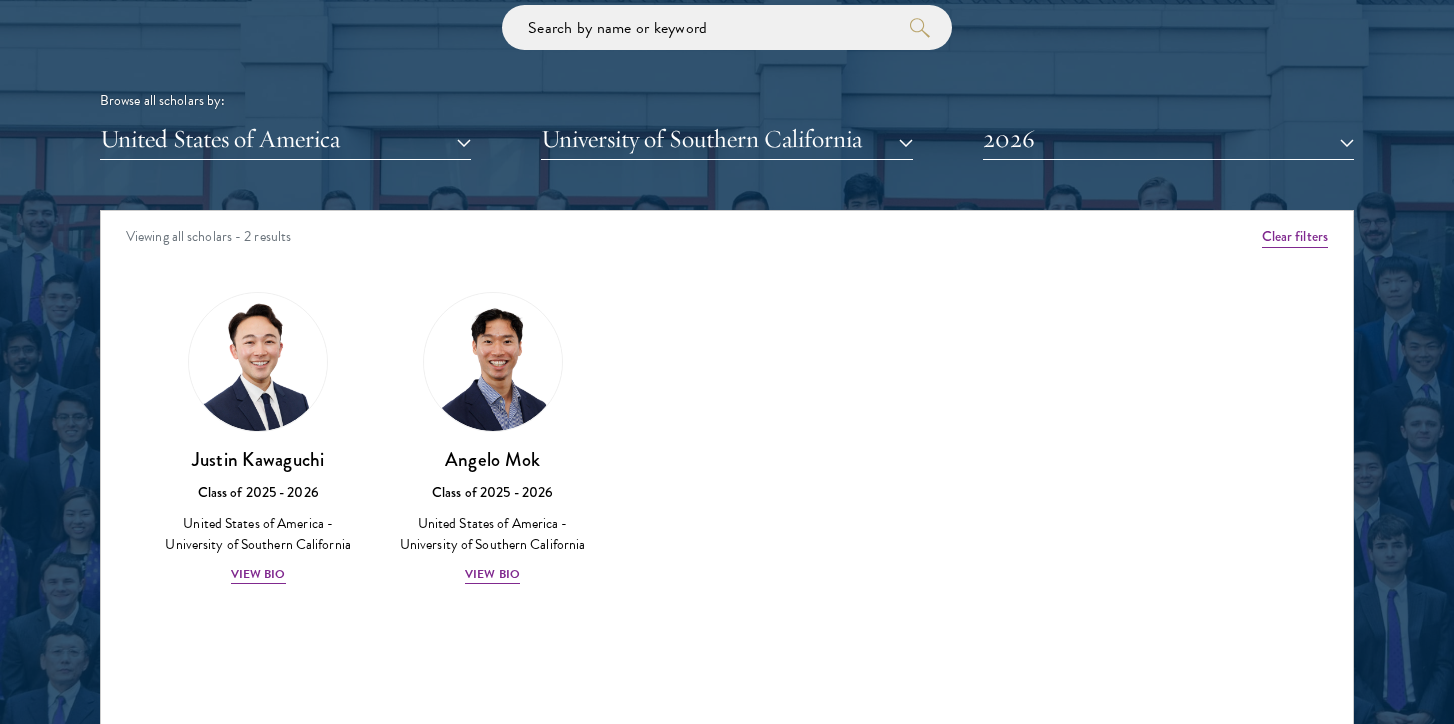 scroll, scrollTop: 0, scrollLeft: 0, axis: both 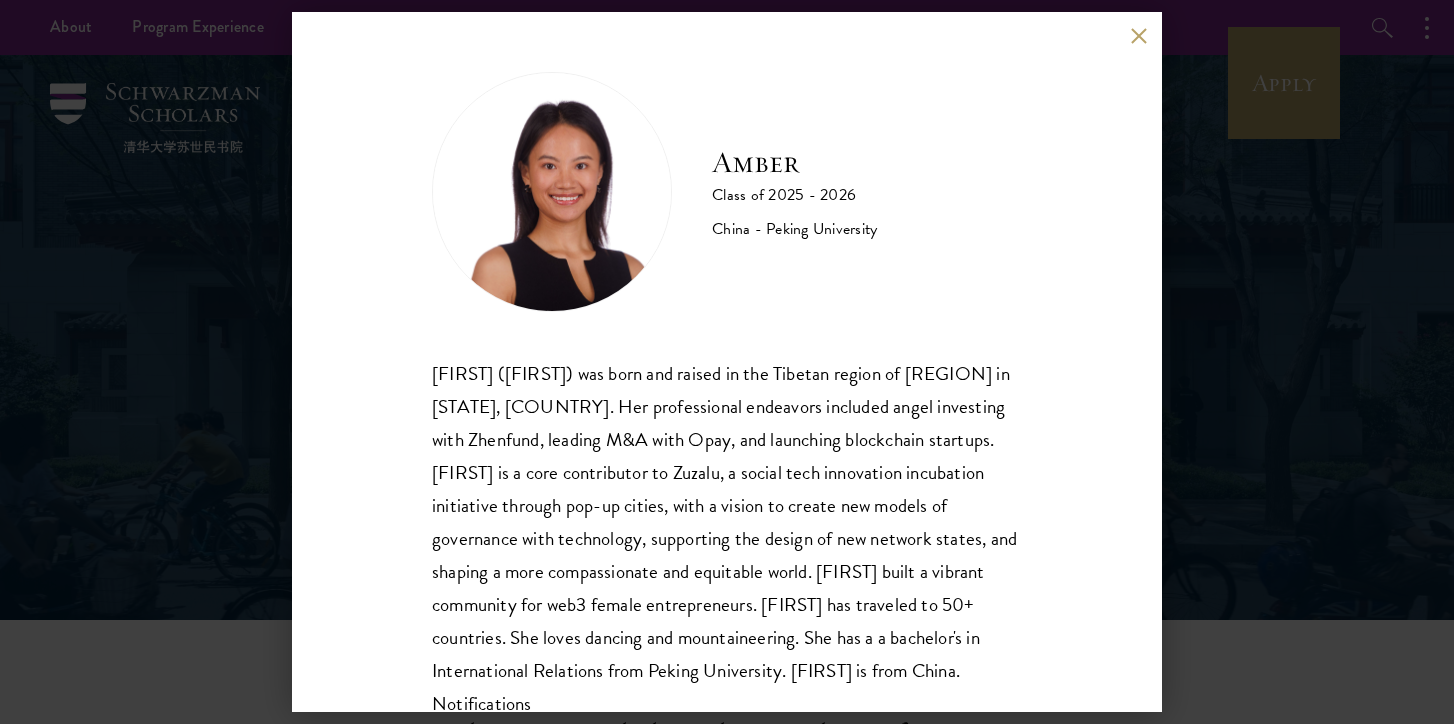 click on "Gesangzhuoma (Amber) was born and raised in the Tibetan region of Shangri-La in Yunnan, China. Her professional endeavors included angel investing with Zhenfund, leading M&A with Opay, and launching blockchain startups. Amber is a core contributor to Zuzalu, a social tech innovation incubation initiative through pop-up cities, with a vision to create new models of governance with technology, supporting the design of new network states, and shaping a more compassionate and equitable world. Amber built a vibrant community for web3 female entrepreneurs. Amber has traveled to 50+ countries. She loves dancing and mountaineering. She has a a bachelor's in International Relations from Peking University. Amber is from China." at bounding box center [727, 539] 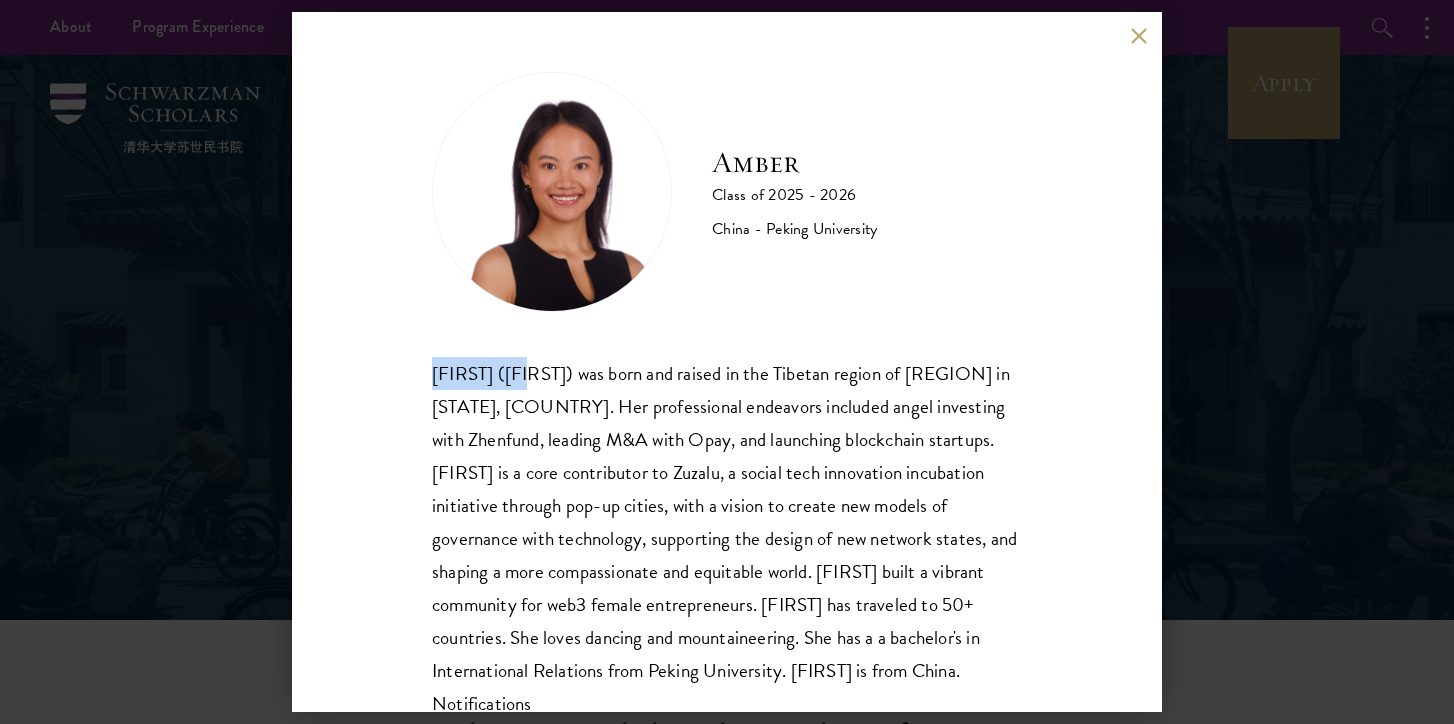 click on "Gesangzhuoma (Amber) was born and raised in the Tibetan region of Shangri-La in Yunnan, China. Her professional endeavors included angel investing with Zhenfund, leading M&A with Opay, and launching blockchain startups. Amber is a core contributor to Zuzalu, a social tech innovation incubation initiative through pop-up cities, with a vision to create new models of governance with technology, supporting the design of new network states, and shaping a more compassionate and equitable world. Amber built a vibrant community for web3 female entrepreneurs. Amber has traveled to 50+ countries. She loves dancing and mountaineering. She has a a bachelor's in International Relations from Peking University. Amber is from China." at bounding box center [727, 539] 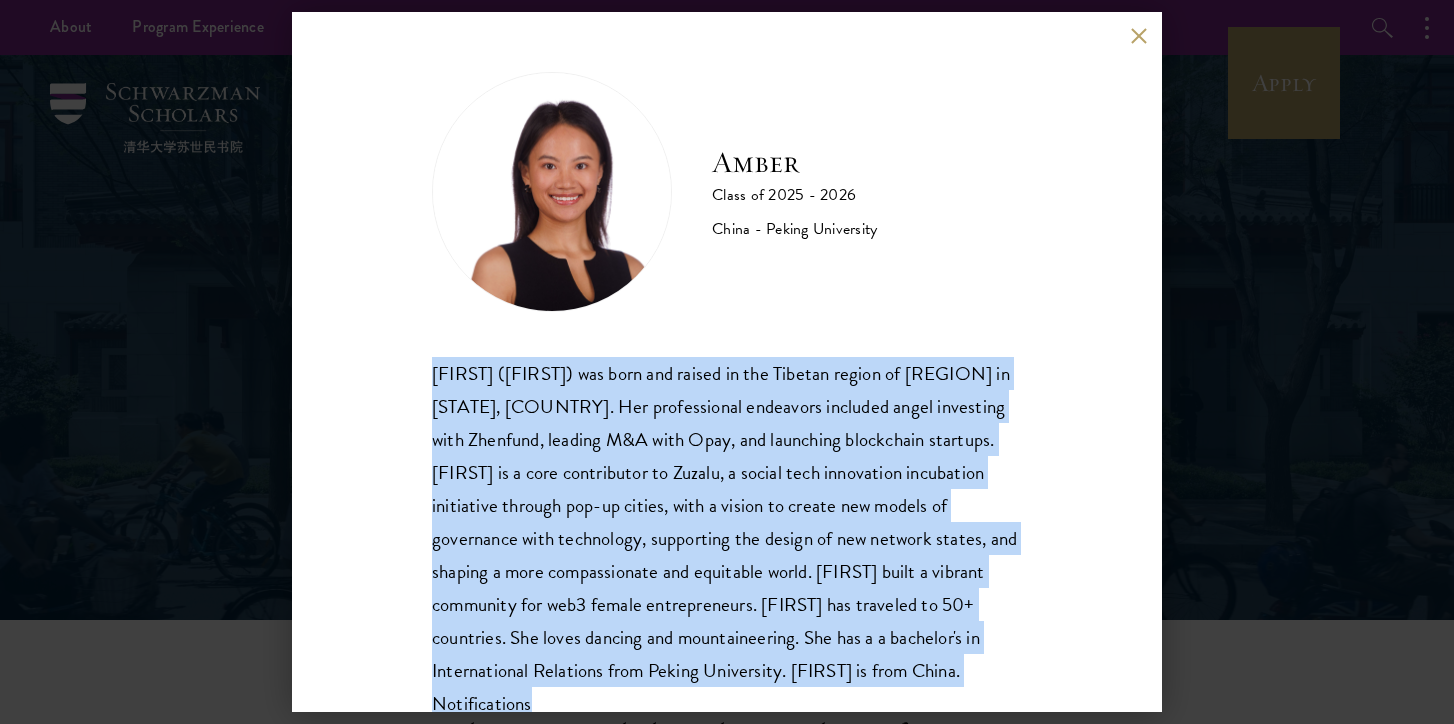 click on "Gesangzhuoma (Amber) was born and raised in the Tibetan region of Shangri-La in Yunnan, China. Her professional endeavors included angel investing with Zhenfund, leading M&A with Opay, and launching blockchain startups. Amber is a core contributor to Zuzalu, a social tech innovation incubation initiative through pop-up cities, with a vision to create new models of governance with technology, supporting the design of new network states, and shaping a more compassionate and equitable world. Amber built a vibrant community for web3 female entrepreneurs. Amber has traveled to 50+ countries. She loves dancing and mountaineering. She has a a bachelor's in International Relations from Peking University. Amber is from China." at bounding box center (727, 539) 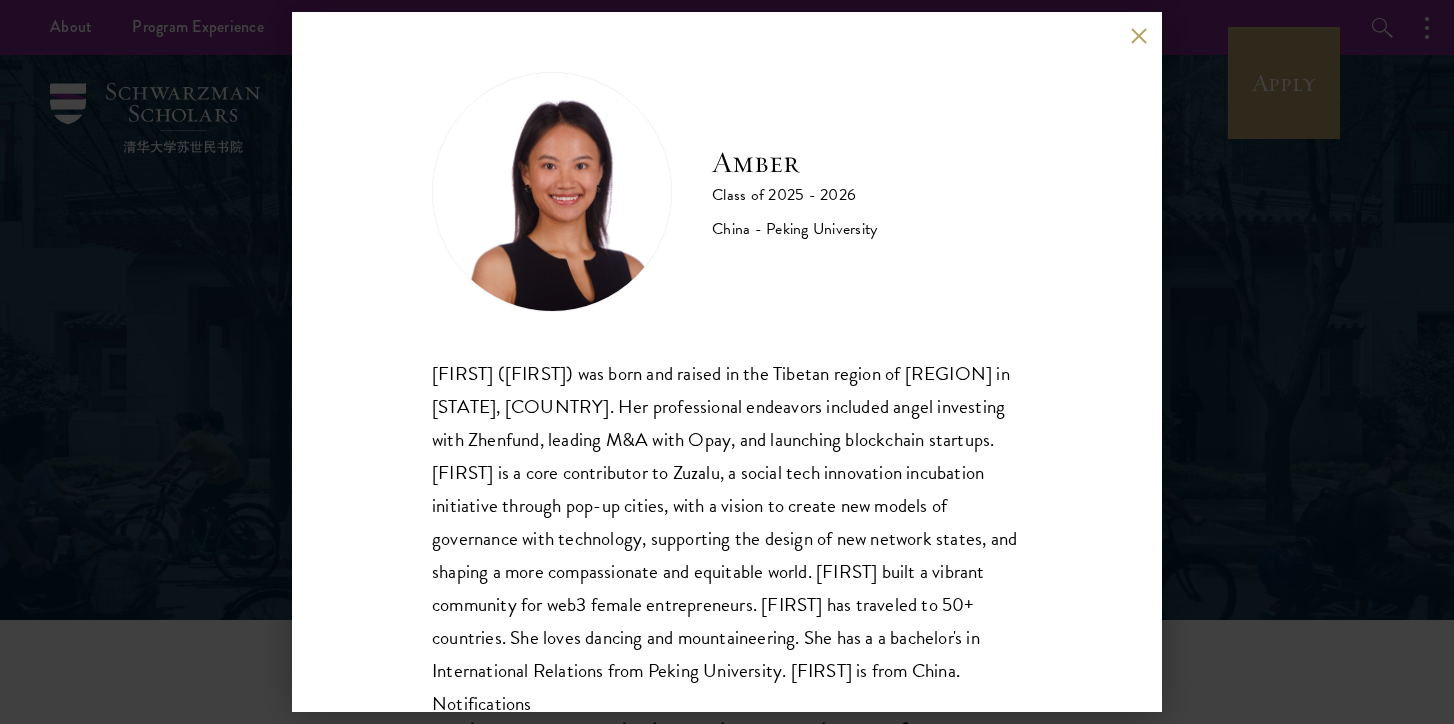 scroll, scrollTop: 35, scrollLeft: 0, axis: vertical 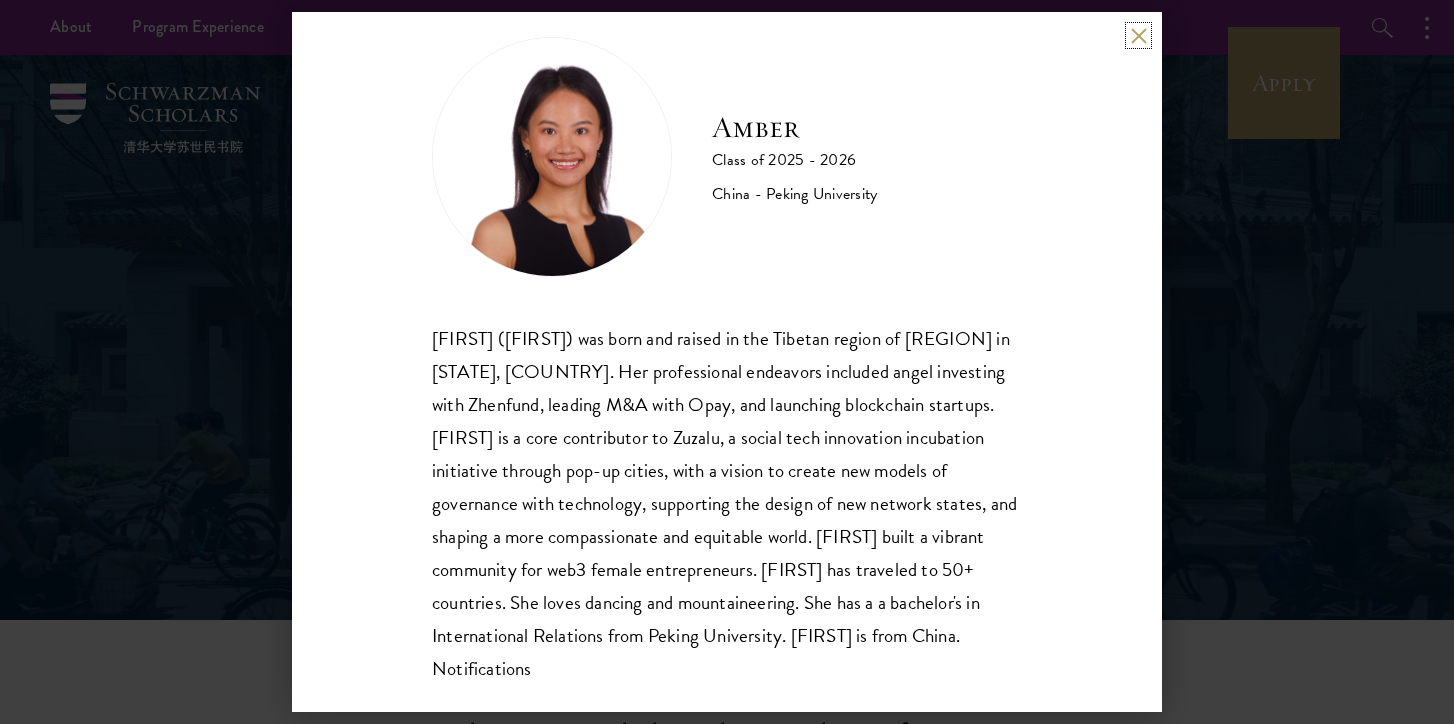 click at bounding box center (1138, 35) 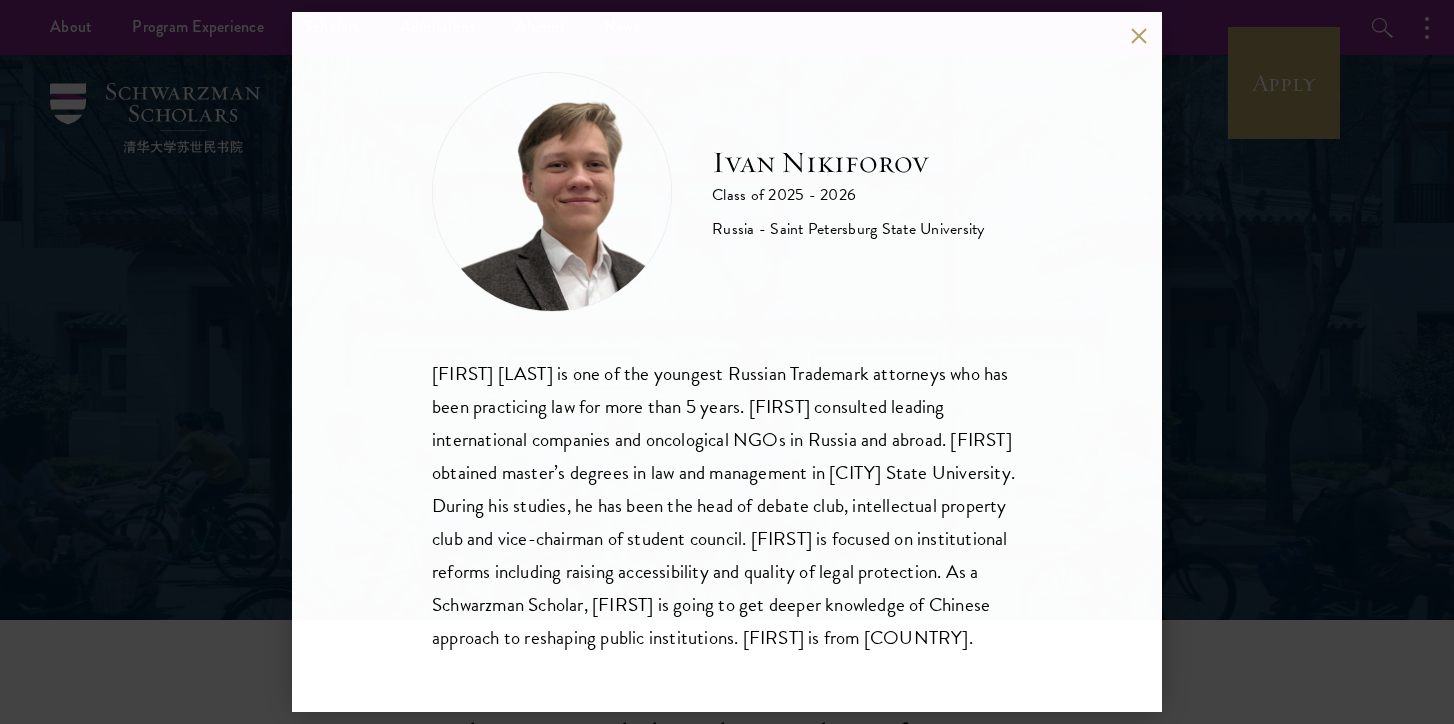 scroll, scrollTop: 0, scrollLeft: 0, axis: both 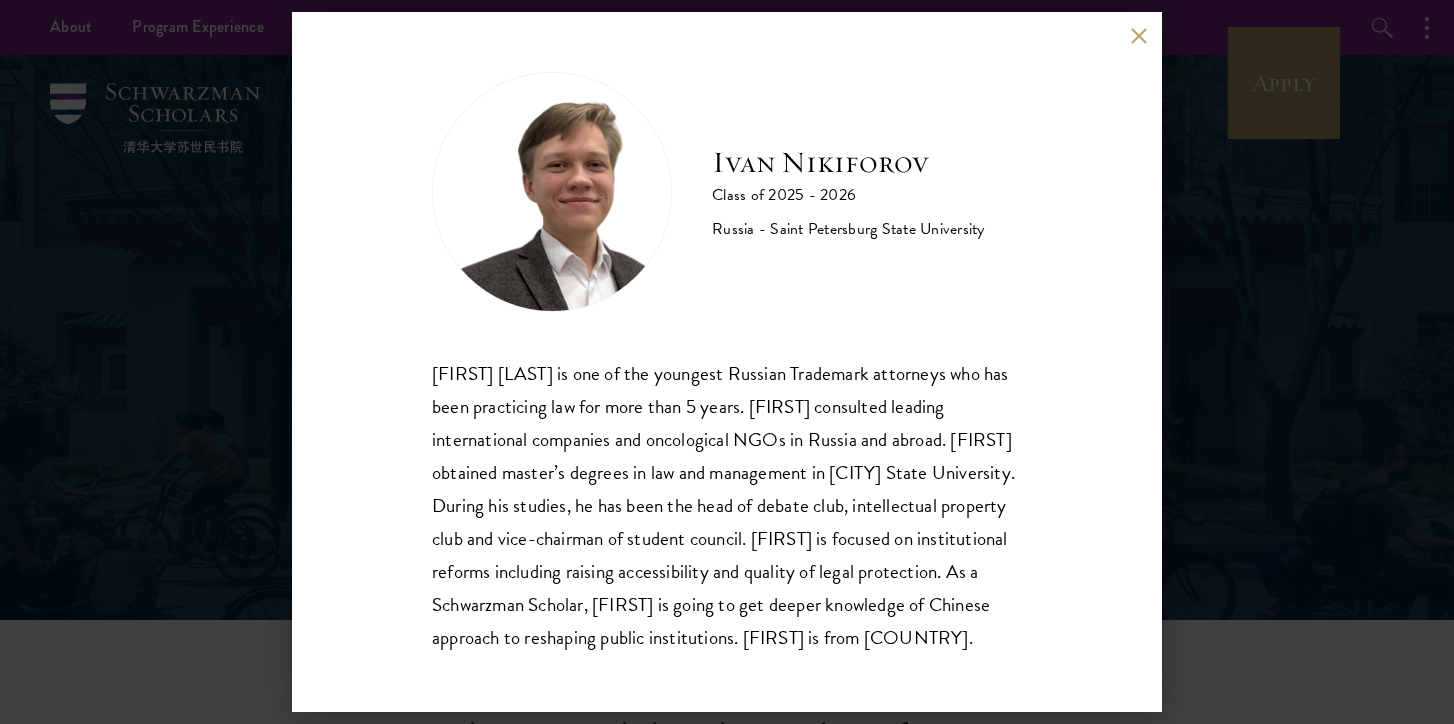 click on "Ivan Nikiforov" at bounding box center (848, 163) 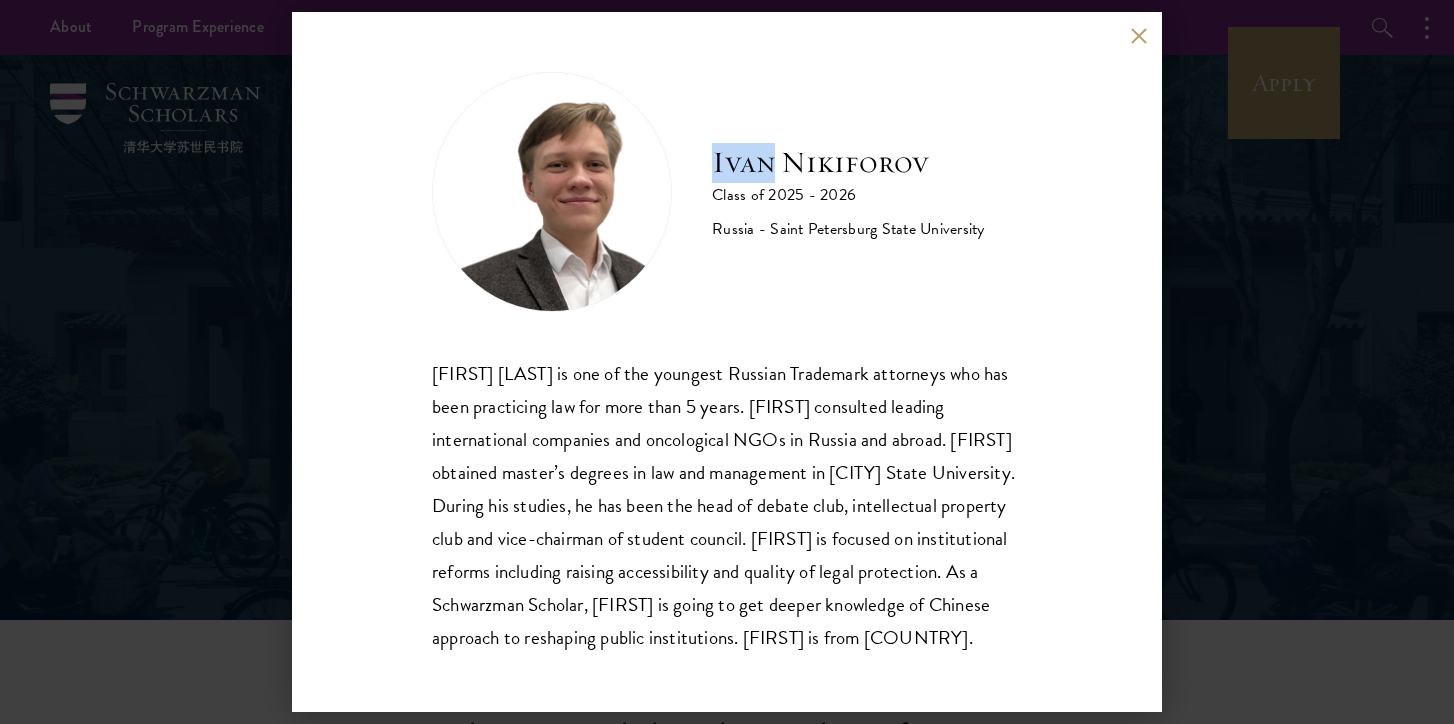 click on "Ivan Nikiforov" at bounding box center [848, 163] 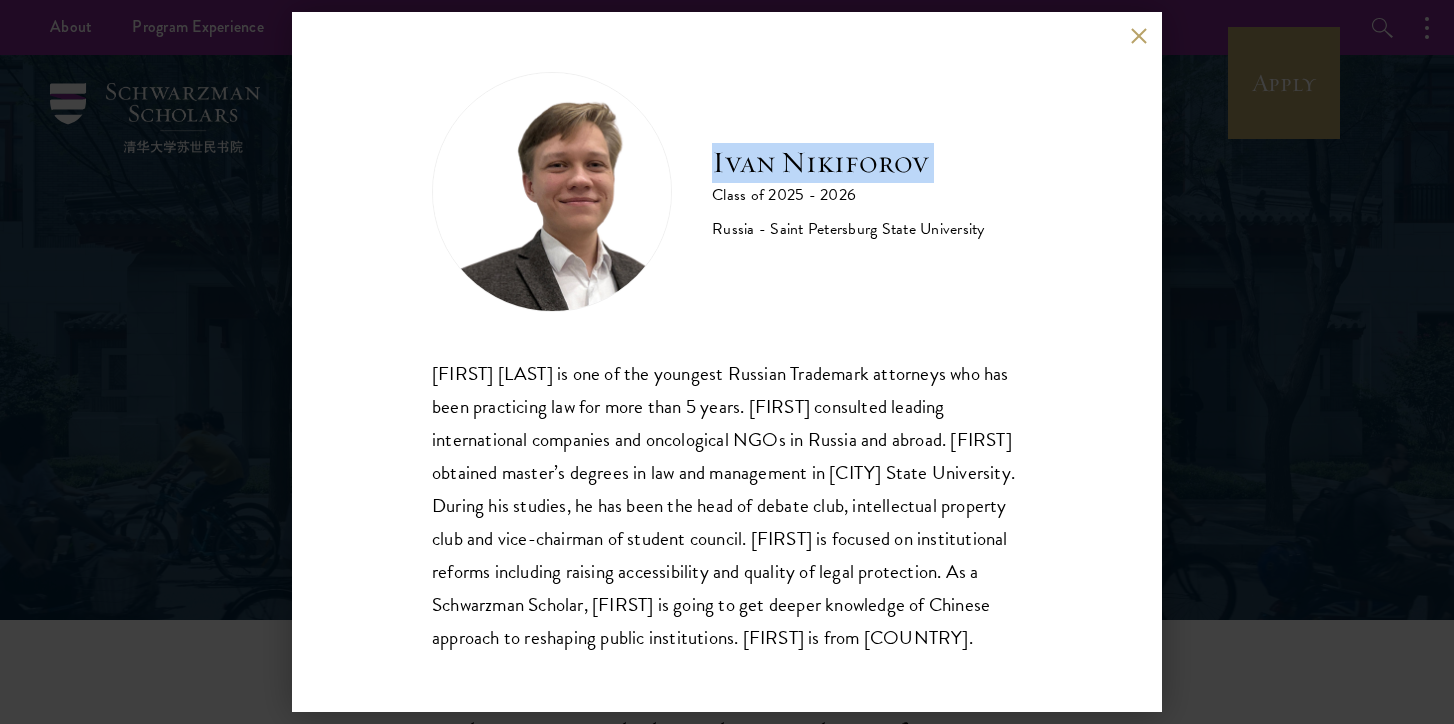 click on "Ivan Nikiforov" at bounding box center (848, 163) 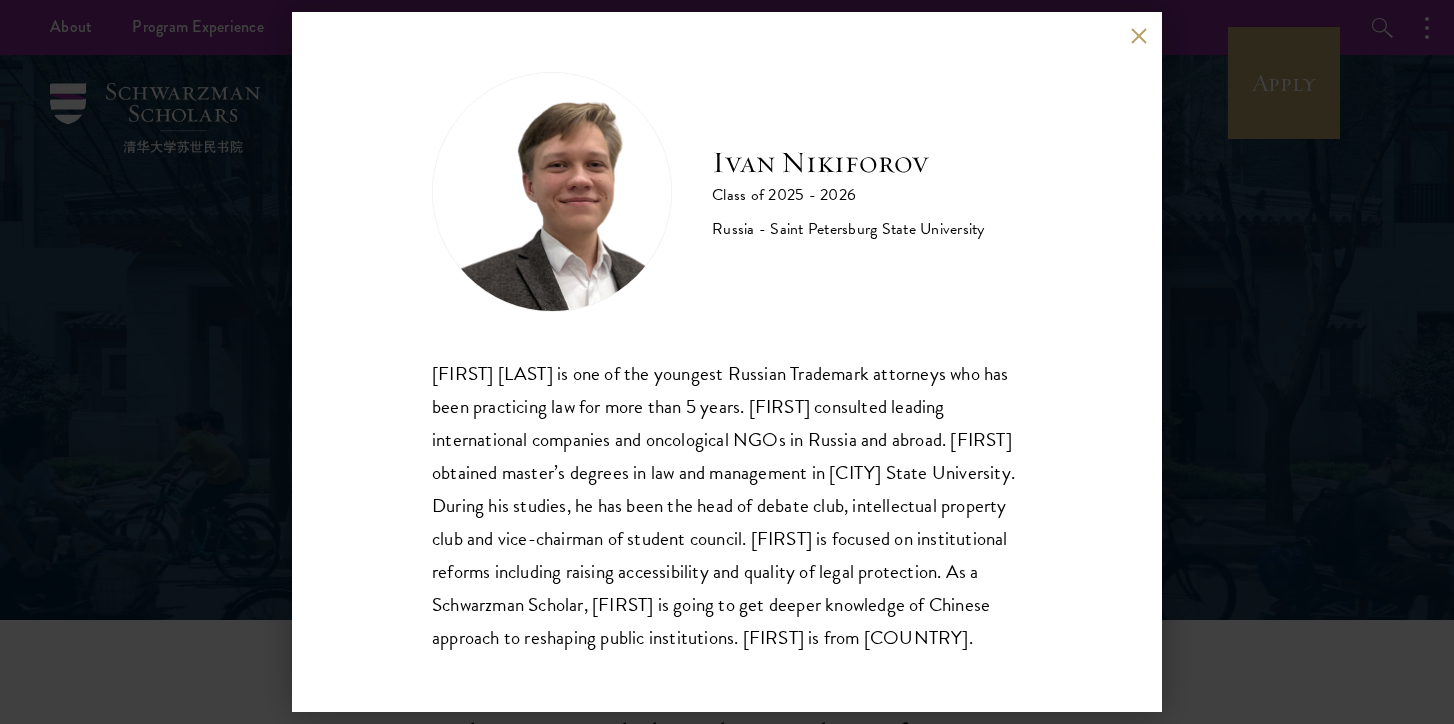 click on "Ivan Nikiforov is one of the youngest Russian Trademark attorneys who has been practicing law for more than 5 years. Ivan consulted leading international companies and oncological NGOs in Russia and abroad. Ivan obtained master’s degrees in law and management in Saint Petersburg State University. During his studies, he has been the head of debate club, intellectual property club and vice-chairman of student council. Ivan is focused on institutional reforms including raising accessibility and quality of legal protection. As a Schwarzman Scholar, Ivan is going to get deeper knowledge of Chinese approach to reshaping public institutions. Ivan is from Russia." at bounding box center (727, 505) 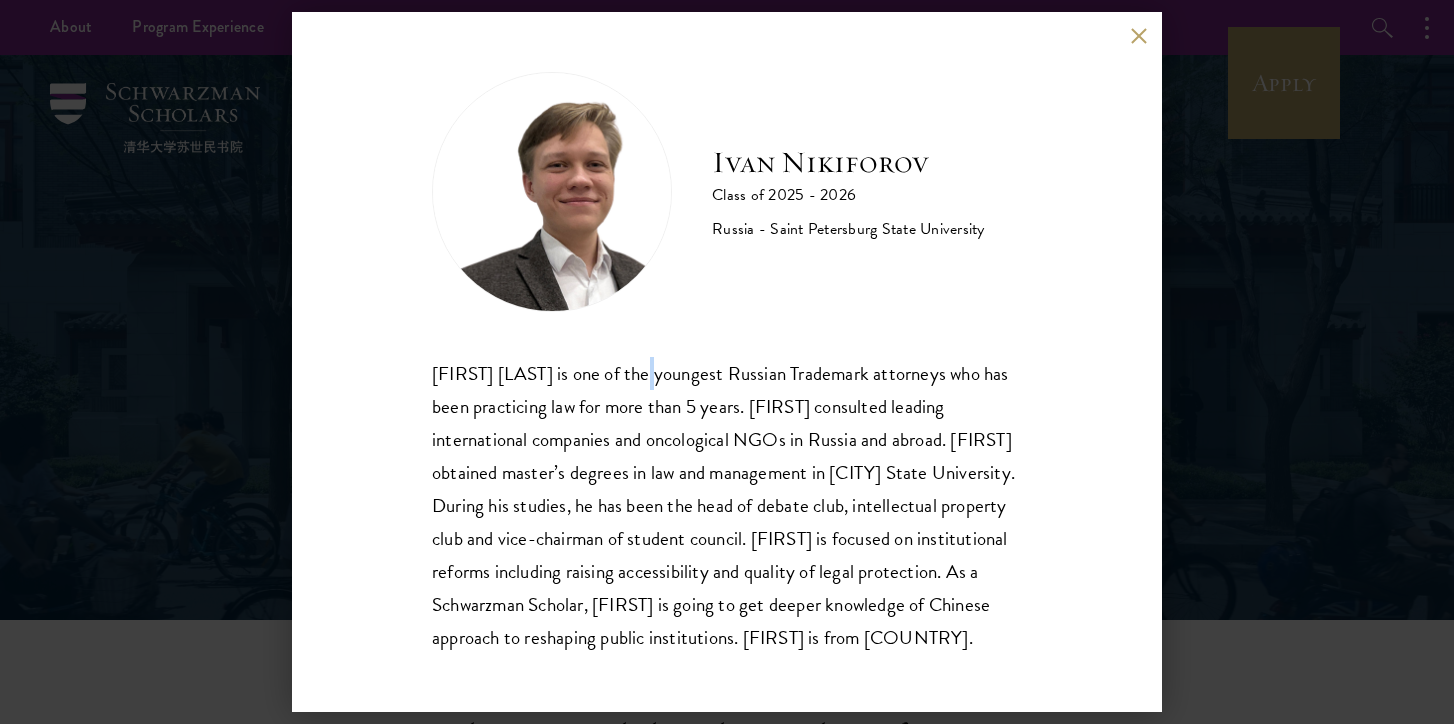 click on "Ivan Nikiforov is one of the youngest Russian Trademark attorneys who has been practicing law for more than 5 years. Ivan consulted leading international companies and oncological NGOs in Russia and abroad. Ivan obtained master’s degrees in law and management in Saint Petersburg State University. During his studies, he has been the head of debate club, intellectual property club and vice-chairman of student council. Ivan is focused on institutional reforms including raising accessibility and quality of legal protection. As a Schwarzman Scholar, Ivan is going to get deeper knowledge of Chinese approach to reshaping public institutions. Ivan is from Russia." at bounding box center (727, 505) 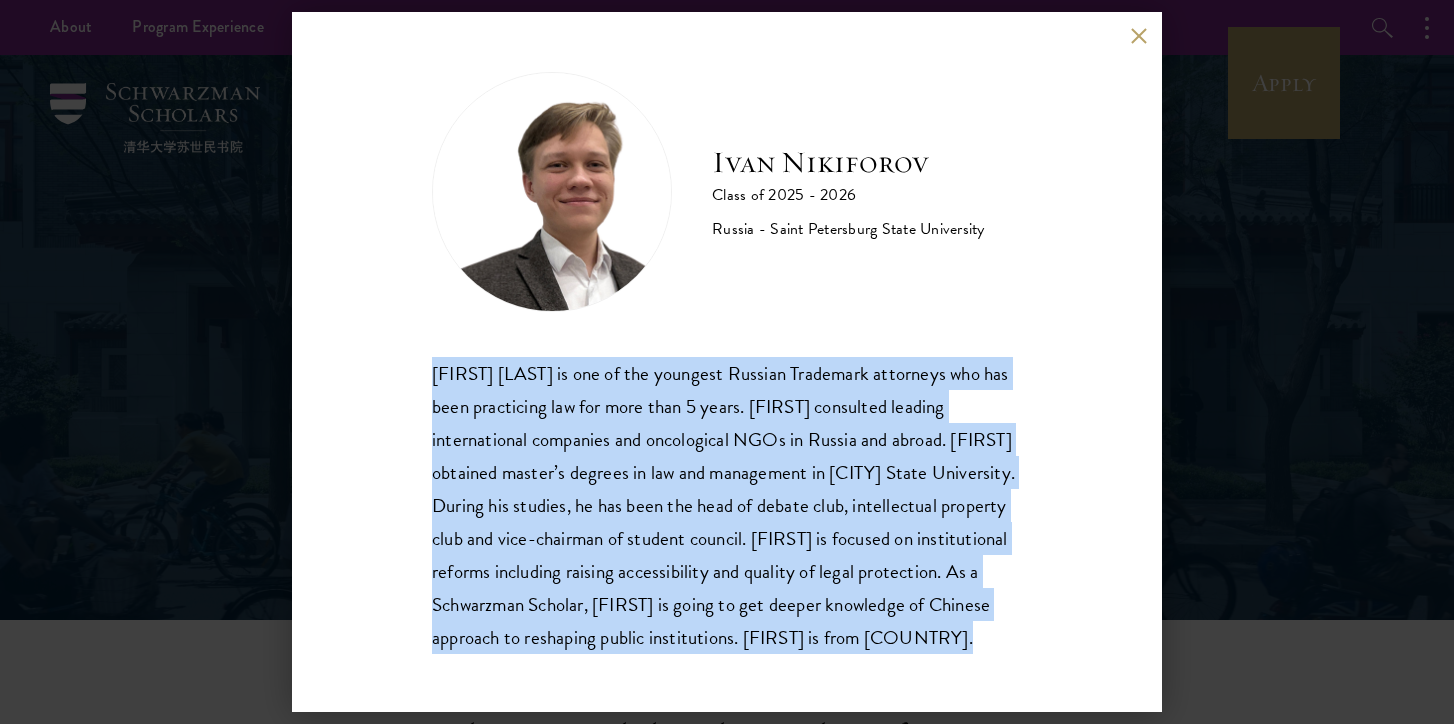click on "Ivan Nikiforov is one of the youngest Russian Trademark attorneys who has been practicing law for more than 5 years. Ivan consulted leading international companies and oncological NGOs in Russia and abroad. Ivan obtained master’s degrees in law and management in Saint Petersburg State University. During his studies, he has been the head of debate club, intellectual property club and vice-chairman of student council. Ivan is focused on institutional reforms including raising accessibility and quality of legal protection. As a Schwarzman Scholar, Ivan is going to get deeper knowledge of Chinese approach to reshaping public institutions. Ivan is from Russia." at bounding box center (727, 505) 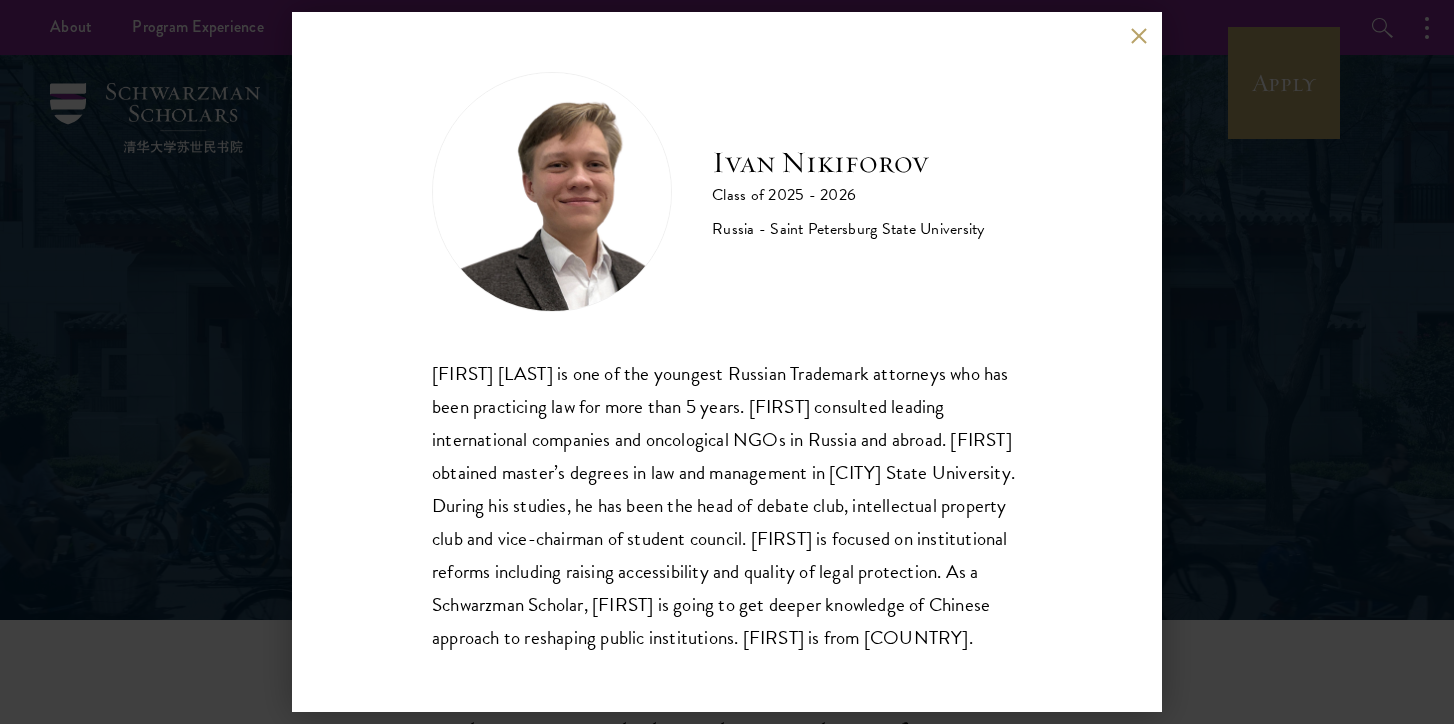 click on "Ivan Nikiforov" at bounding box center [848, 163] 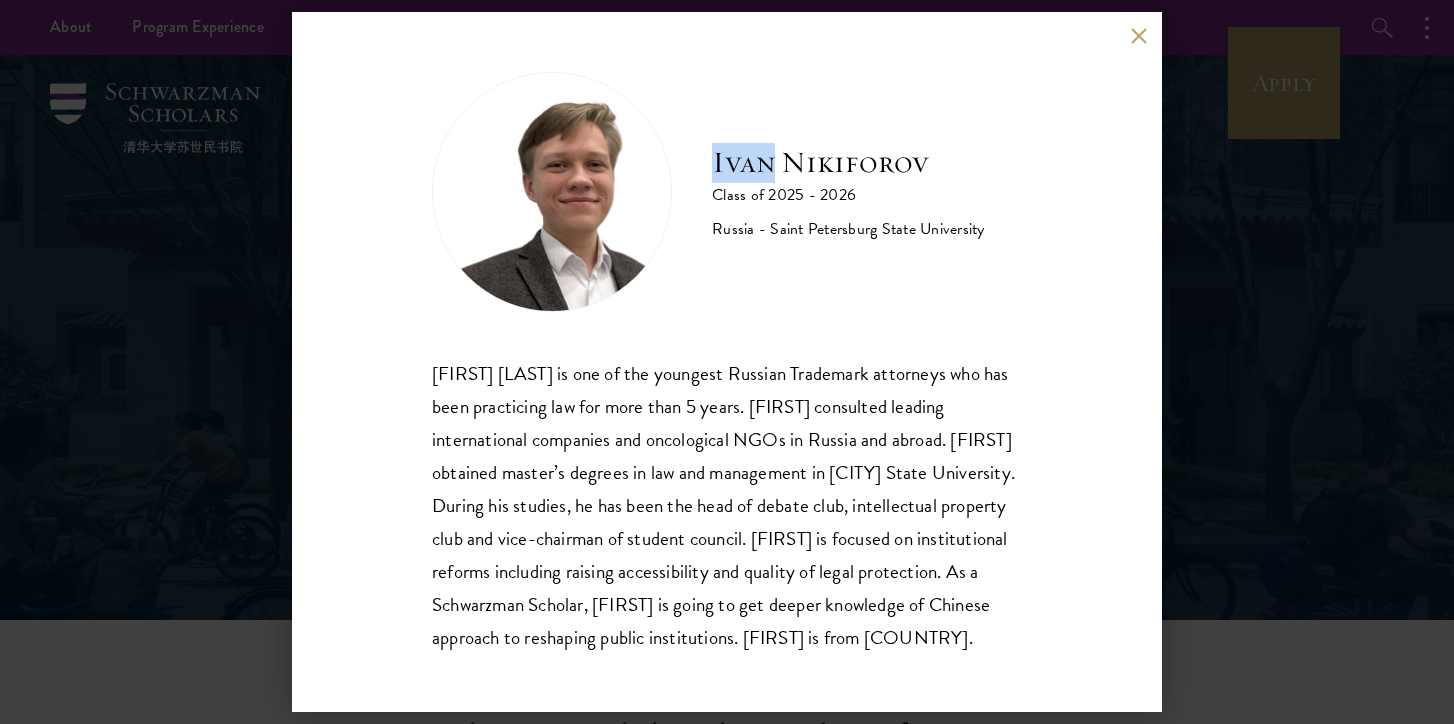 click on "Ivan Nikiforov" at bounding box center [848, 163] 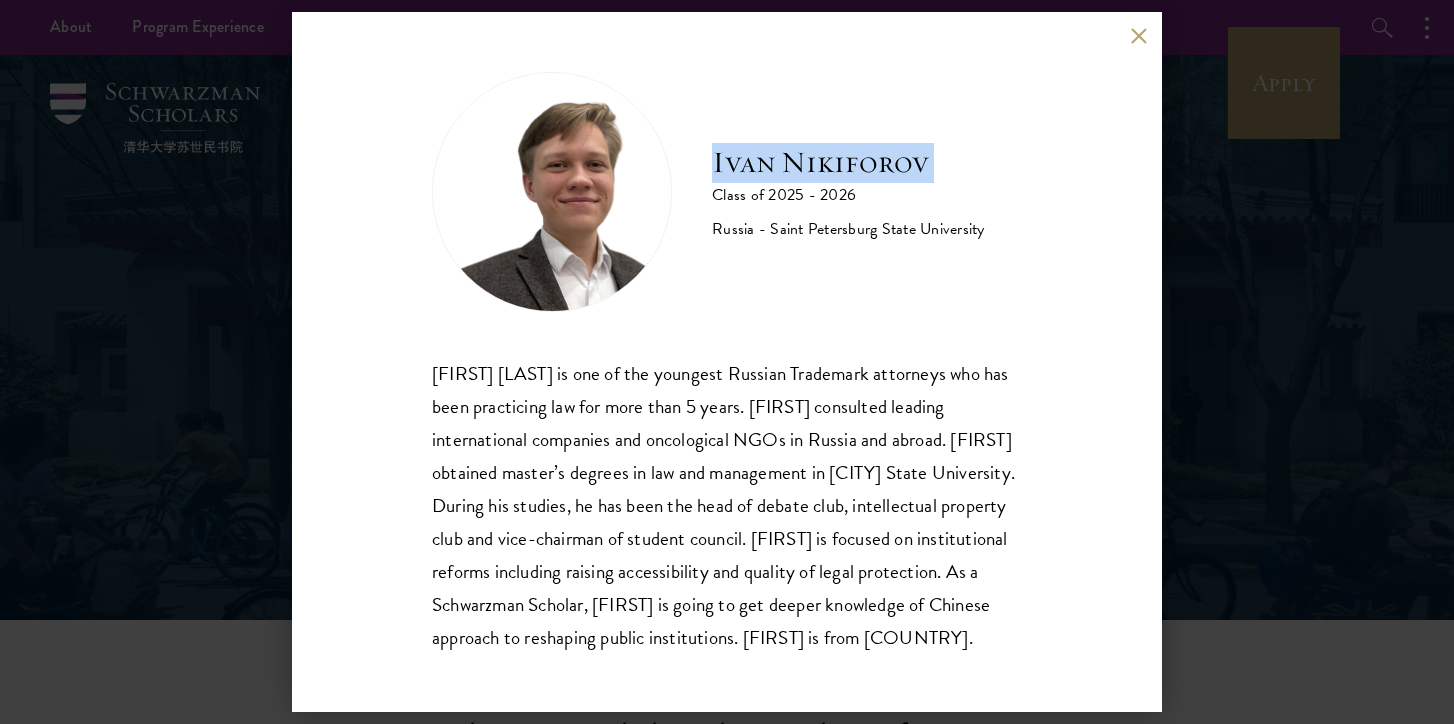 click on "Ivan Nikiforov" at bounding box center [848, 163] 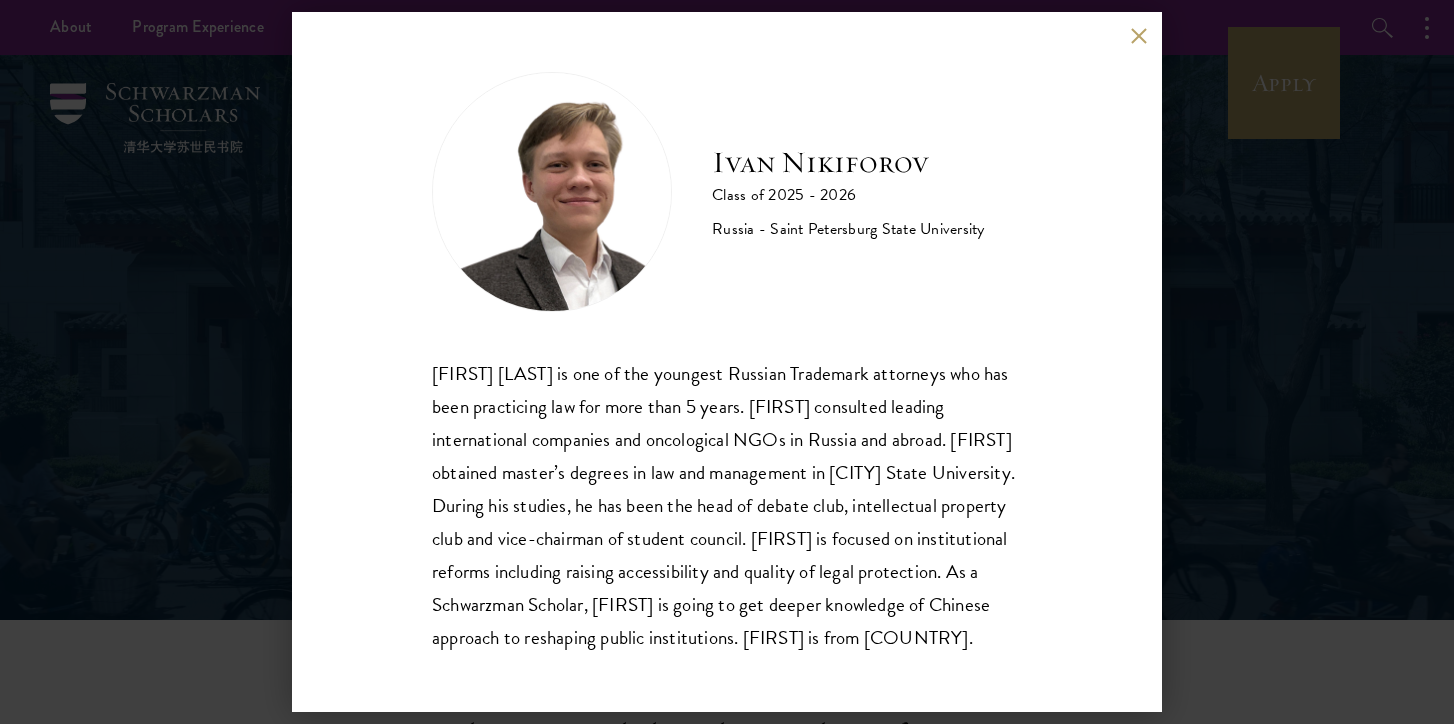 click on "Ivan Nikiforov is one of the youngest Russian Trademark attorneys who has been practicing law for more than 5 years. Ivan consulted leading international companies and oncological NGOs in Russia and abroad. Ivan obtained master’s degrees in law and management in Saint Petersburg State University. During his studies, he has been the head of debate club, intellectual property club and vice-chairman of student council. Ivan is focused on institutional reforms including raising accessibility and quality of legal protection. As a Schwarzman Scholar, Ivan is going to get deeper knowledge of Chinese approach to reshaping public institutions. Ivan is from Russia." at bounding box center [727, 505] 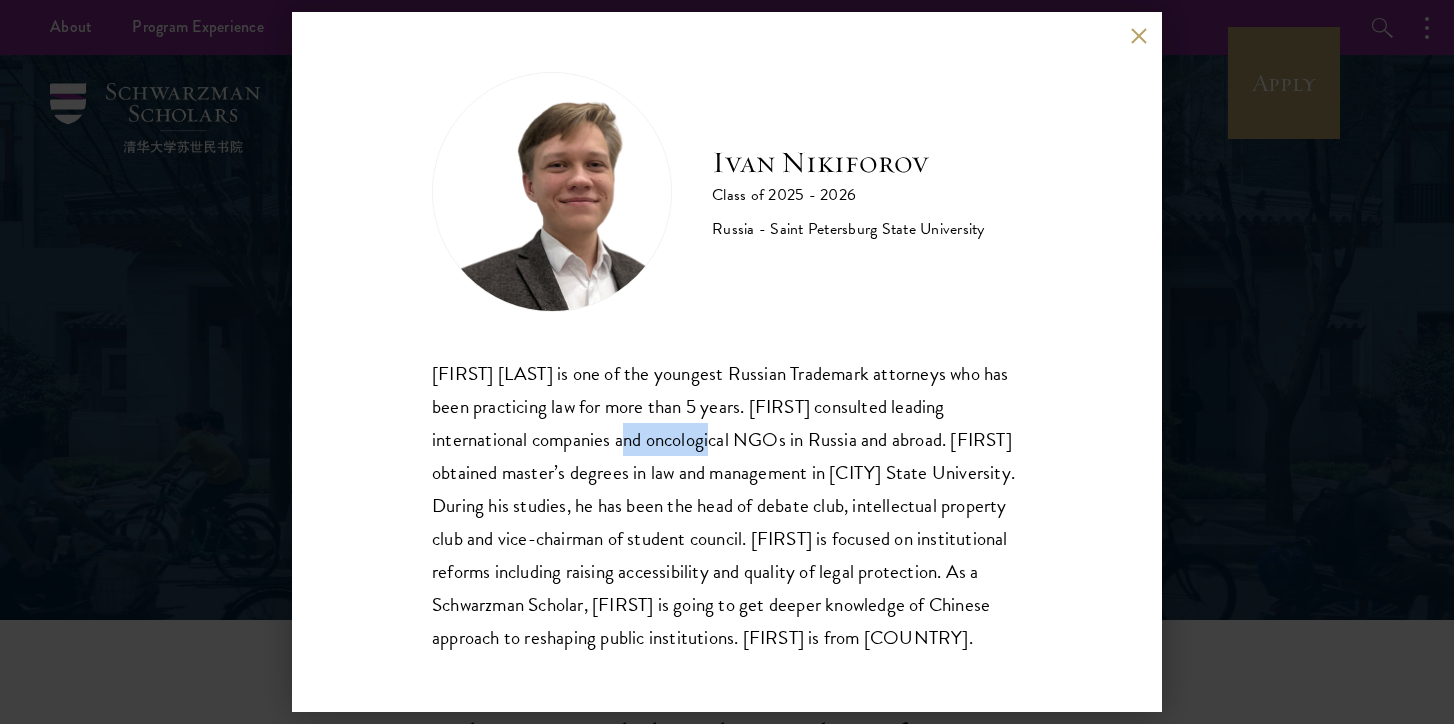 click on "Ivan Nikiforov is one of the youngest Russian Trademark attorneys who has been practicing law for more than 5 years. Ivan consulted leading international companies and oncological NGOs in Russia and abroad. Ivan obtained master’s degrees in law and management in Saint Petersburg State University. During his studies, he has been the head of debate club, intellectual property club and vice-chairman of student council. Ivan is focused on institutional reforms including raising accessibility and quality of legal protection. As a Schwarzman Scholar, Ivan is going to get deeper knowledge of Chinese approach to reshaping public institutions. Ivan is from Russia." at bounding box center (727, 505) 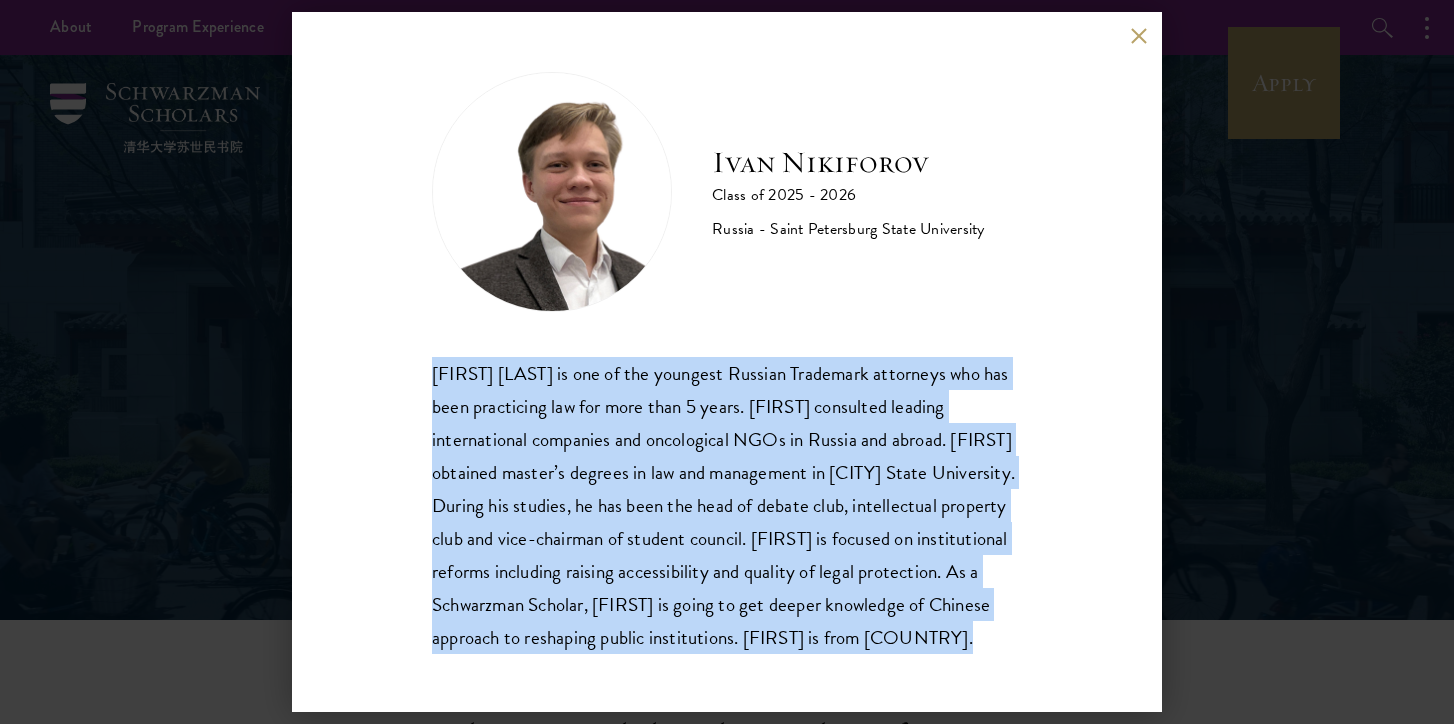 click on "Ivan Nikiforov is one of the youngest Russian Trademark attorneys who has been practicing law for more than 5 years. Ivan consulted leading international companies and oncological NGOs in Russia and abroad. Ivan obtained master’s degrees in law and management in Saint Petersburg State University. During his studies, he has been the head of debate club, intellectual property club and vice-chairman of student council. Ivan is focused on institutional reforms including raising accessibility and quality of legal protection. As a Schwarzman Scholar, Ivan is going to get deeper knowledge of Chinese approach to reshaping public institutions. Ivan is from Russia." at bounding box center [727, 505] 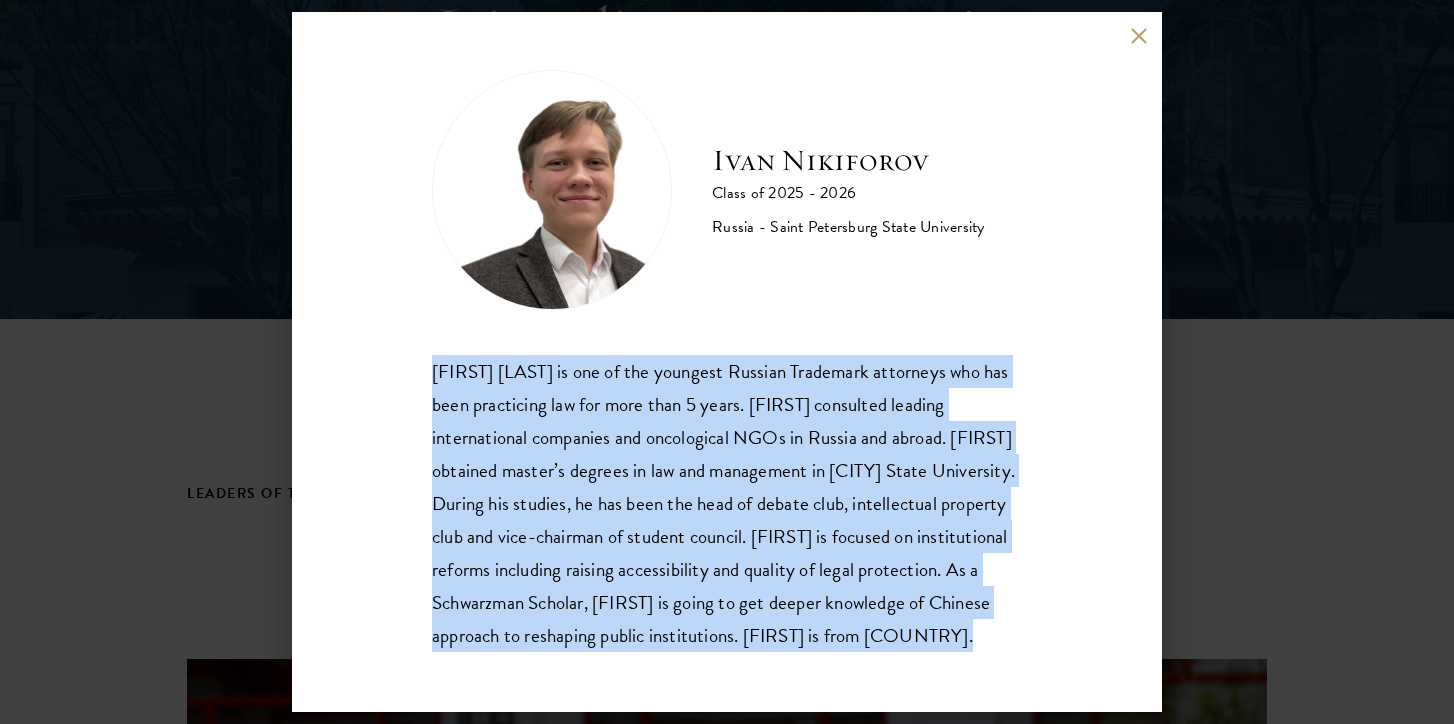 scroll, scrollTop: 305, scrollLeft: 0, axis: vertical 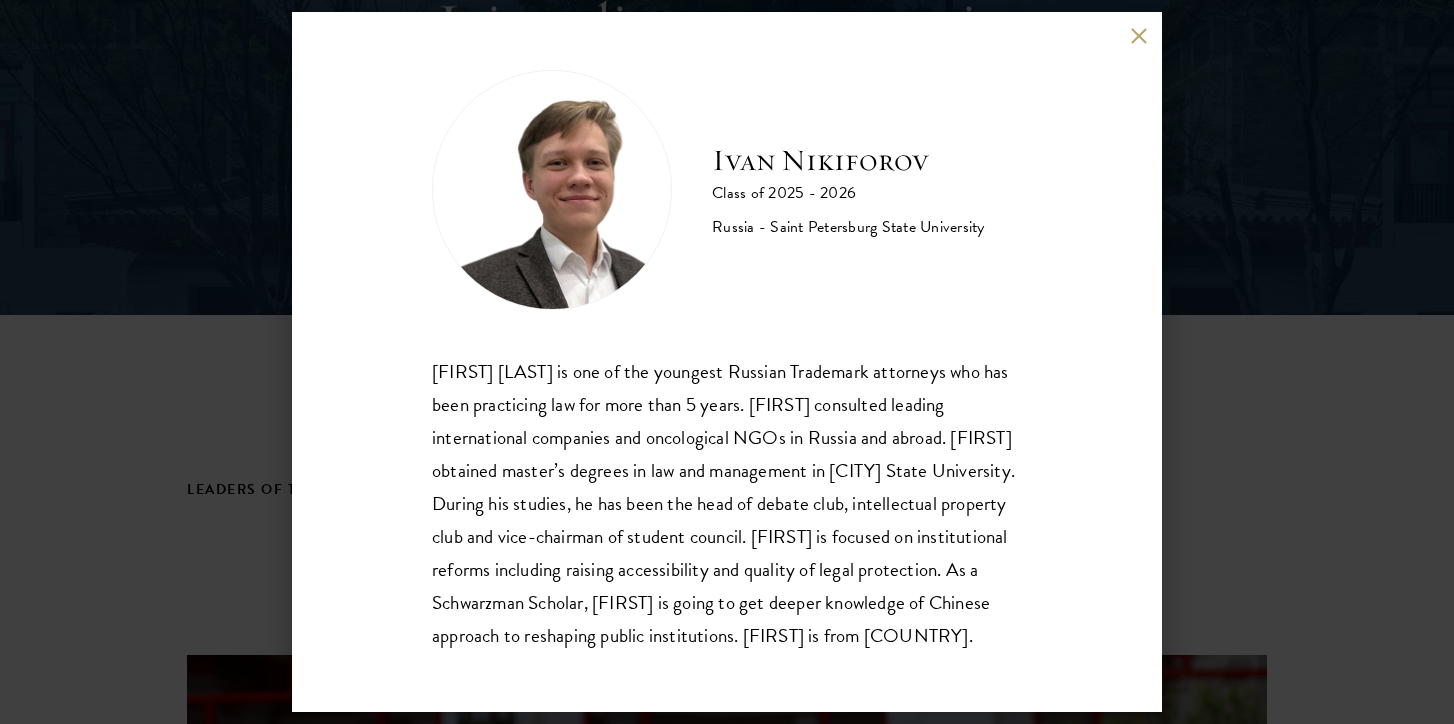 click on "Ivan Nikiforov
Class of 2025 - 2026
Russia - Saint Petersburg State University
Ivan Nikiforov is one of the youngest Russian Trademark attorneys who has been practicing law for more than 5 years. Ivan consulted leading international companies and oncological NGOs in Russia and abroad. Ivan obtained master’s degrees in law and management in Saint Petersburg State University. During his studies, he has been the head of debate club, intellectual property club and vice-chairman of student council. Ivan is focused on institutional reforms including raising accessibility and quality of legal protection. As a Schwarzman Scholar, Ivan is going to get deeper knowledge of Chinese approach to reshaping public institutions. Ivan is from Russia." at bounding box center (727, 362) 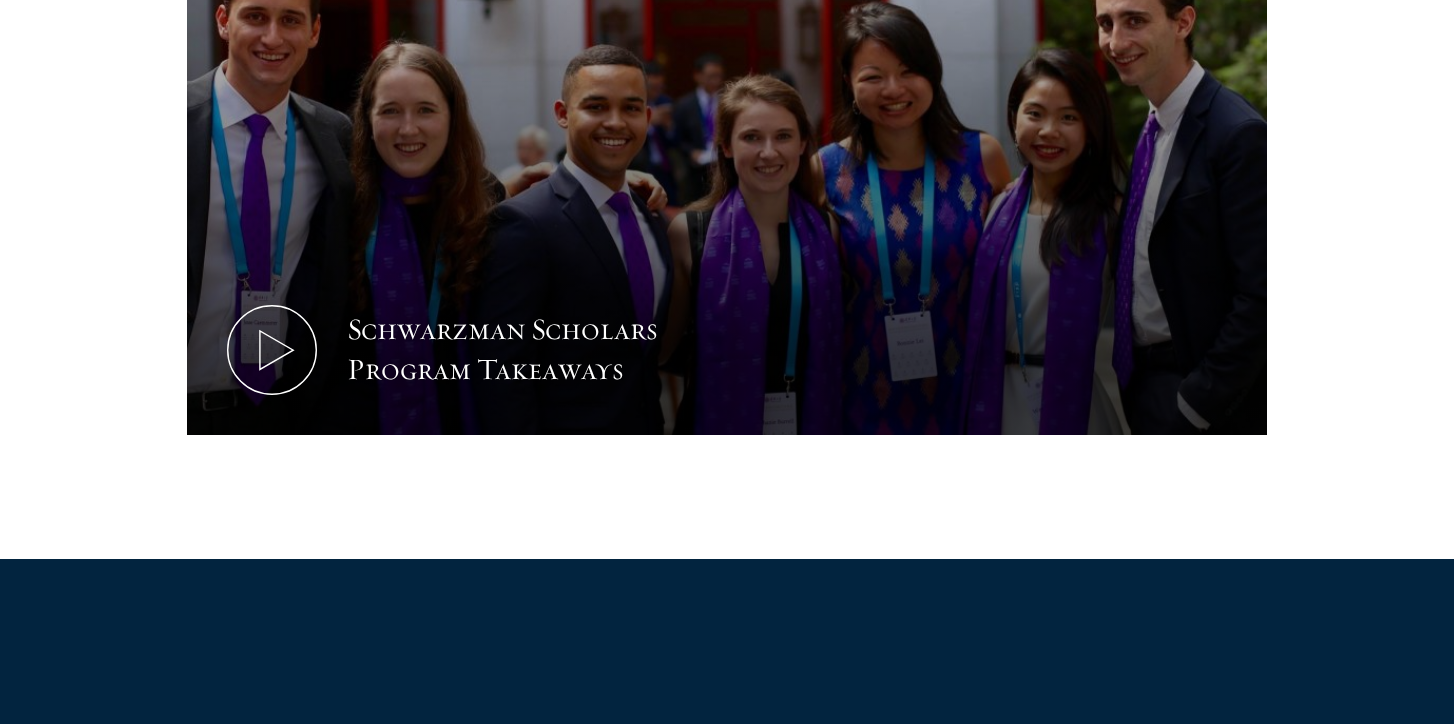scroll, scrollTop: 1815, scrollLeft: 0, axis: vertical 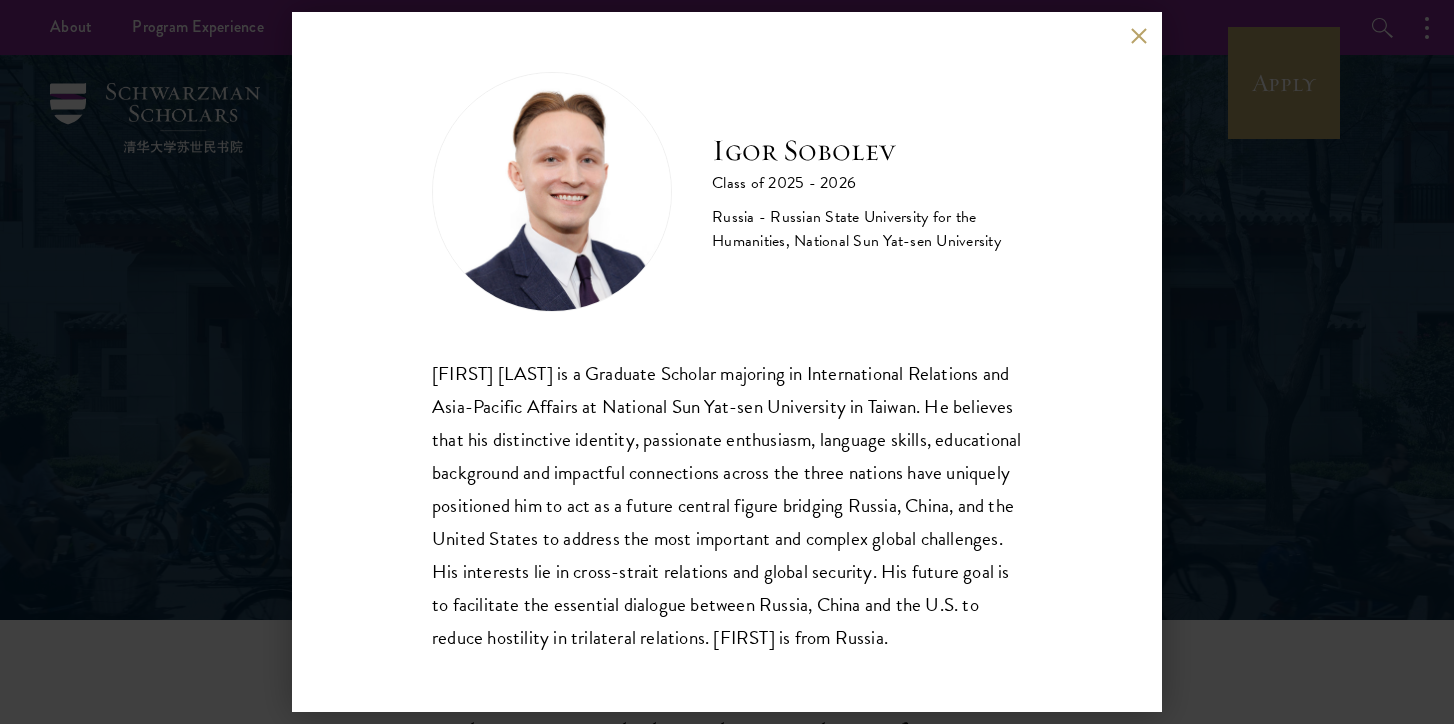 click on "[FIRST] [LAST]
Class of [YEAR] - [YEAR]
Russia - Russian State University for the Humanities, National Sun Yat-sen University
[FIRST] [LAST] is a Graduate Scholar majoring in International Relations and Asia-Pacific Affairs at National Sun Yat-sen University in Taiwan. He believes that his distinctive identity, passionate enthusiasm, language skills, educational background and impactful connections across the three nations have uniquely positioned him to act as a future central figure bridging Russia, China, and the United States to address the most important and complex global challenges. His interests lie in cross-strait relations and global security. His future goal is to facilitate the essential dialogue between Russia, China and the U.S. to reduce hostility in trilateral relations. [FIRST] is from Russia." at bounding box center (727, 362) 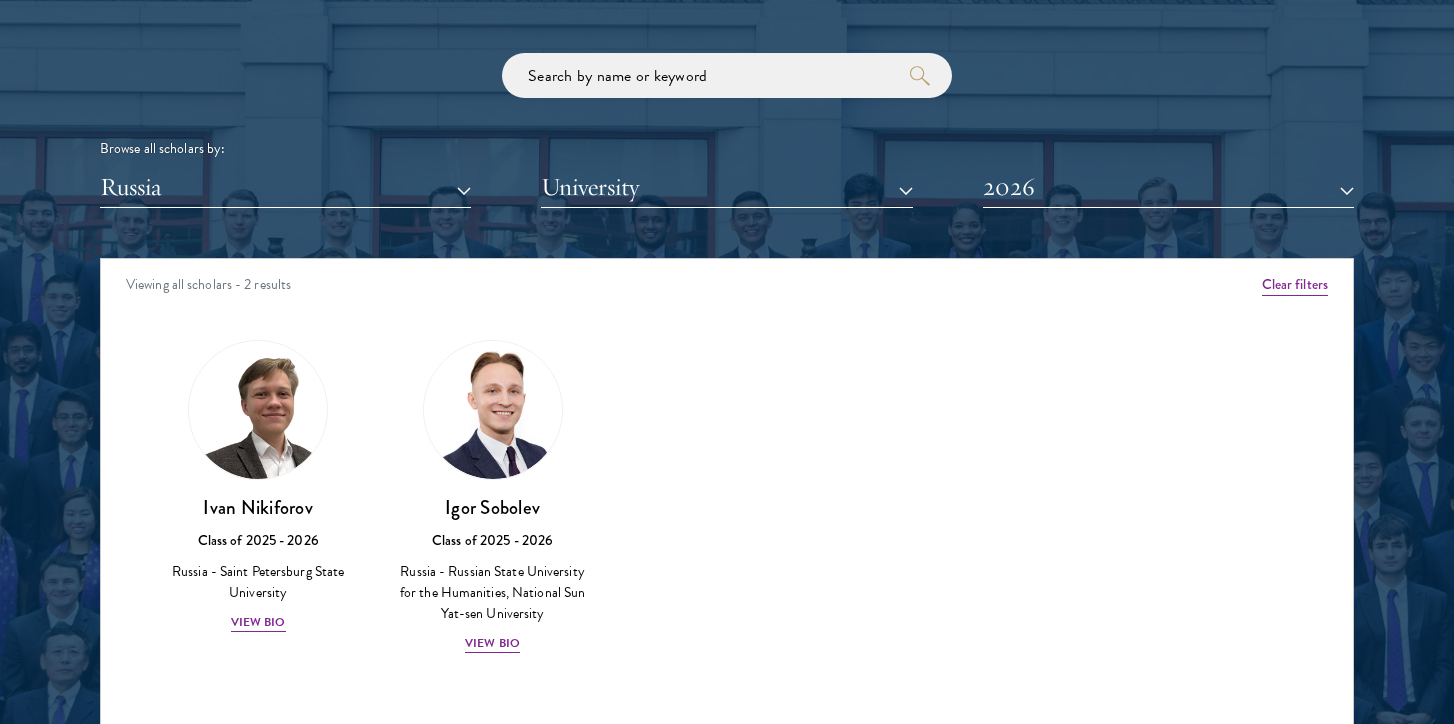 scroll, scrollTop: 2560, scrollLeft: 0, axis: vertical 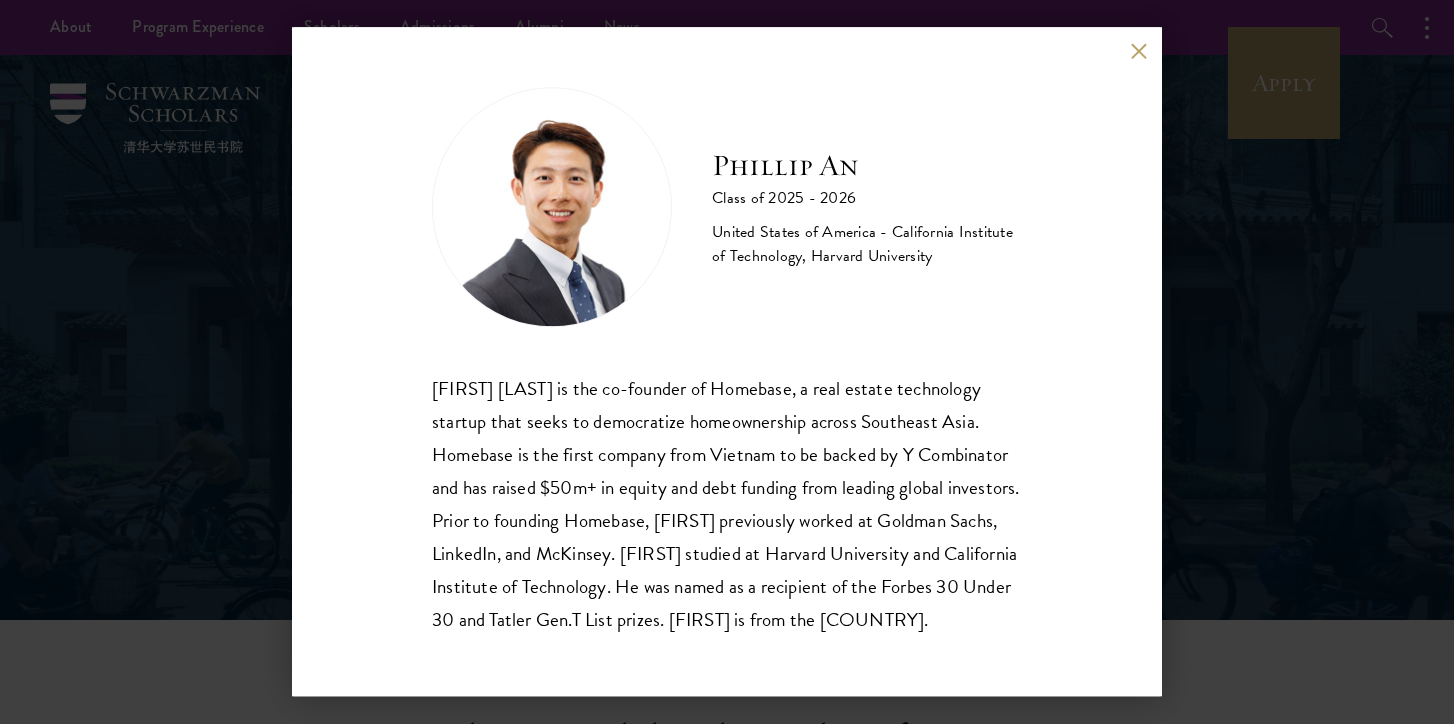 click on "Guangning (Phillip) An is the co-founder of Homebase, a real estate technology startup that seeks to democratize homeownership across Southeast Asia. Homebase is the first company from Vietnam to be backed by Y Combinator and has raised $50m+ in equity and debt funding from leading global investors. Prior to founding Homebase, Phillip previously worked at Goldman Sachs, LinkedIn, and McKinsey. Phillip studied at Harvard University and California Institute of Technology. He was named as a recipient of the Forbes 30 Under 30 and Tatler Gen.T List prizes. Phillip is from the United States." at bounding box center (727, 504) 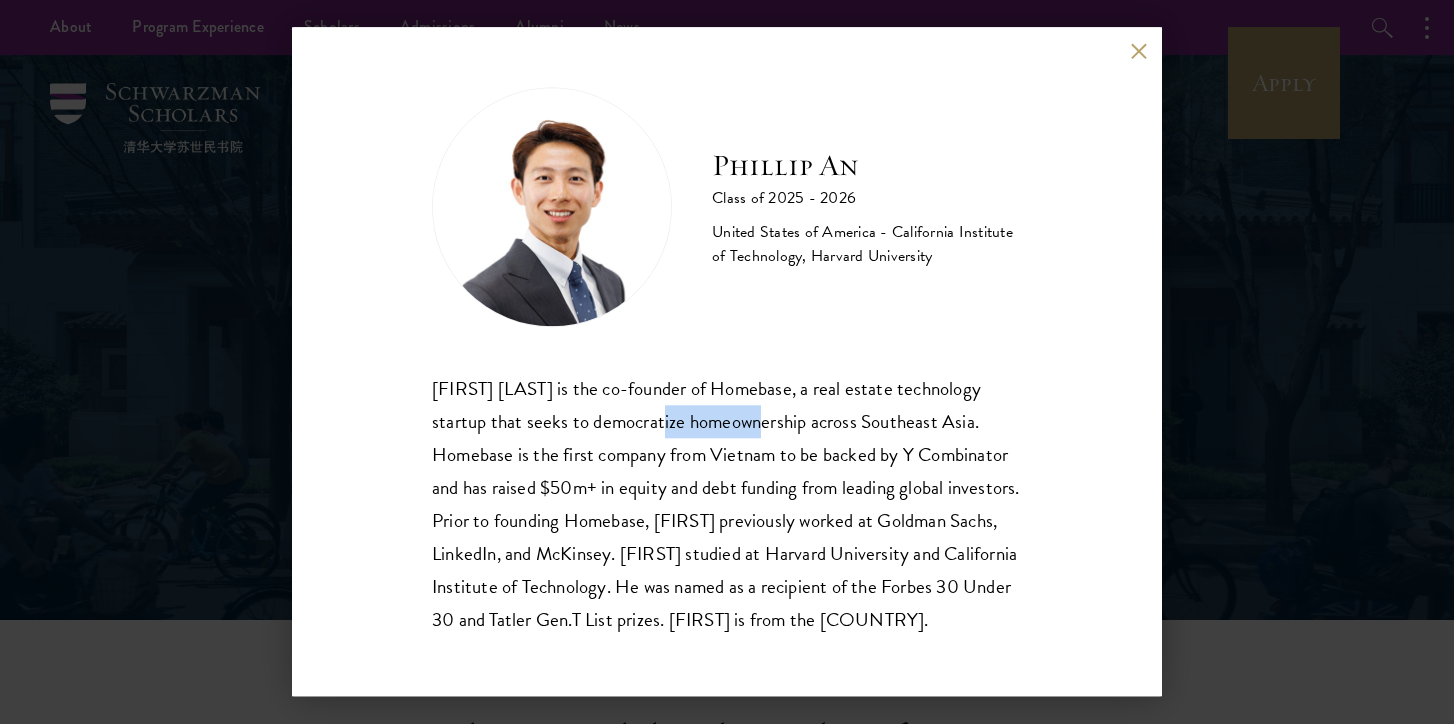 click on "Guangning (Phillip) An is the co-founder of Homebase, a real estate technology startup that seeks to democratize homeownership across Southeast Asia. Homebase is the first company from Vietnam to be backed by Y Combinator and has raised $50m+ in equity and debt funding from leading global investors. Prior to founding Homebase, Phillip previously worked at Goldman Sachs, LinkedIn, and McKinsey. Phillip studied at Harvard University and California Institute of Technology. He was named as a recipient of the Forbes 30 Under 30 and Tatler Gen.T List prizes. Phillip is from the United States." at bounding box center [727, 504] 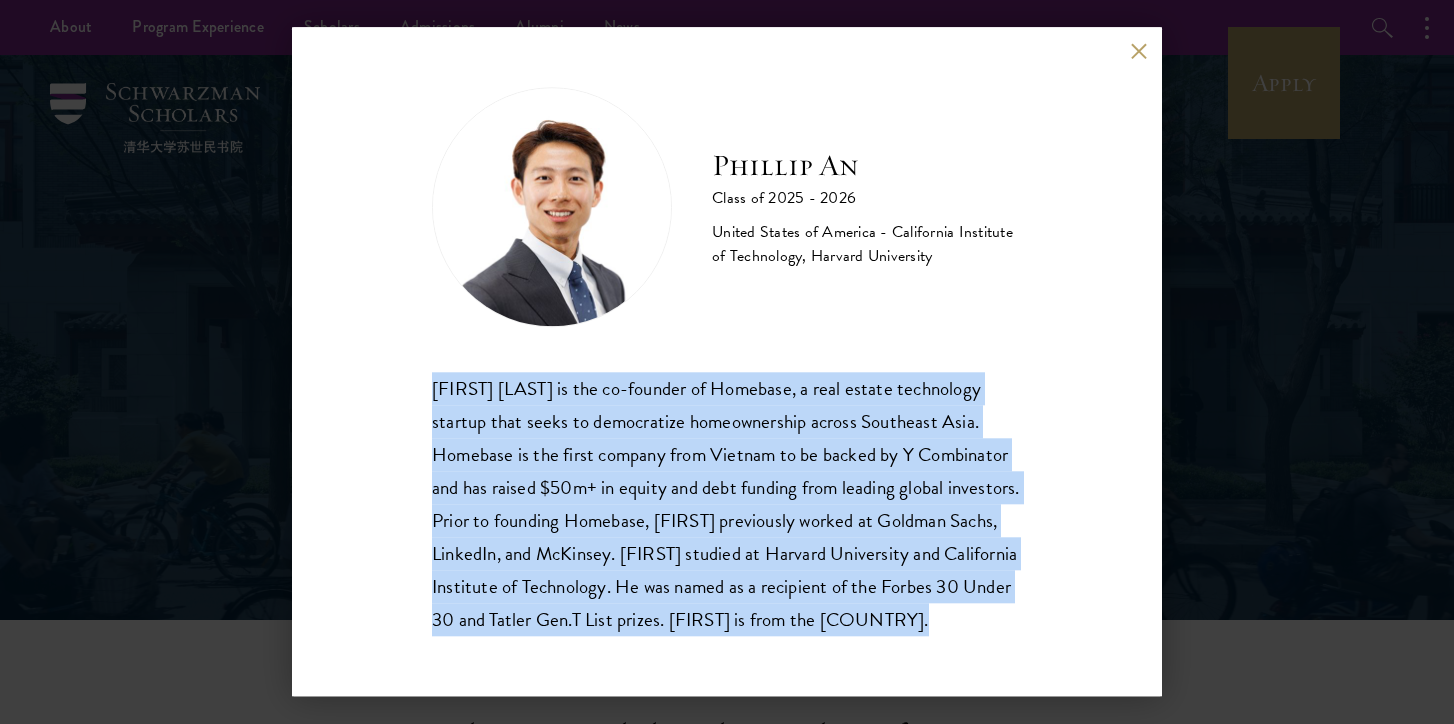 click on "Guangning (Phillip) An is the co-founder of Homebase, a real estate technology startup that seeks to democratize homeownership across Southeast Asia. Homebase is the first company from Vietnam to be backed by Y Combinator and has raised $50m+ in equity and debt funding from leading global investors. Prior to founding Homebase, Phillip previously worked at Goldman Sachs, LinkedIn, and McKinsey. Phillip studied at Harvard University and California Institute of Technology. He was named as a recipient of the Forbes 30 Under 30 and Tatler Gen.T List prizes. Phillip is from the United States." at bounding box center (727, 504) 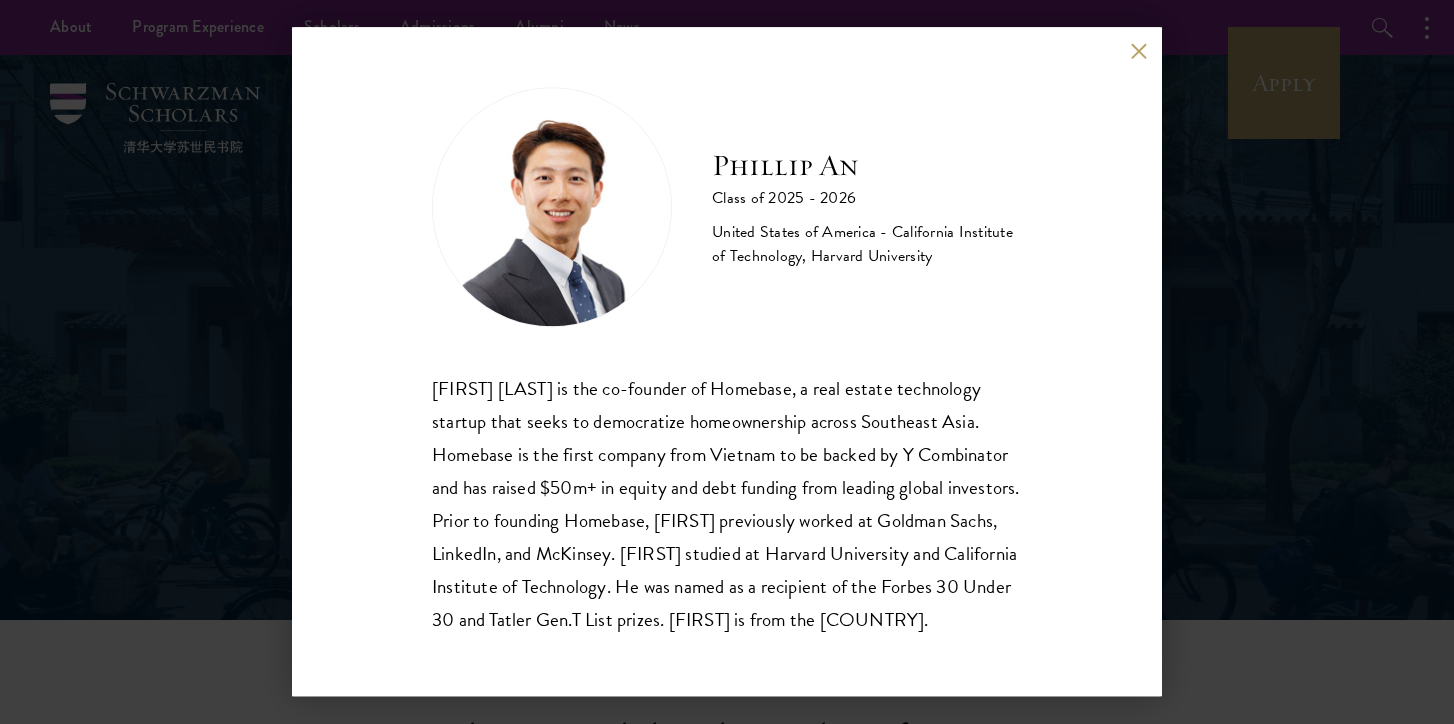 drag, startPoint x: 614, startPoint y: 504, endPoint x: 679, endPoint y: 652, distance: 161.64467 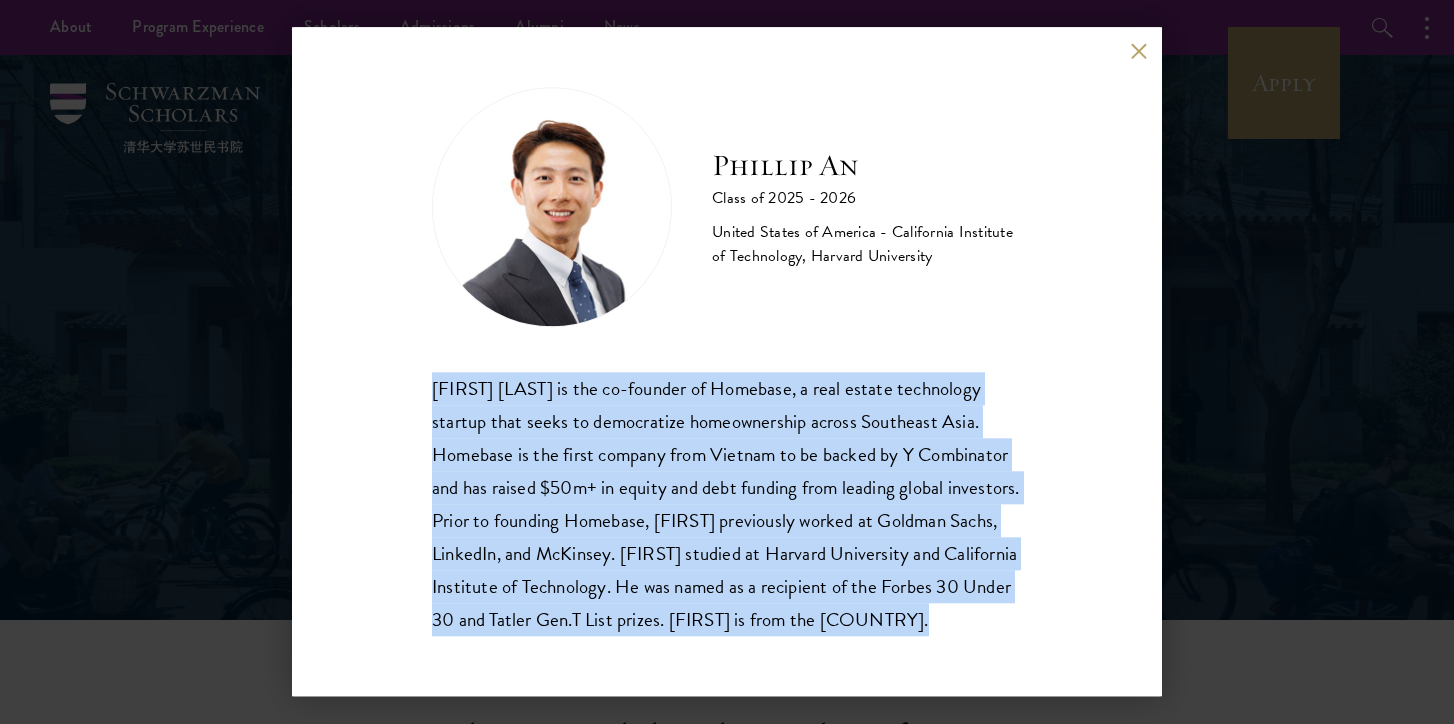 click on "Guangning (Phillip) An is the co-founder of Homebase, a real estate technology startup that seeks to democratize homeownership across Southeast Asia. Homebase is the first company from Vietnam to be backed by Y Combinator and has raised $50m+ in equity and debt funding from leading global investors. Prior to founding Homebase, Phillip previously worked at Goldman Sachs, LinkedIn, and McKinsey. Phillip studied at Harvard University and California Institute of Technology. He was named as a recipient of the Forbes 30 Under 30 and Tatler Gen.T List prizes. Phillip is from the United States." at bounding box center (727, 504) 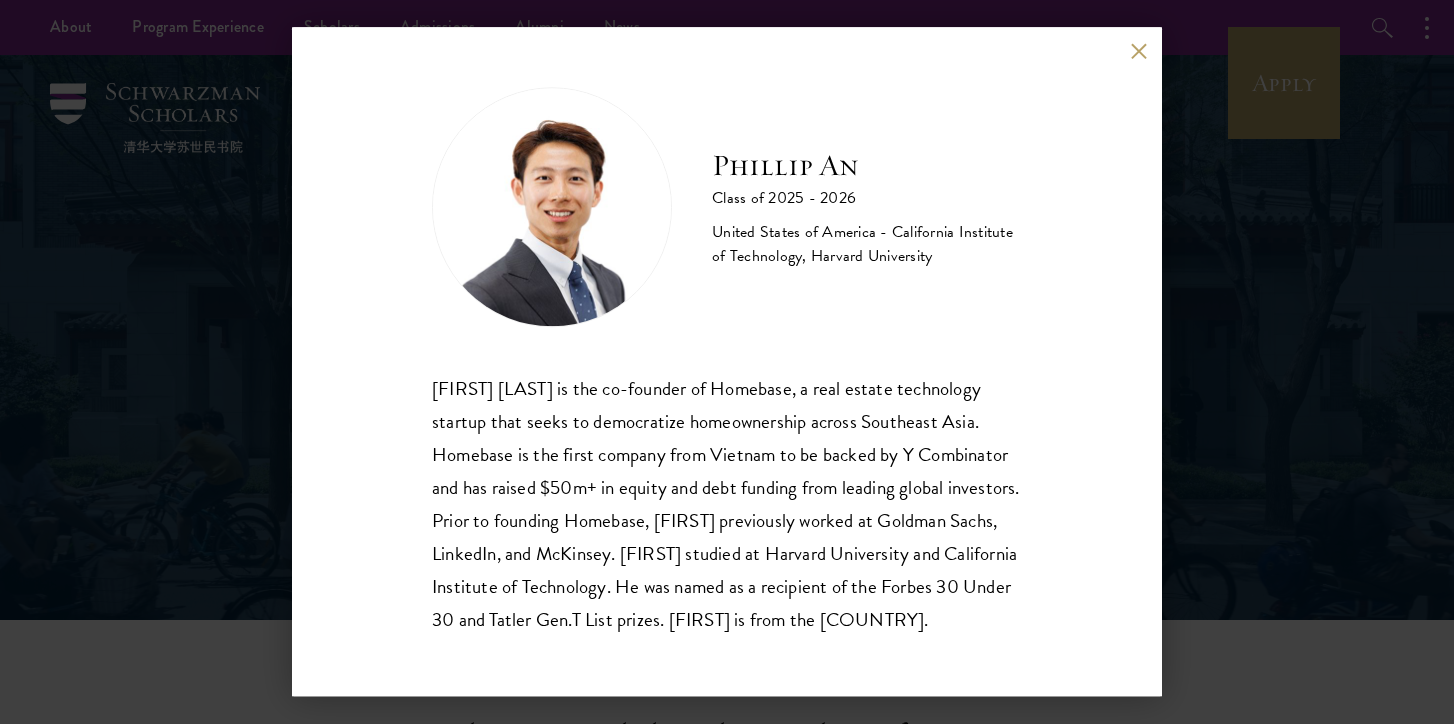 click on "Phillip An" at bounding box center (867, 166) 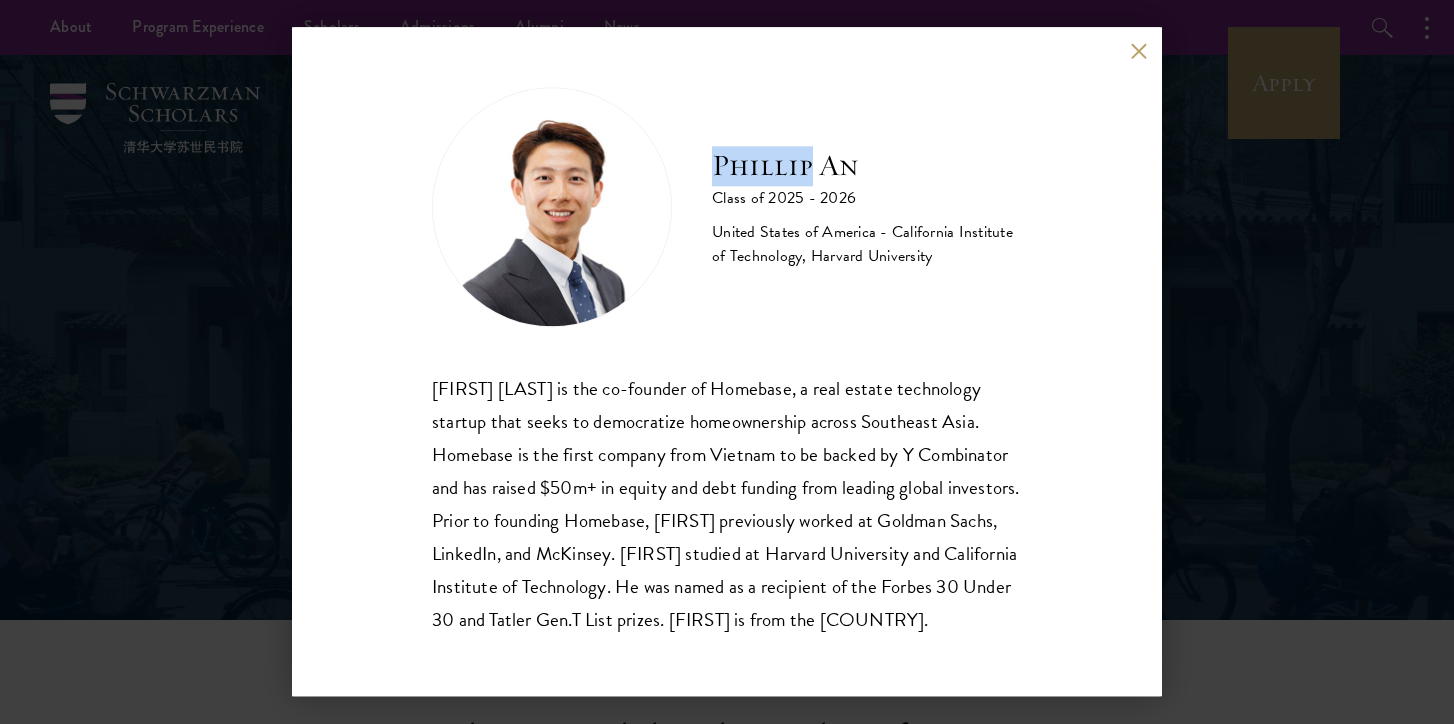 click on "Phillip An" at bounding box center [867, 166] 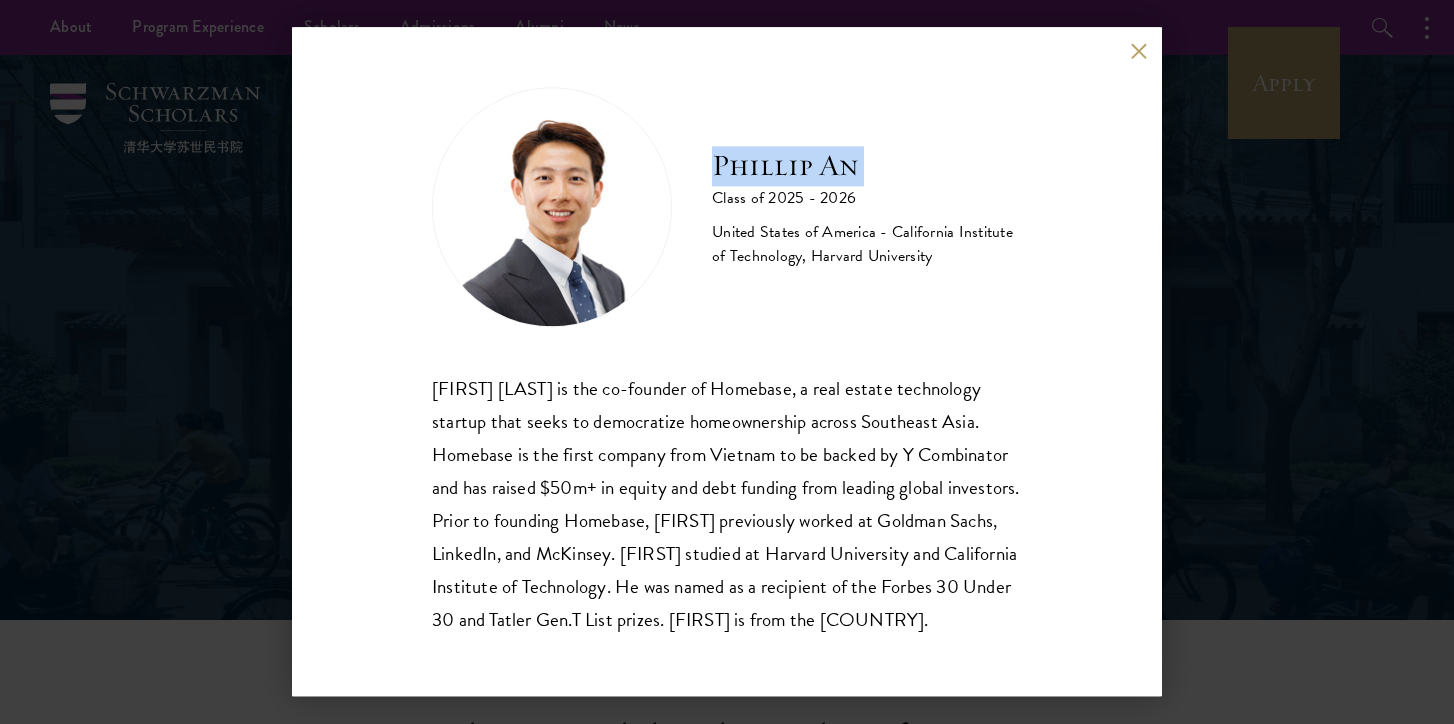 click on "Phillip An" at bounding box center (867, 166) 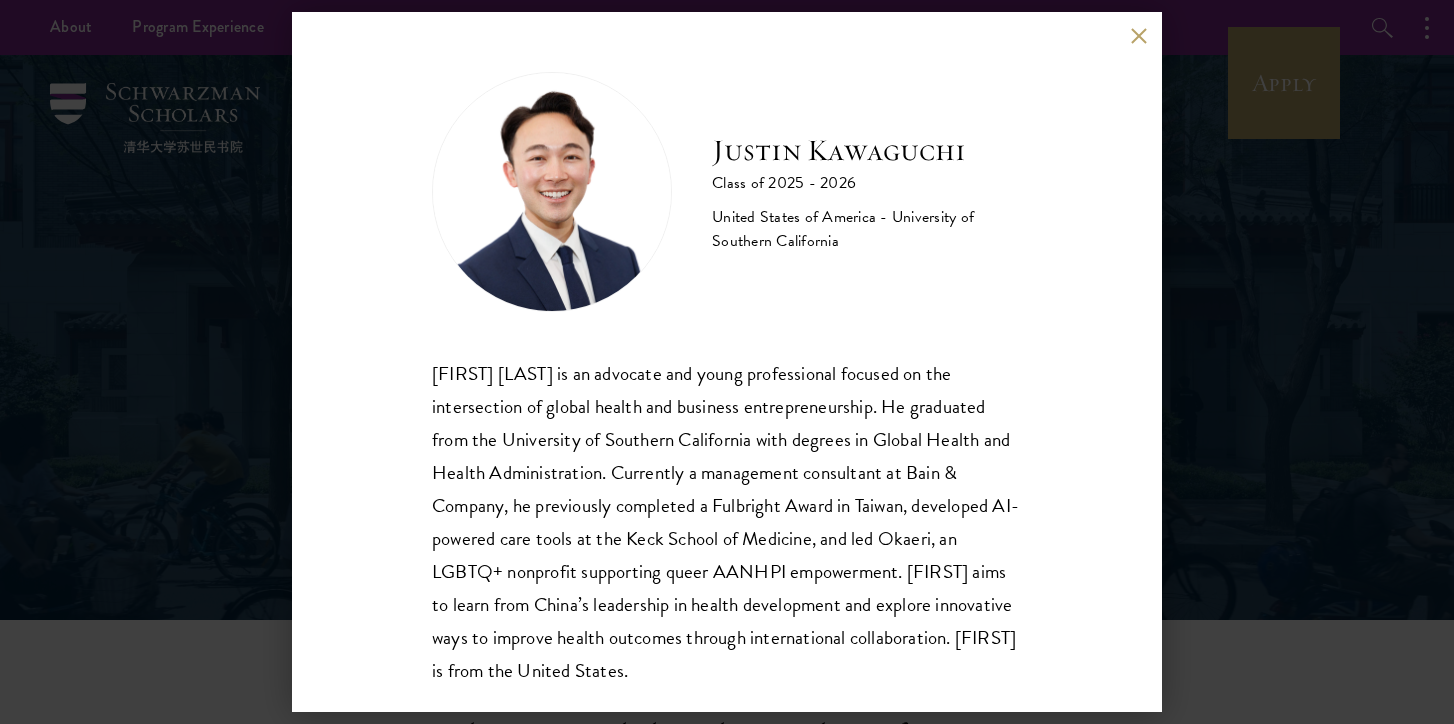 scroll, scrollTop: 0, scrollLeft: 0, axis: both 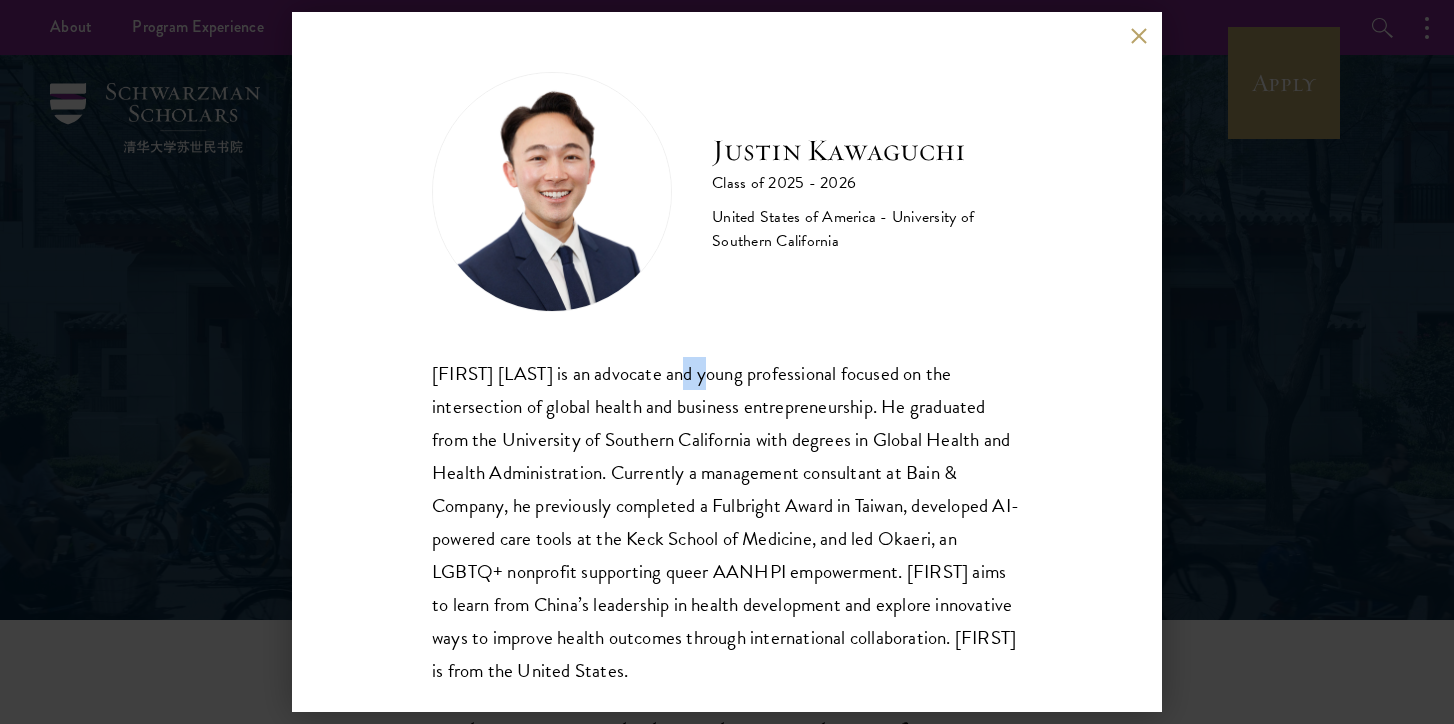 click on "Justin Kawaguchi is an advocate and young professional focused on the intersection of global health and business entrepreneurship. He graduated from the University of Southern California with degrees in Global Health and Health Administration. Currently a management consultant at Bain & Company, he previously completed a Fulbright Award in Taiwan, developed AI-powered care tools at the Keck School of Medicine, and led Okaeri, an LGBTQ+ nonprofit supporting queer AANHPI empowerment. Justin aims to learn from China’s leadership in health development and explore innovative ways to improve health outcomes through international collaboration. Justin is from the United States." at bounding box center [727, 522] 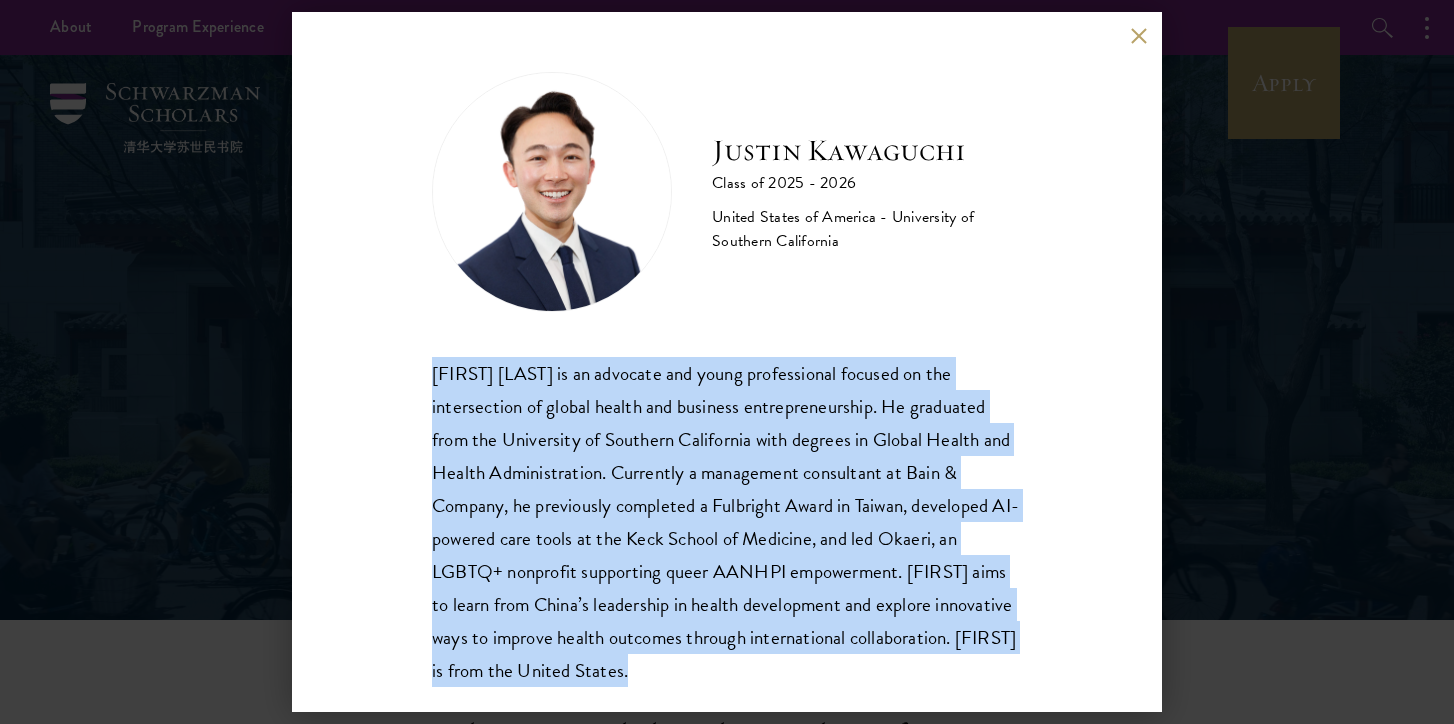 click on "Justin Kawaguchi is an advocate and young professional focused on the intersection of global health and business entrepreneurship. He graduated from the University of Southern California with degrees in Global Health and Health Administration. Currently a management consultant at Bain & Company, he previously completed a Fulbright Award in Taiwan, developed AI-powered care tools at the Keck School of Medicine, and led Okaeri, an LGBTQ+ nonprofit supporting queer AANHPI empowerment. Justin aims to learn from China’s leadership in health development and explore innovative ways to improve health outcomes through international collaboration. Justin is from the United States." at bounding box center (727, 522) 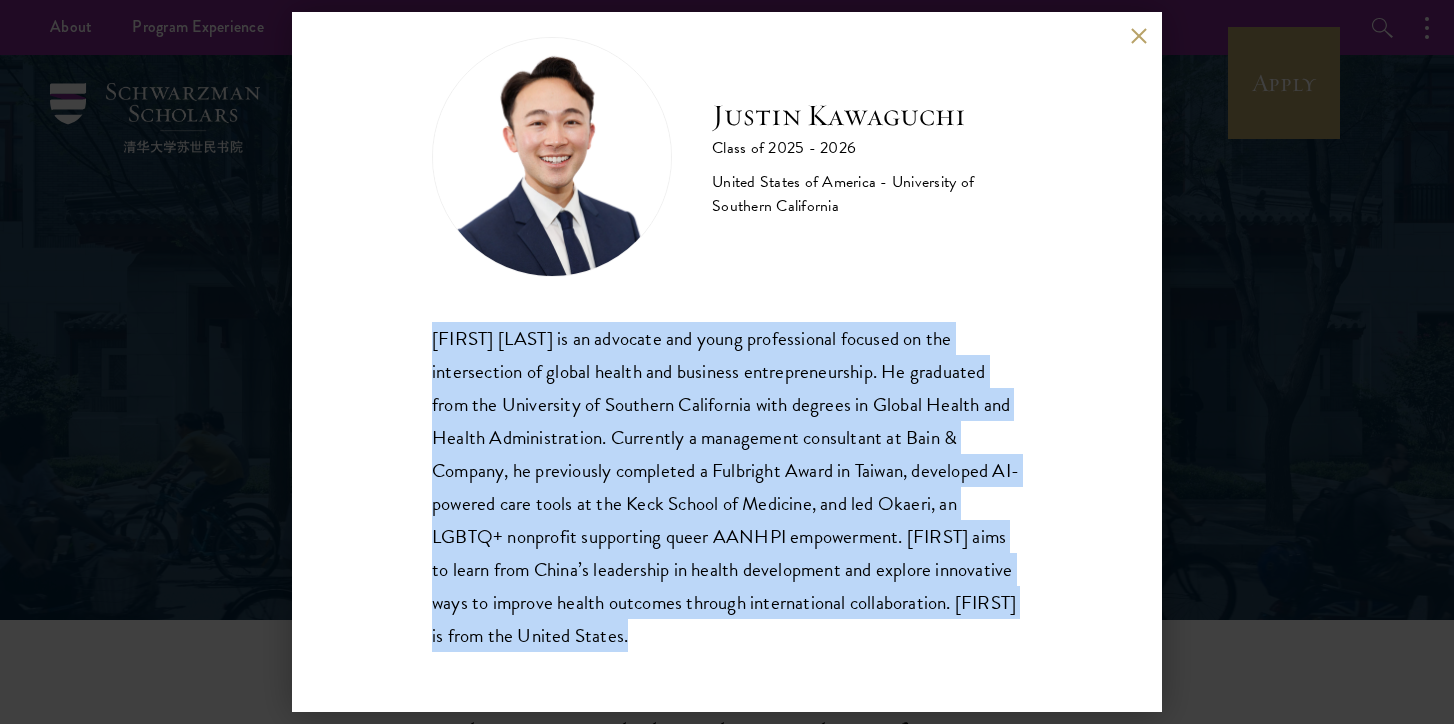 click on "Justin Kawaguchi is an advocate and young professional focused on the intersection of global health and business entrepreneurship. He graduated from the University of Southern California with degrees in Global Health and Health Administration. Currently a management consultant at Bain & Company, he previously completed a Fulbright Award in Taiwan, developed AI-powered care tools at the Keck School of Medicine, and led Okaeri, an LGBTQ+ nonprofit supporting queer AANHPI empowerment. Justin aims to learn from China’s leadership in health development and explore innovative ways to improve health outcomes through international collaboration. Justin is from the United States." at bounding box center (727, 487) 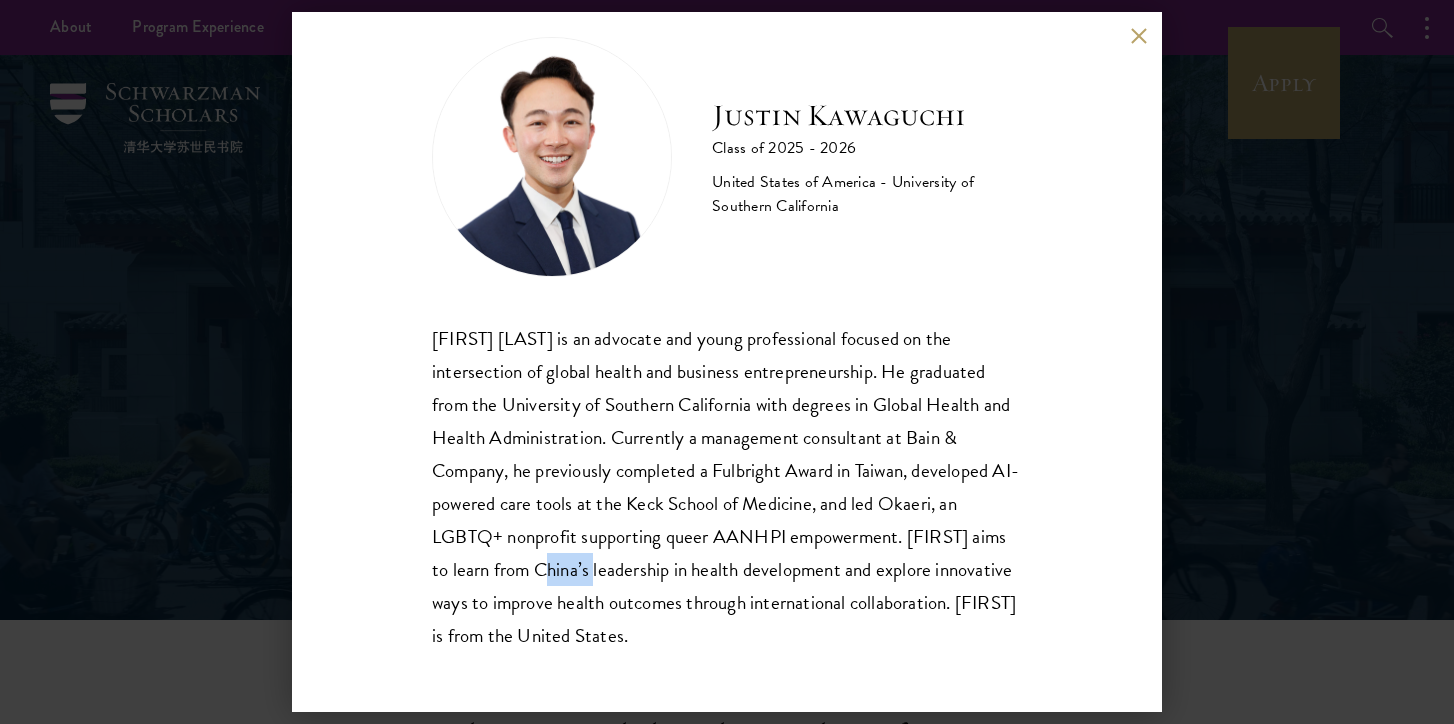 click on "Justin Kawaguchi is an advocate and young professional focused on the intersection of global health and business entrepreneurship. He graduated from the University of Southern California with degrees in Global Health and Health Administration. Currently a management consultant at Bain & Company, he previously completed a Fulbright Award in Taiwan, developed AI-powered care tools at the Keck School of Medicine, and led Okaeri, an LGBTQ+ nonprofit supporting queer AANHPI empowerment. Justin aims to learn from China’s leadership in health development and explore innovative ways to improve health outcomes through international collaboration. Justin is from the United States." at bounding box center (727, 487) 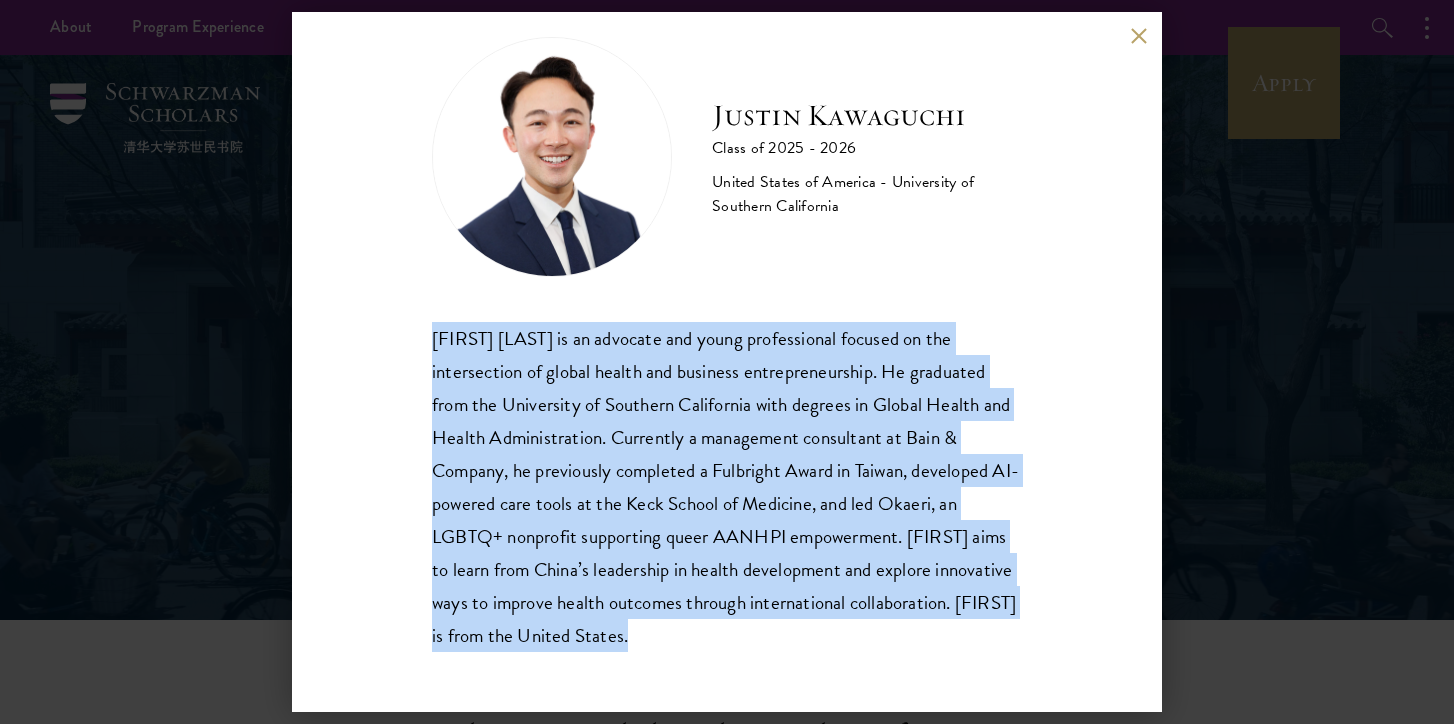 click on "Justin Kawaguchi is an advocate and young professional focused on the intersection of global health and business entrepreneurship. He graduated from the University of Southern California with degrees in Global Health and Health Administration. Currently a management consultant at Bain & Company, he previously completed a Fulbright Award in Taiwan, developed AI-powered care tools at the Keck School of Medicine, and led Okaeri, an LGBTQ+ nonprofit supporting queer AANHPI empowerment. Justin aims to learn from China’s leadership in health development and explore innovative ways to improve health outcomes through international collaboration. Justin is from the United States." at bounding box center [727, 487] 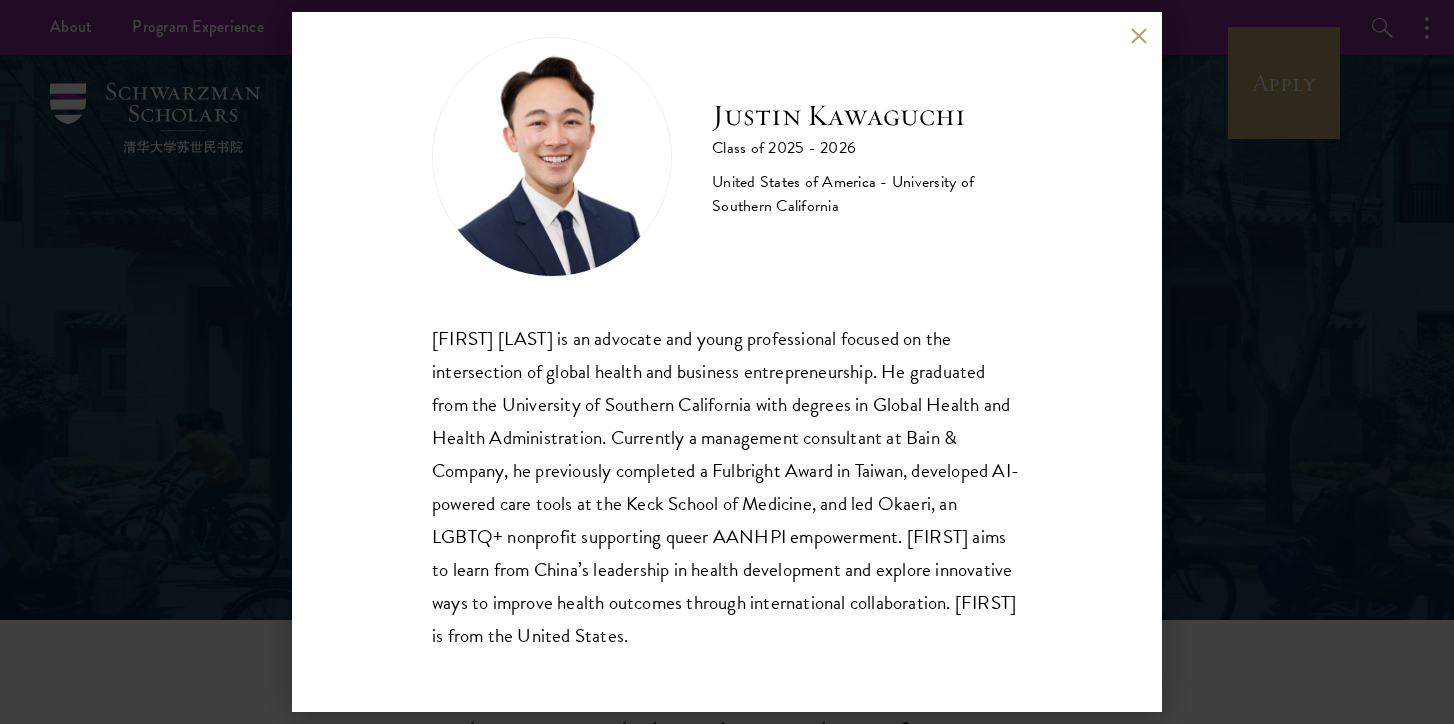 click on "Justin Kawaguchi" at bounding box center [867, 116] 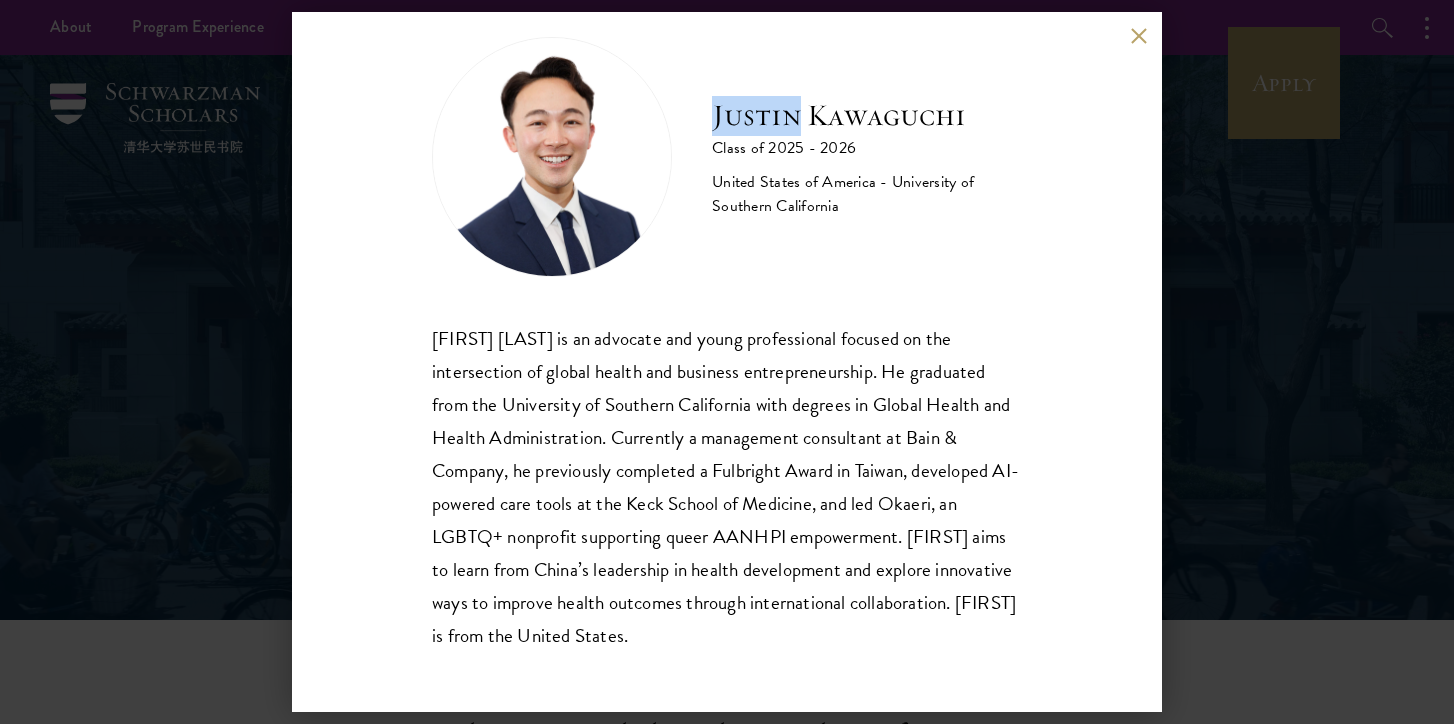 click on "Justin Kawaguchi" at bounding box center (867, 116) 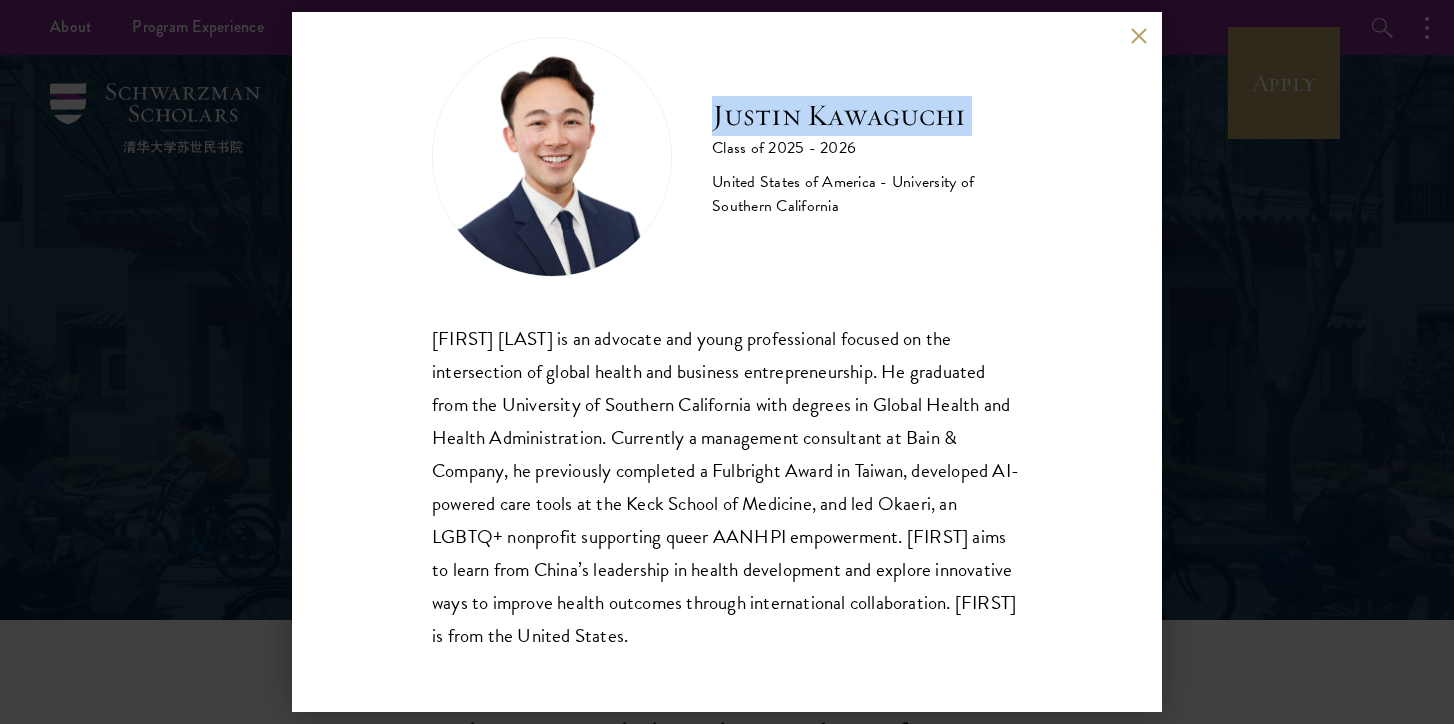 click on "Justin Kawaguchi" at bounding box center (867, 116) 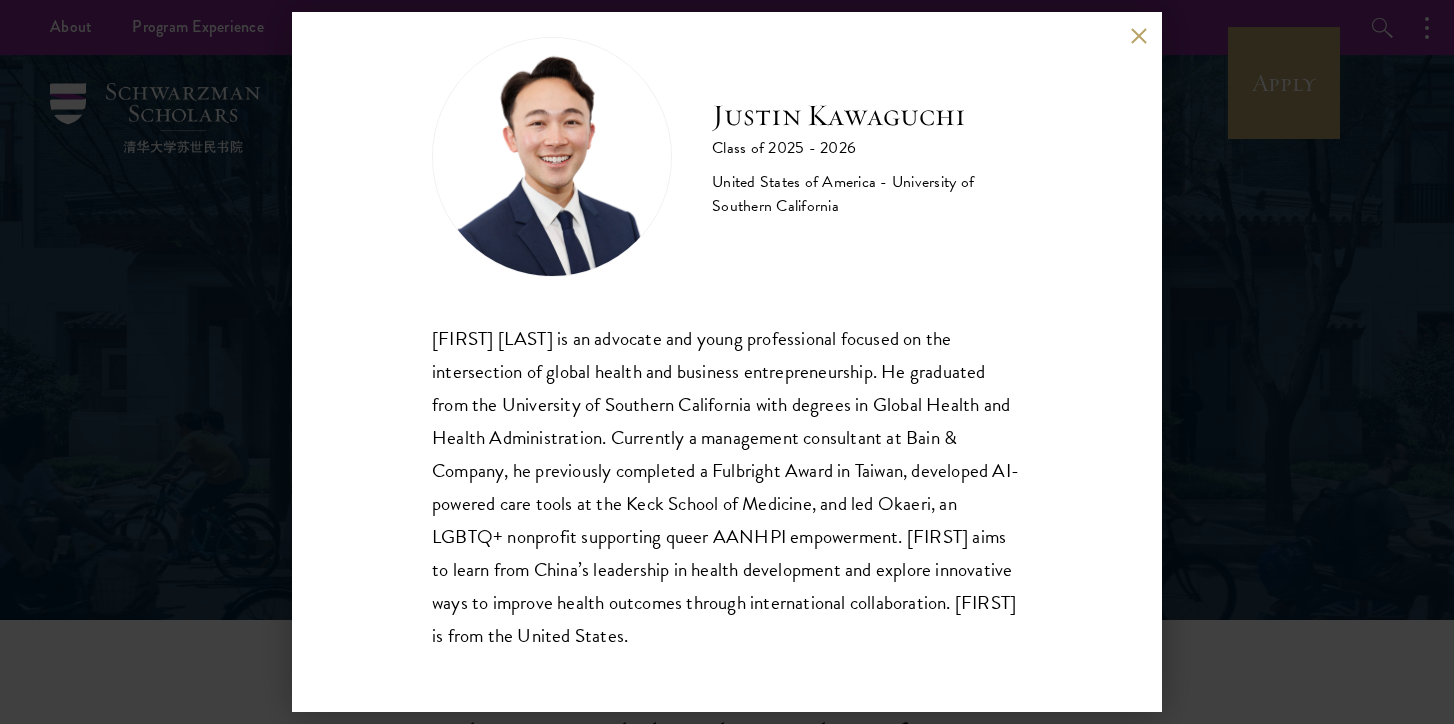 click on "Justin Kawaguchi is an advocate and young professional focused on the intersection of global health and business entrepreneurship. He graduated from the University of Southern California with degrees in Global Health and Health Administration. Currently a management consultant at Bain & Company, he previously completed a Fulbright Award in Taiwan, developed AI-powered care tools at the Keck School of Medicine, and led Okaeri, an LGBTQ+ nonprofit supporting queer AANHPI empowerment. Justin aims to learn from China’s leadership in health development and explore innovative ways to improve health outcomes through international collaboration. Justin is from the United States." at bounding box center [727, 487] 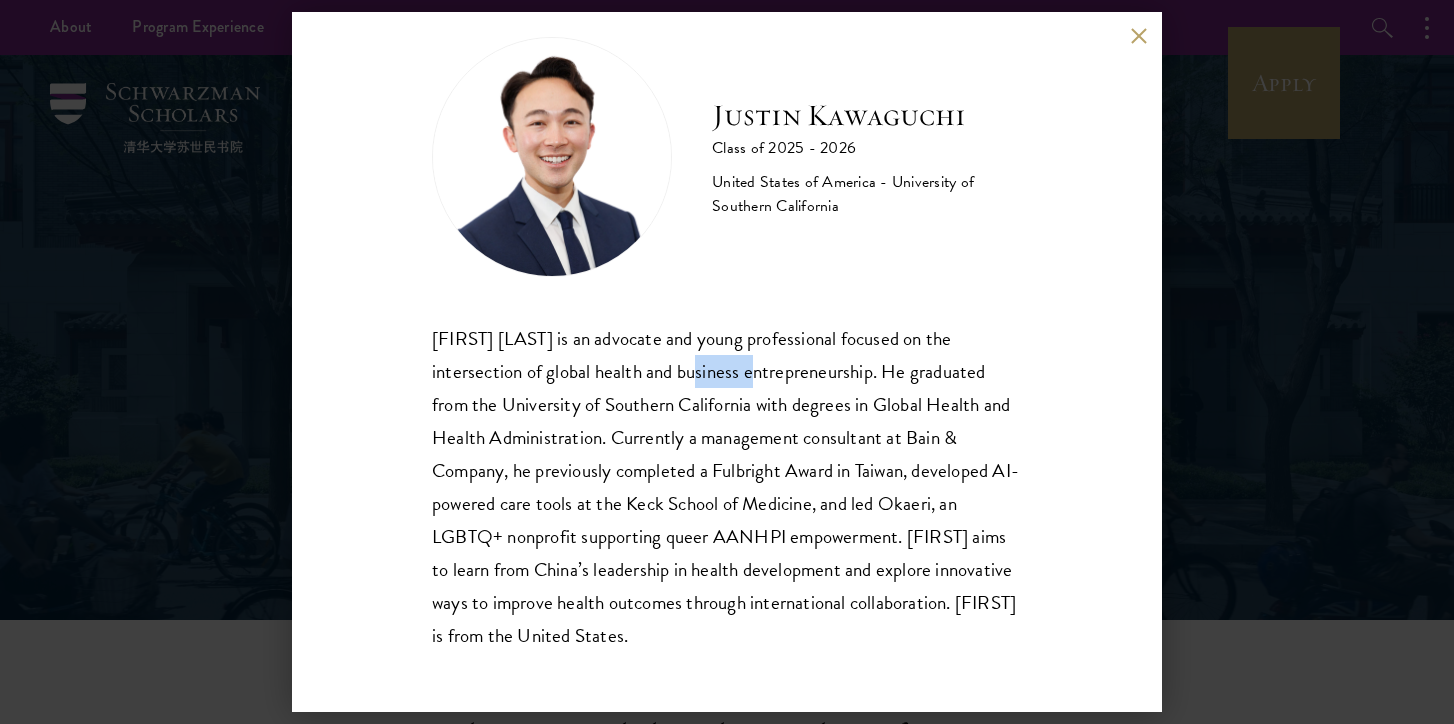 click on "Justin Kawaguchi is an advocate and young professional focused on the intersection of global health and business entrepreneurship. He graduated from the University of Southern California with degrees in Global Health and Health Administration. Currently a management consultant at Bain & Company, he previously completed a Fulbright Award in Taiwan, developed AI-powered care tools at the Keck School of Medicine, and led Okaeri, an LGBTQ+ nonprofit supporting queer AANHPI empowerment. Justin aims to learn from China’s leadership in health development and explore innovative ways to improve health outcomes through international collaboration. Justin is from the United States." at bounding box center (727, 487) 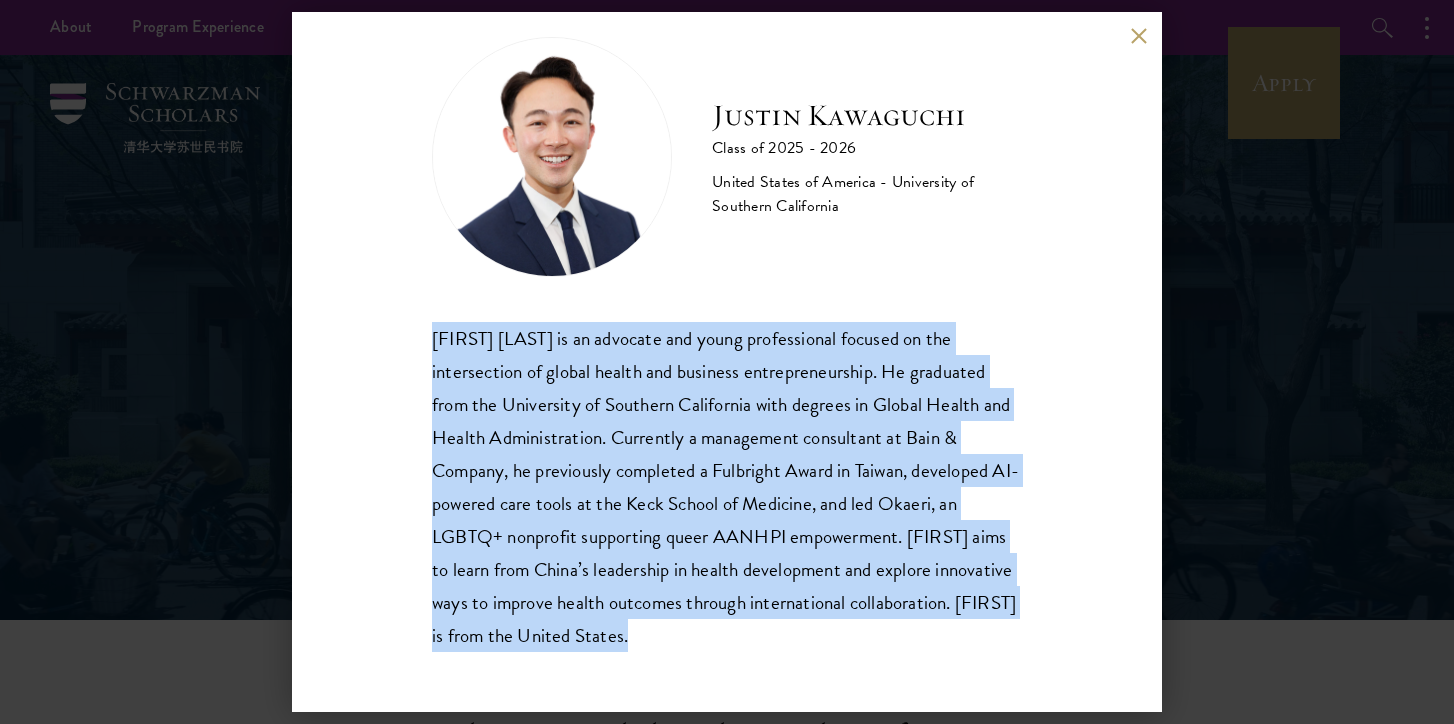 click on "Justin Kawaguchi is an advocate and young professional focused on the intersection of global health and business entrepreneurship. He graduated from the University of Southern California with degrees in Global Health and Health Administration. Currently a management consultant at Bain & Company, he previously completed a Fulbright Award in Taiwan, developed AI-powered care tools at the Keck School of Medicine, and led Okaeri, an LGBTQ+ nonprofit supporting queer AANHPI empowerment. Justin aims to learn from China’s leadership in health development and explore innovative ways to improve health outcomes through international collaboration. Justin is from the United States." at bounding box center (727, 487) 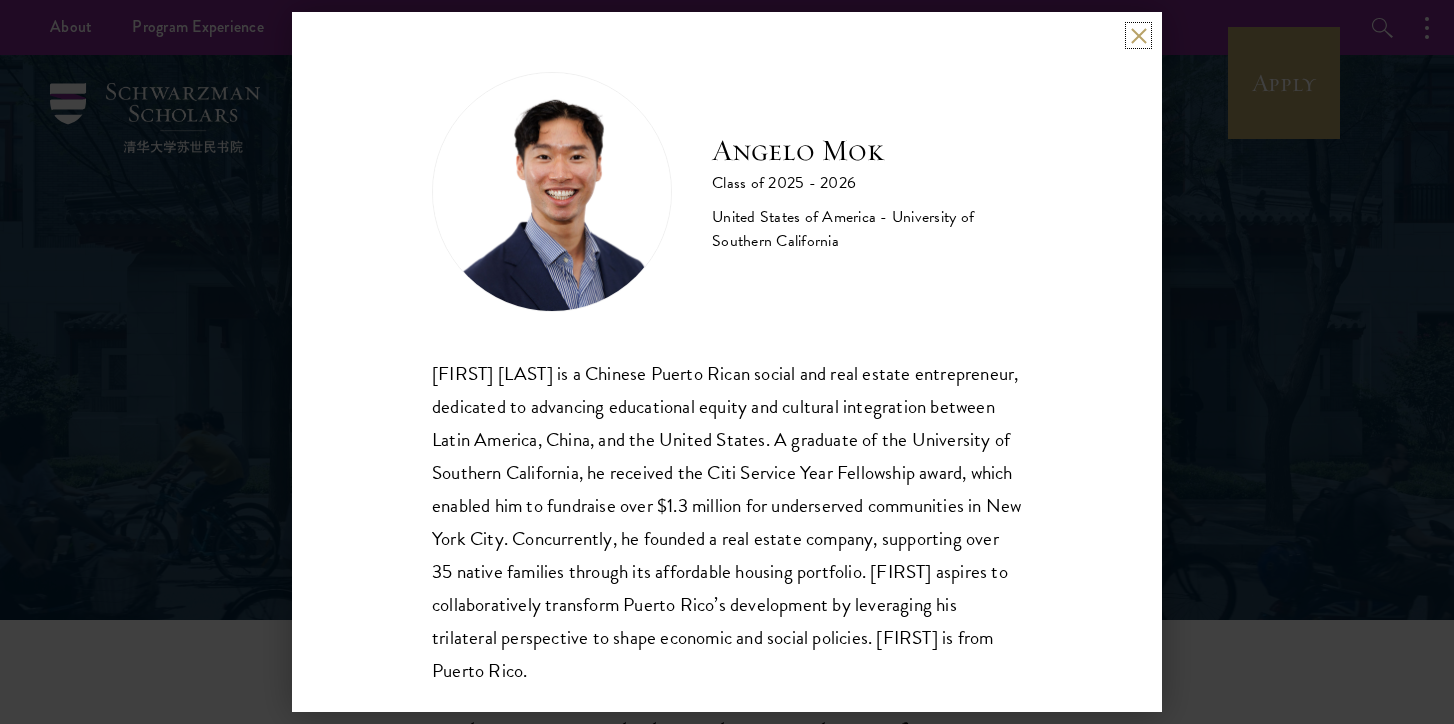 scroll, scrollTop: 0, scrollLeft: 0, axis: both 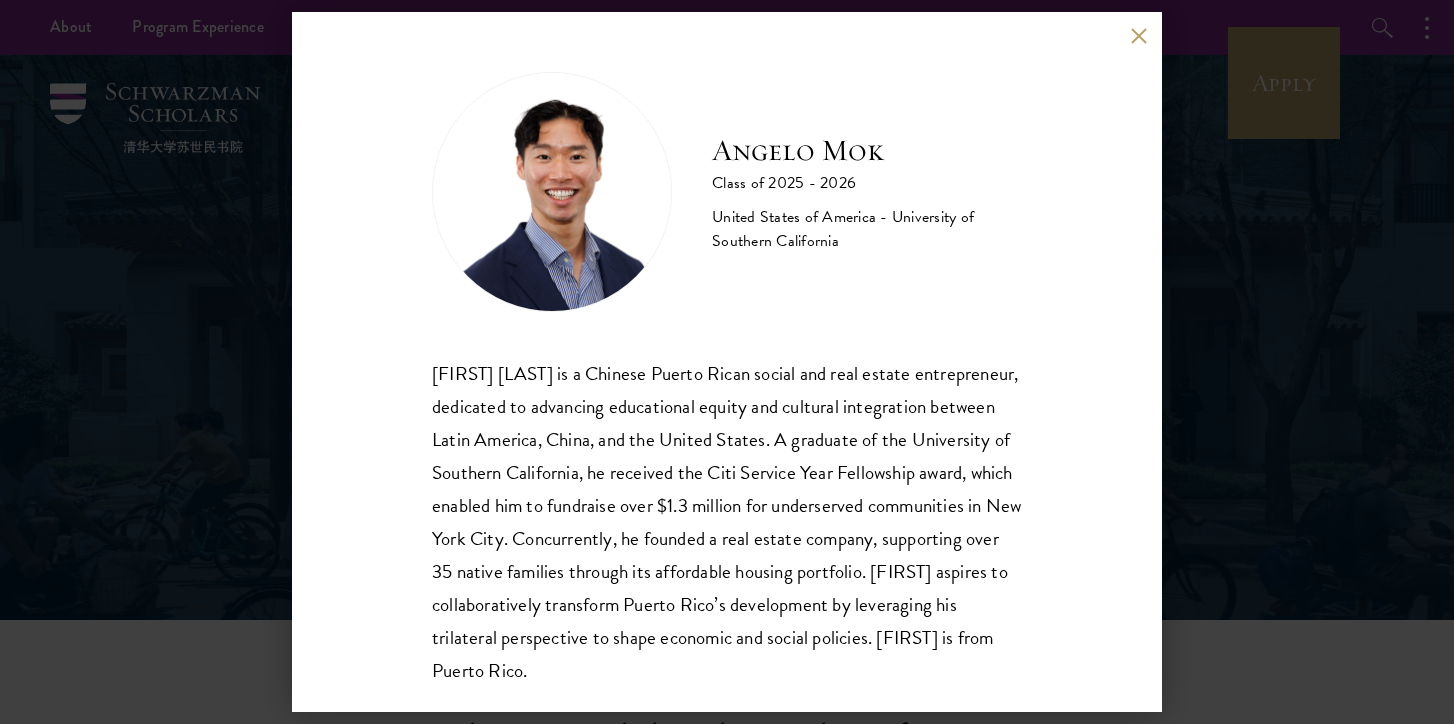 click on "[FIRST] [LAST] is a Chinese Puerto Rican social and real estate entrepreneur, dedicated to advancing educational equity and cultural integration between Latin America, China, and the United States. A graduate of the University of Southern California, he received the Citi Service Year Fellowship award, which enabled him to fundraise over $1.3 million for underserved communities in New York City. Concurrently, he founded a real estate company, supporting over 35 native families through its affordable housing portfolio. [FIRST] aspires to collaboratively transform Puerto Rico’s development by leveraging his trilateral perspective to shape economic and social policies. [FIRST] is from Puerto Rico." at bounding box center (727, 522) 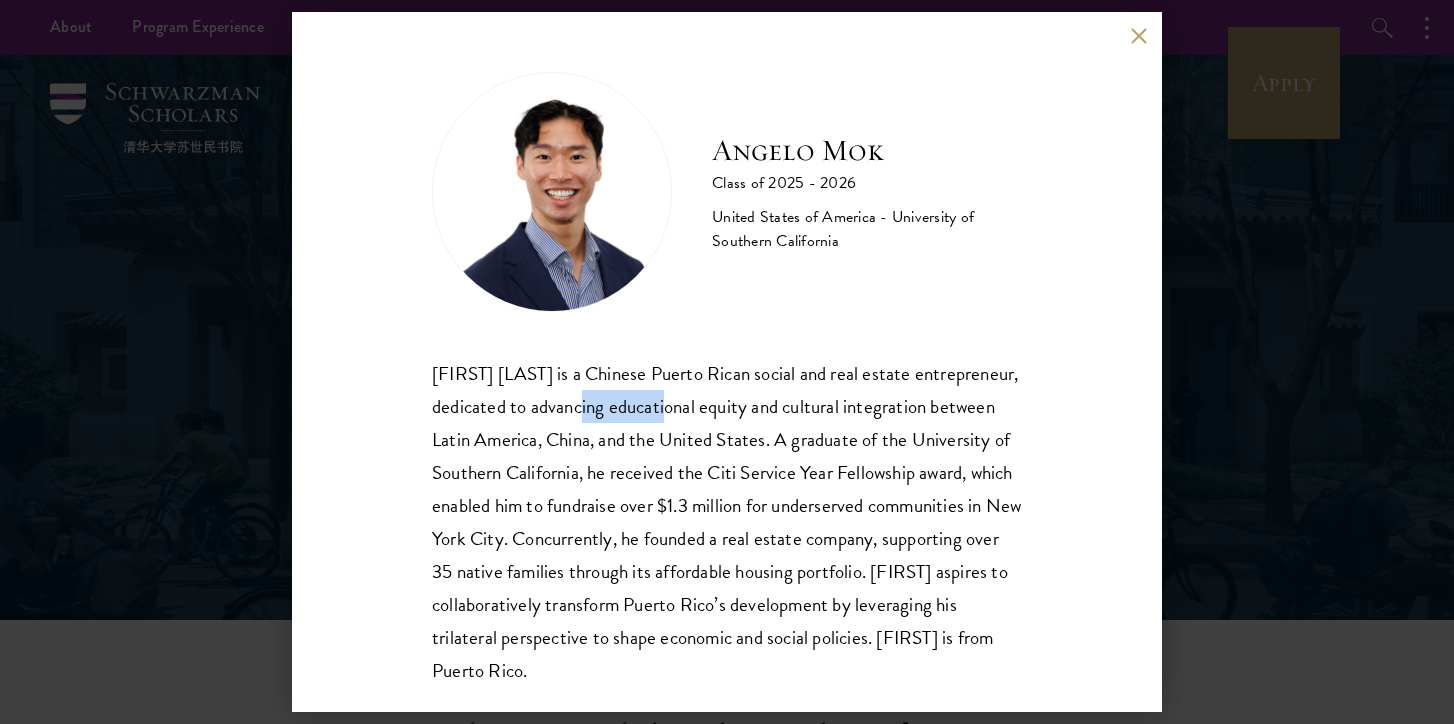 click on "[FIRST] [LAST] is a Chinese Puerto Rican social and real estate entrepreneur, dedicated to advancing educational equity and cultural integration between Latin America, China, and the United States. A graduate of the University of Southern California, he received the Citi Service Year Fellowship award, which enabled him to fundraise over $1.3 million for underserved communities in New York City. Concurrently, he founded a real estate company, supporting over 35 native families through its affordable housing portfolio. [FIRST] aspires to collaboratively transform Puerto Rico’s development by leveraging his trilateral perspective to shape economic and social policies. [FIRST] is from Puerto Rico." at bounding box center (727, 522) 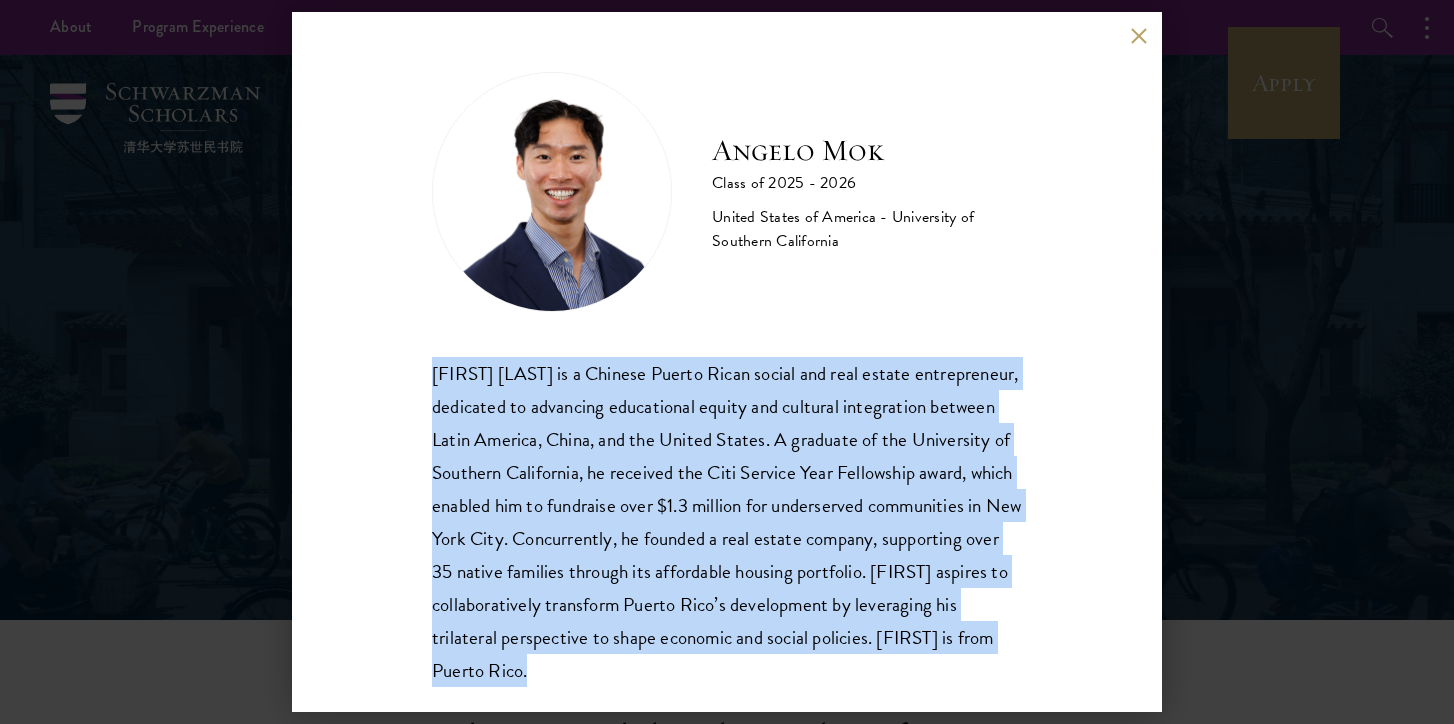 click on "[FIRST] [LAST] is a Chinese Puerto Rican social and real estate entrepreneur, dedicated to advancing educational equity and cultural integration between Latin America, China, and the United States. A graduate of the University of Southern California, he received the Citi Service Year Fellowship award, which enabled him to fundraise over $1.3 million for underserved communities in New York City. Concurrently, he founded a real estate company, supporting over 35 native families through its affordable housing portfolio. [FIRST] aspires to collaboratively transform Puerto Rico’s development by leveraging his trilateral perspective to shape economic and social policies. [FIRST] is from Puerto Rico." at bounding box center (727, 522) 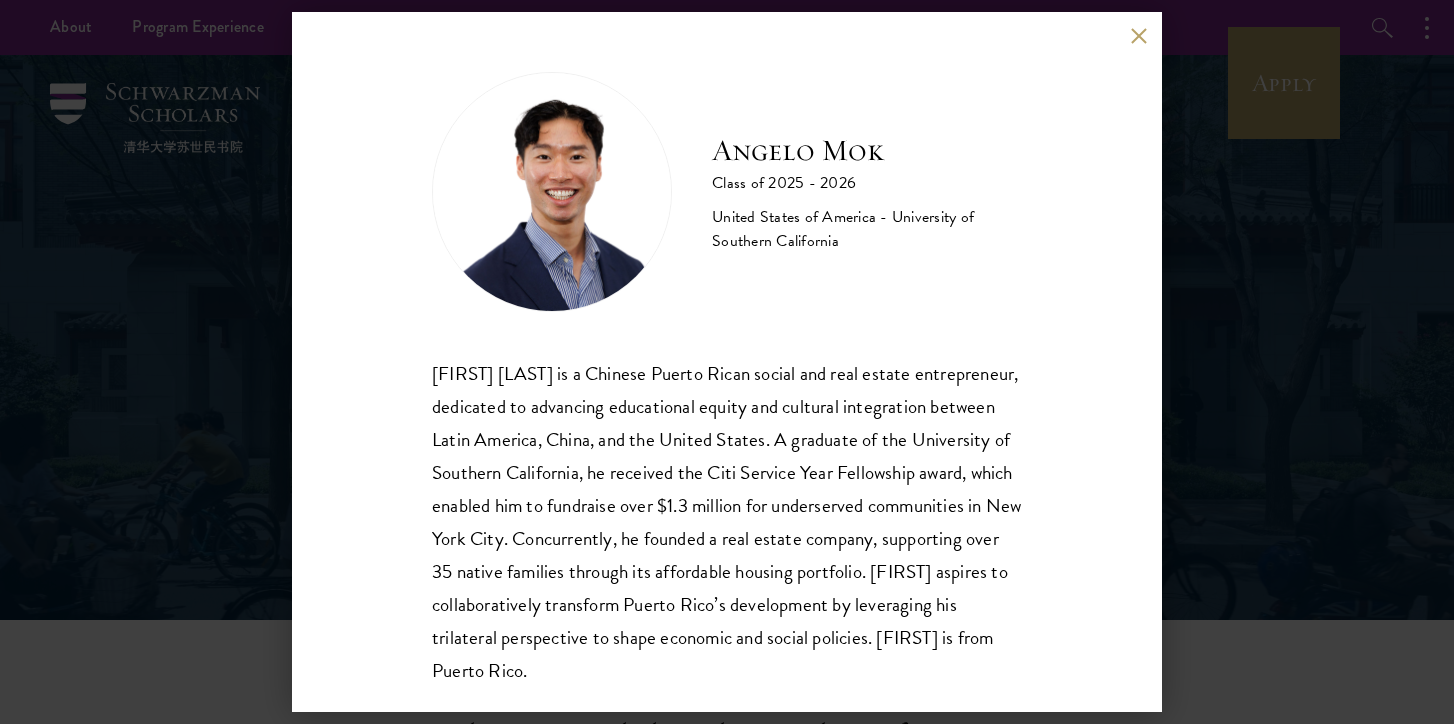 click on "Angelo Mok" at bounding box center [867, 151] 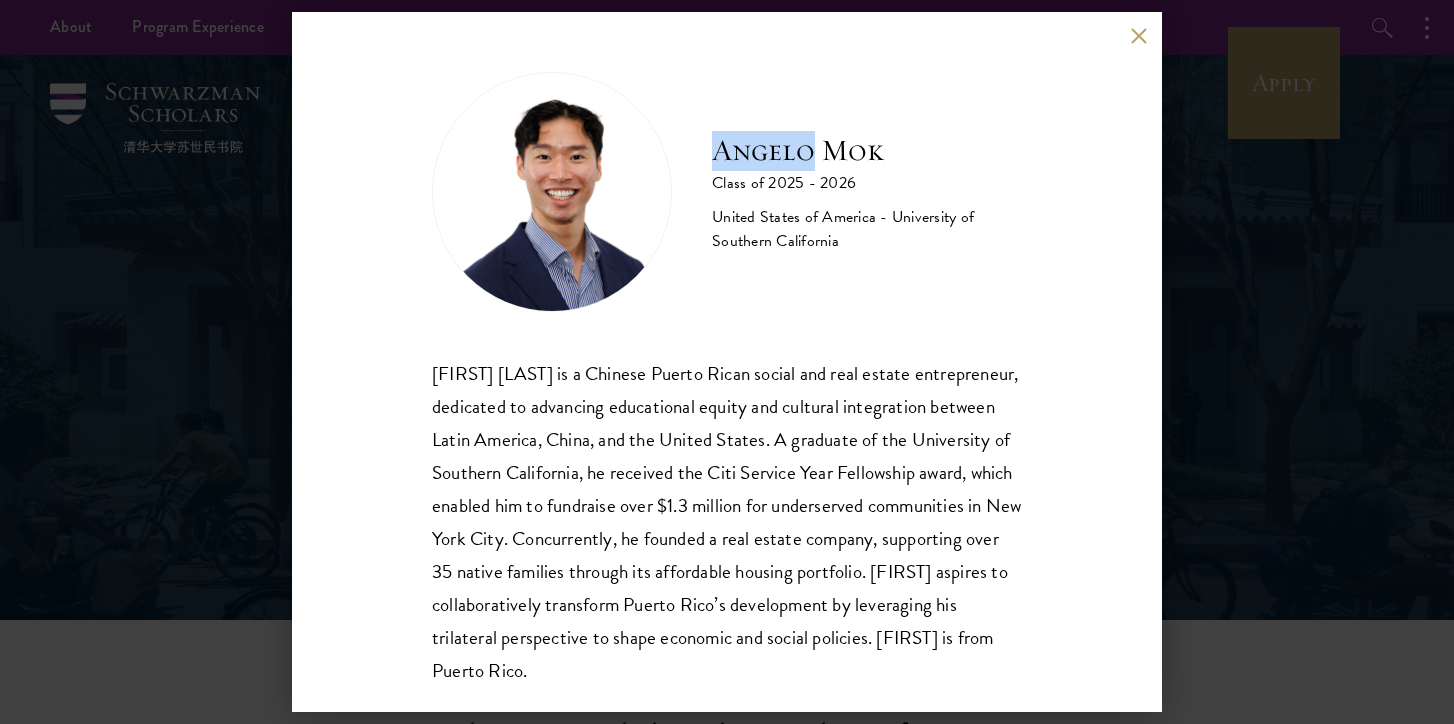 click on "Angelo Mok" at bounding box center [867, 151] 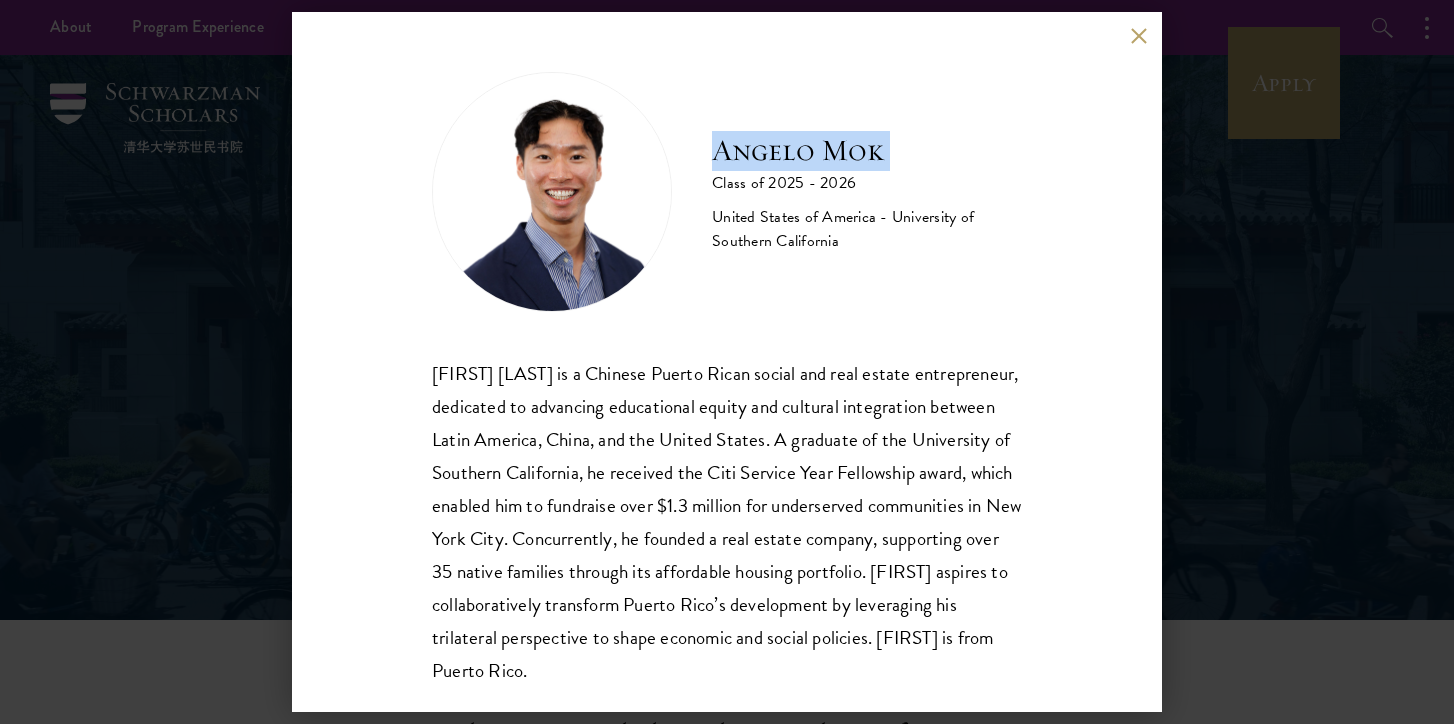 click on "Angelo Mok" at bounding box center (867, 151) 